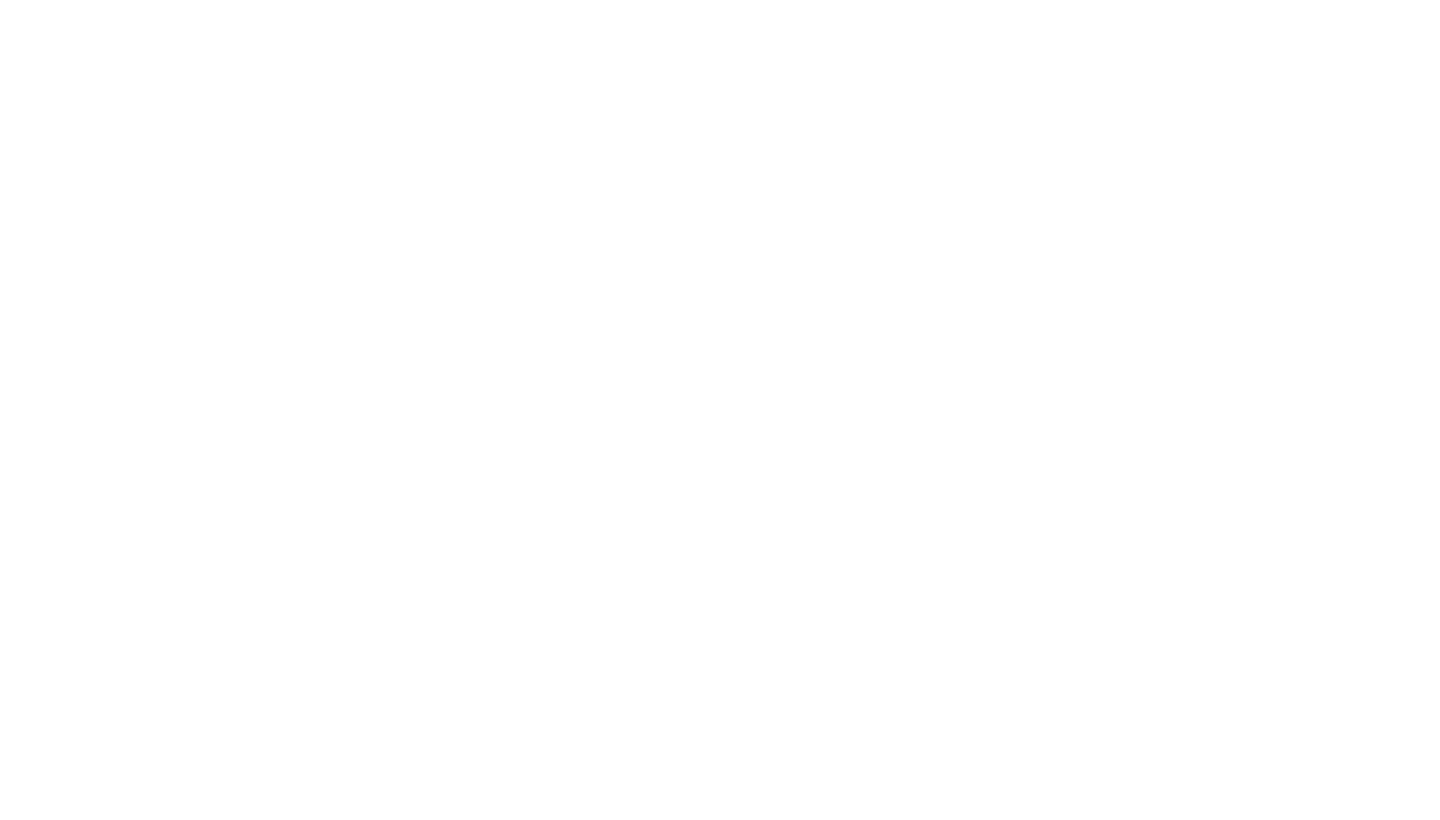 scroll, scrollTop: 0, scrollLeft: 0, axis: both 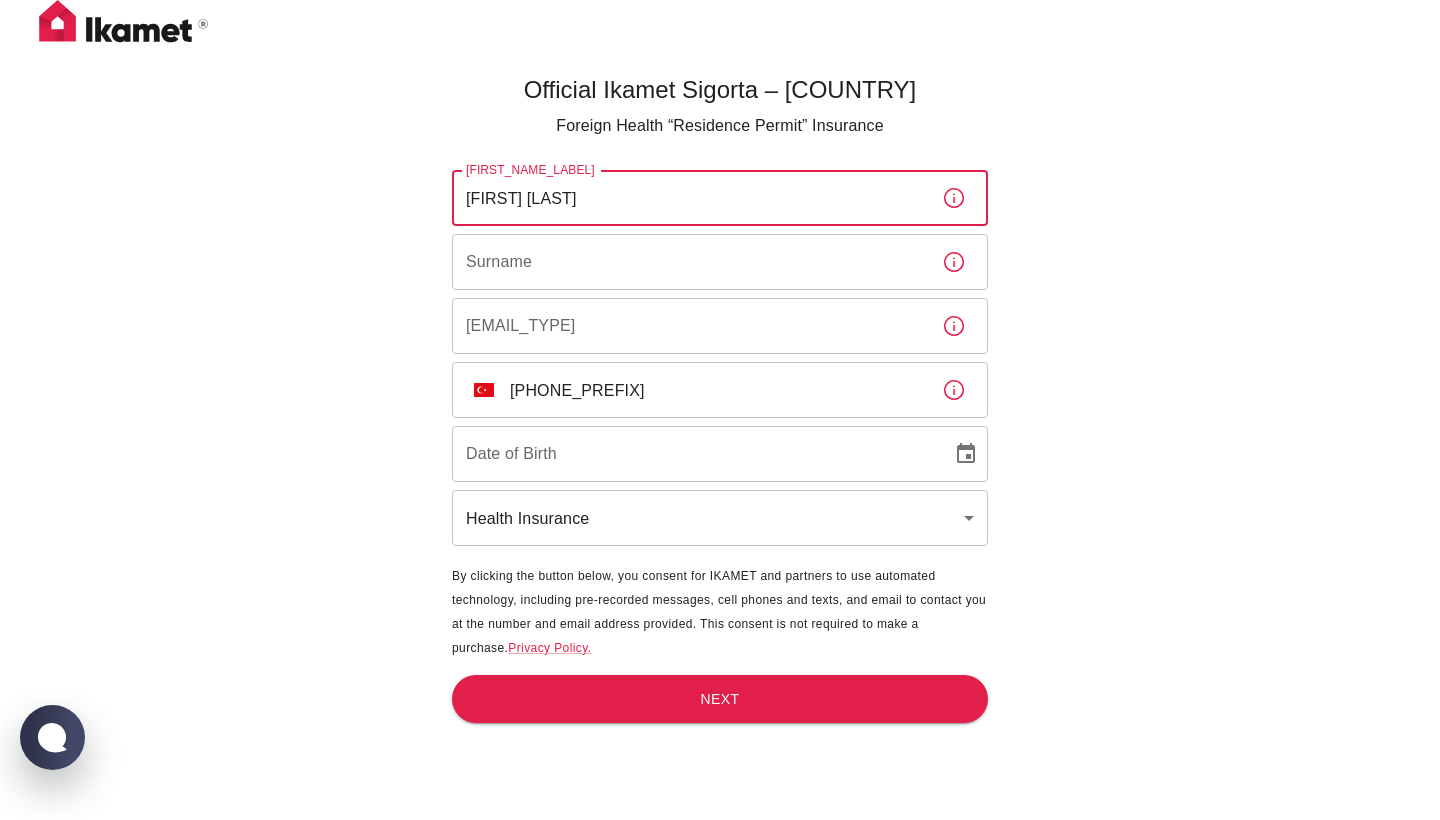 type on "ELENA STEFANIA" 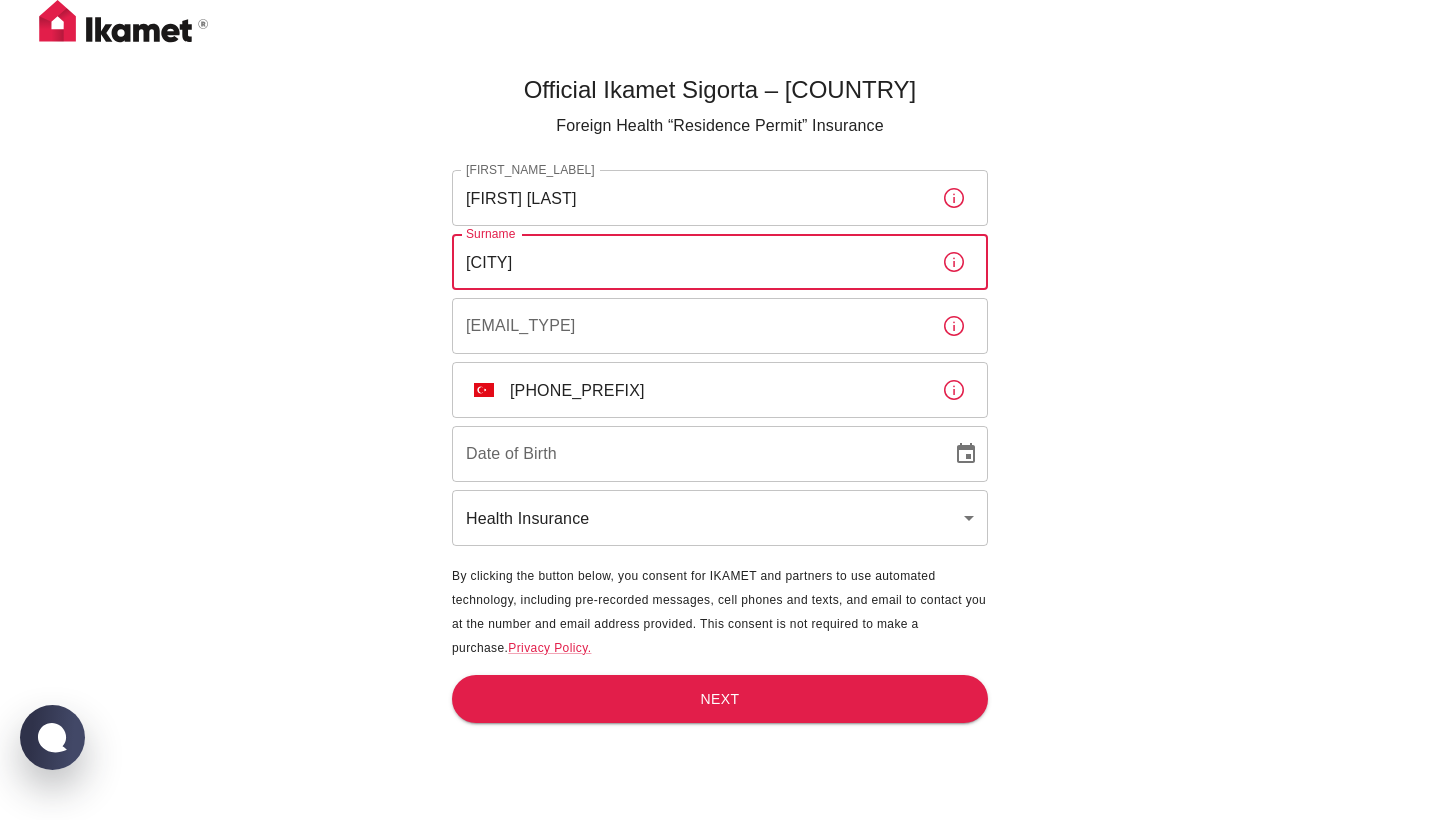 type on "KARATAS" 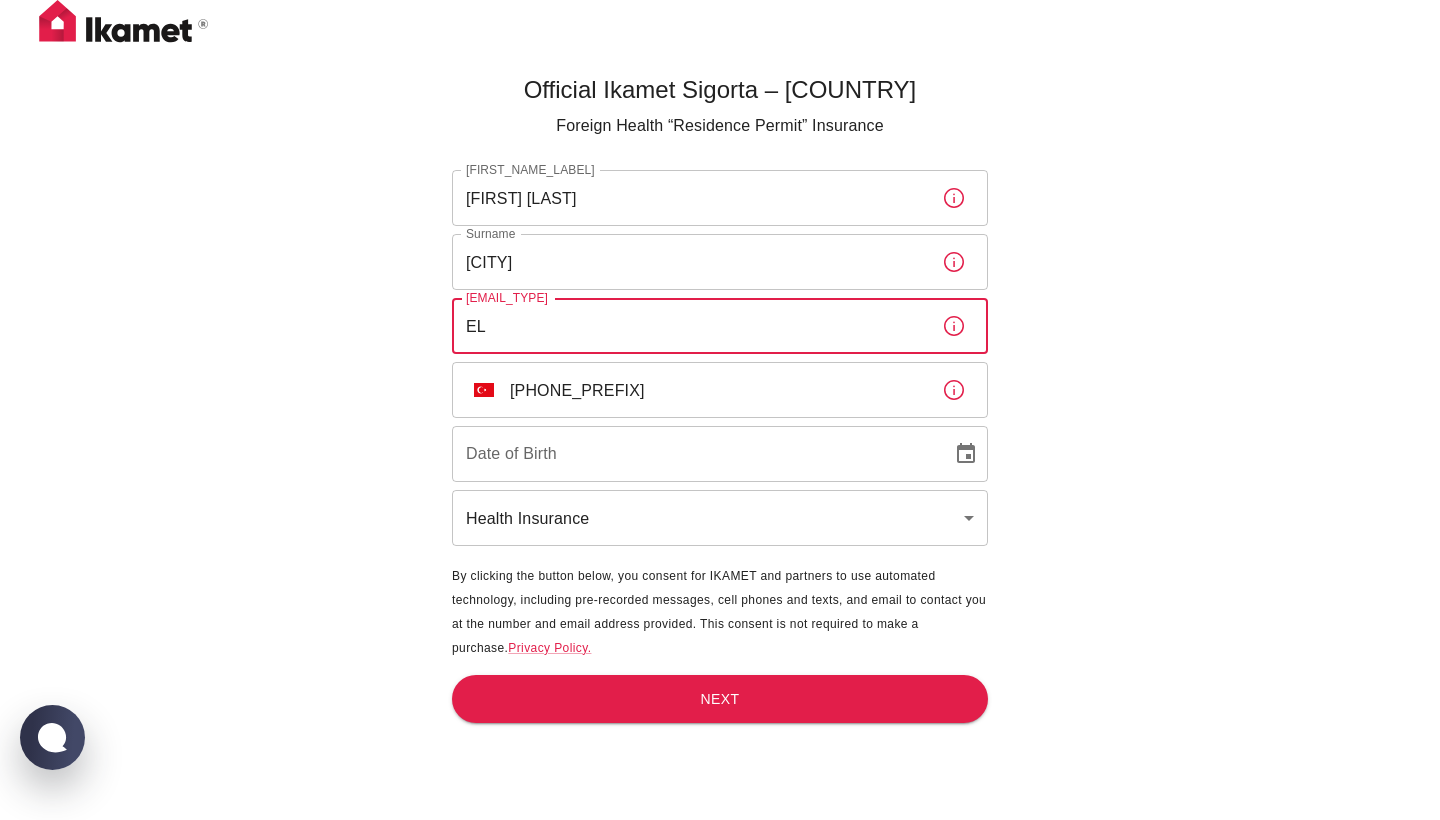 type on "E" 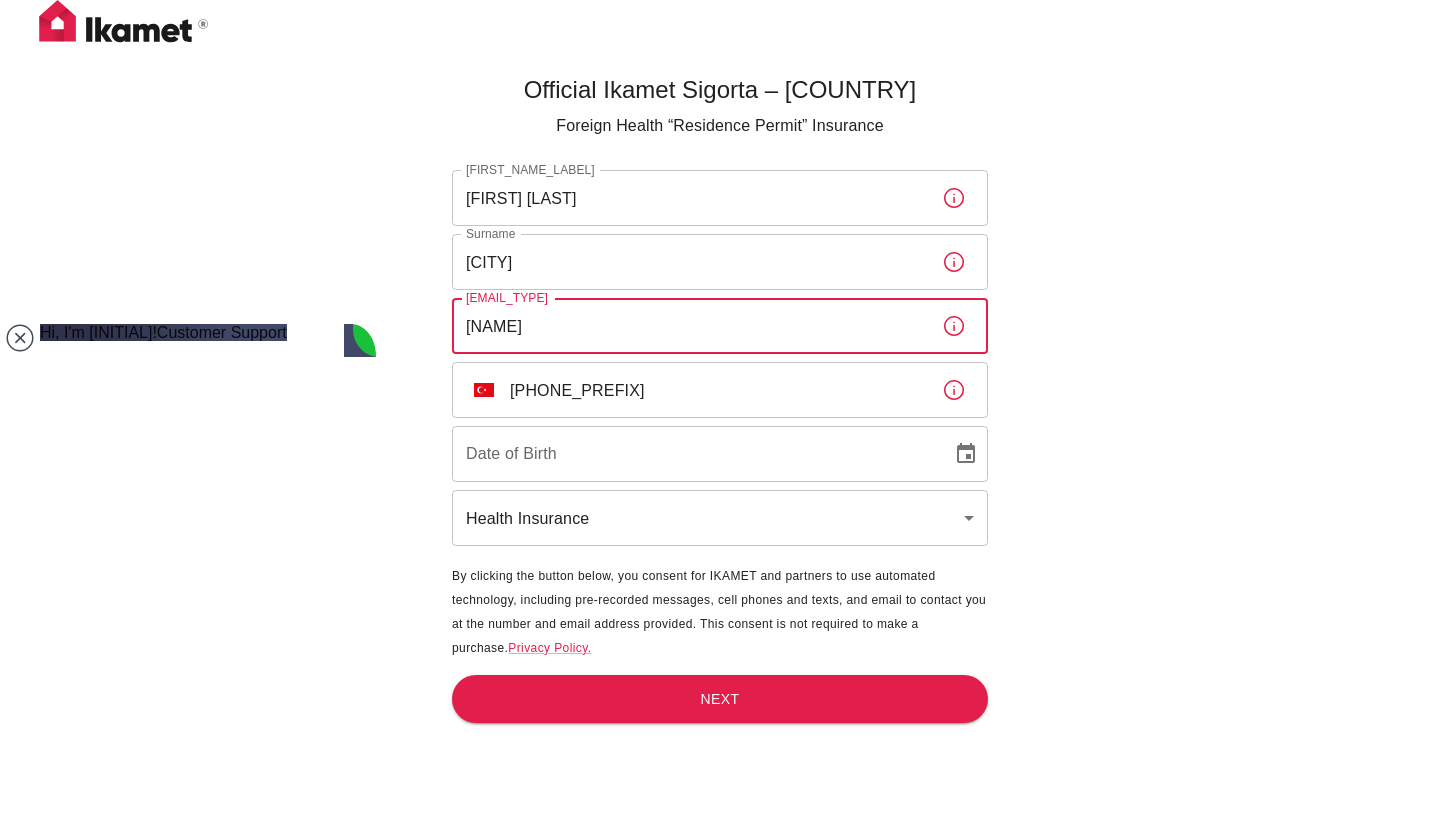 scroll, scrollTop: 0, scrollLeft: 0, axis: both 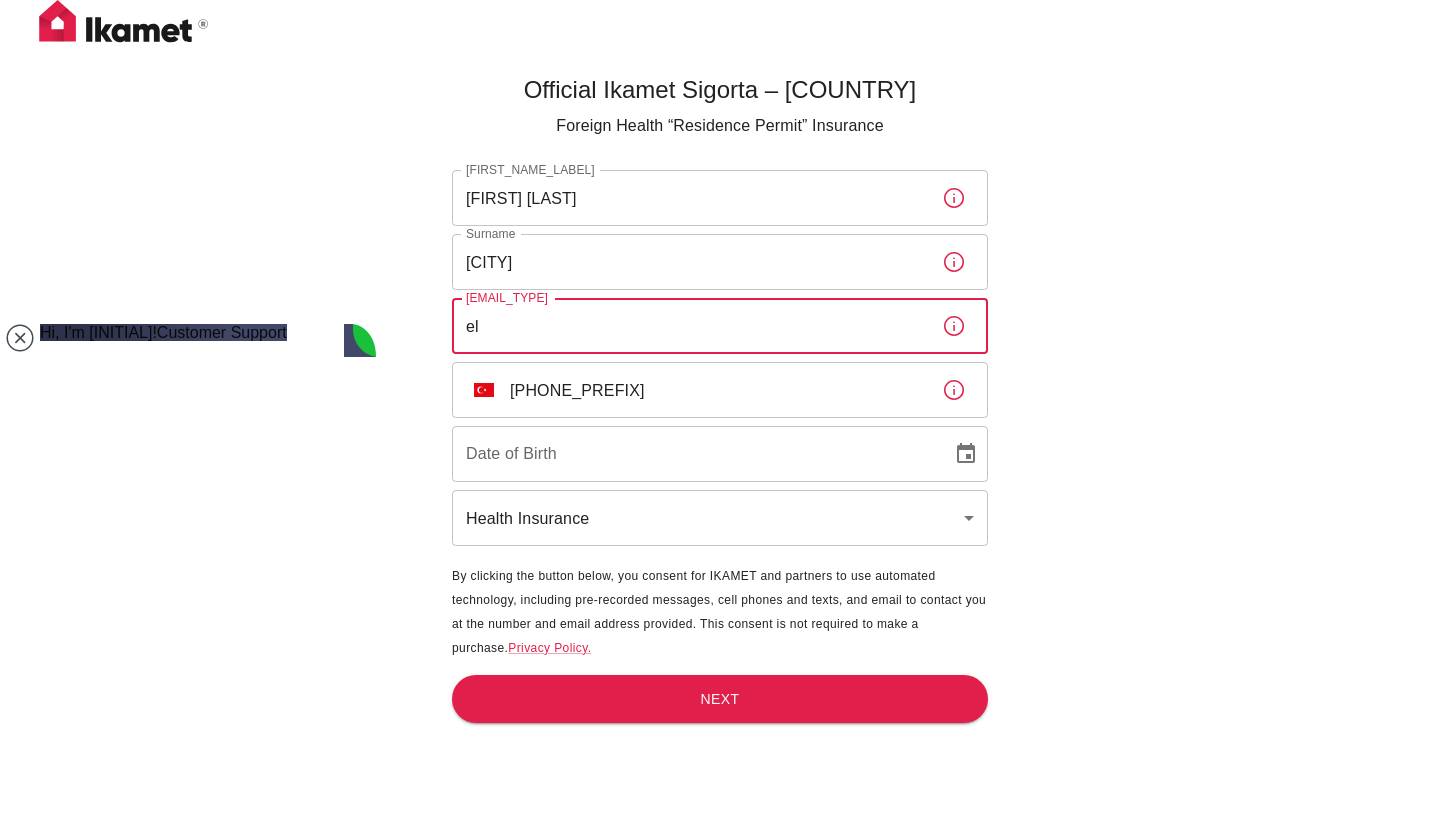 type on "e" 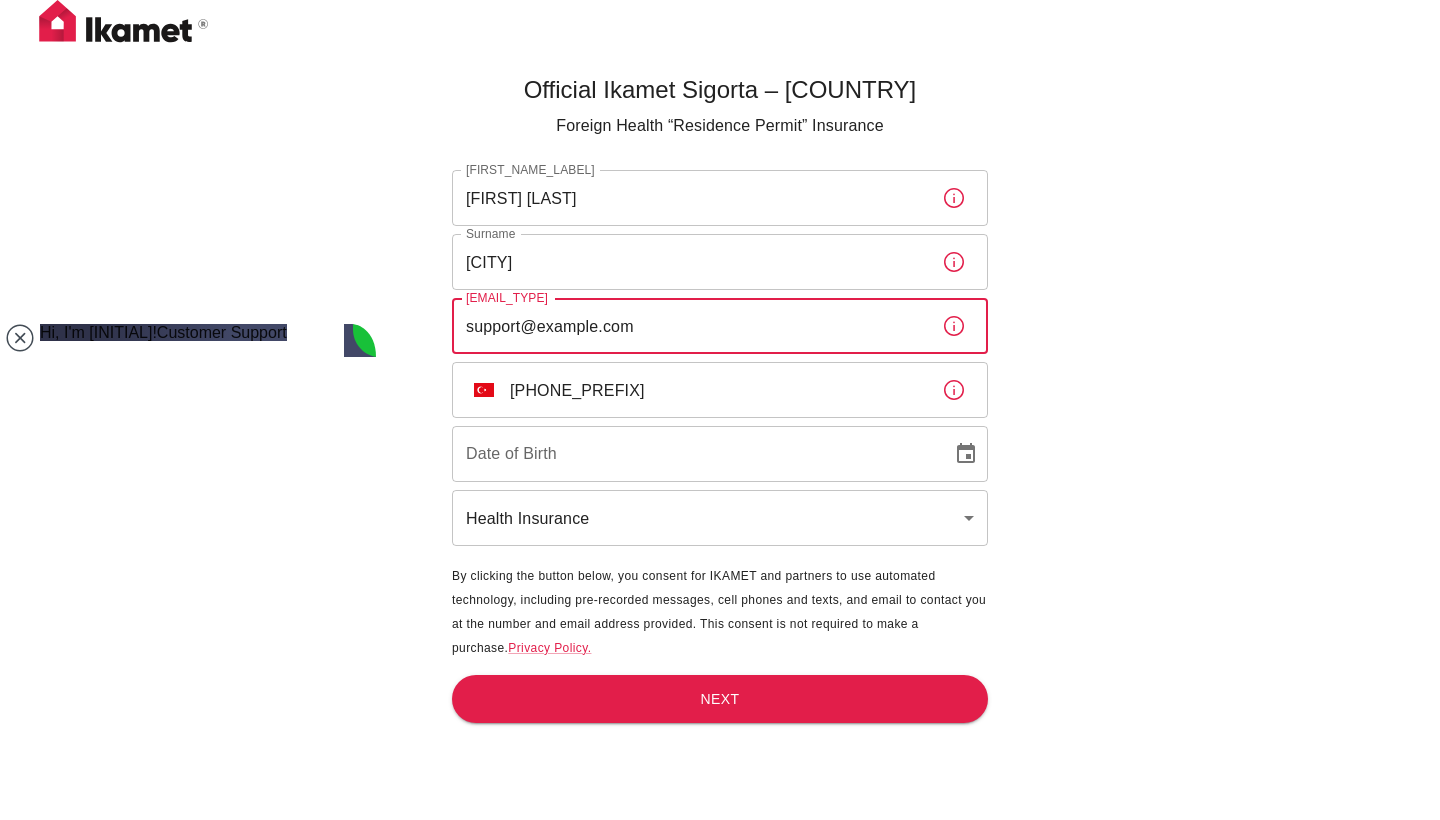 type on "ilincastefania33@yahoo.com" 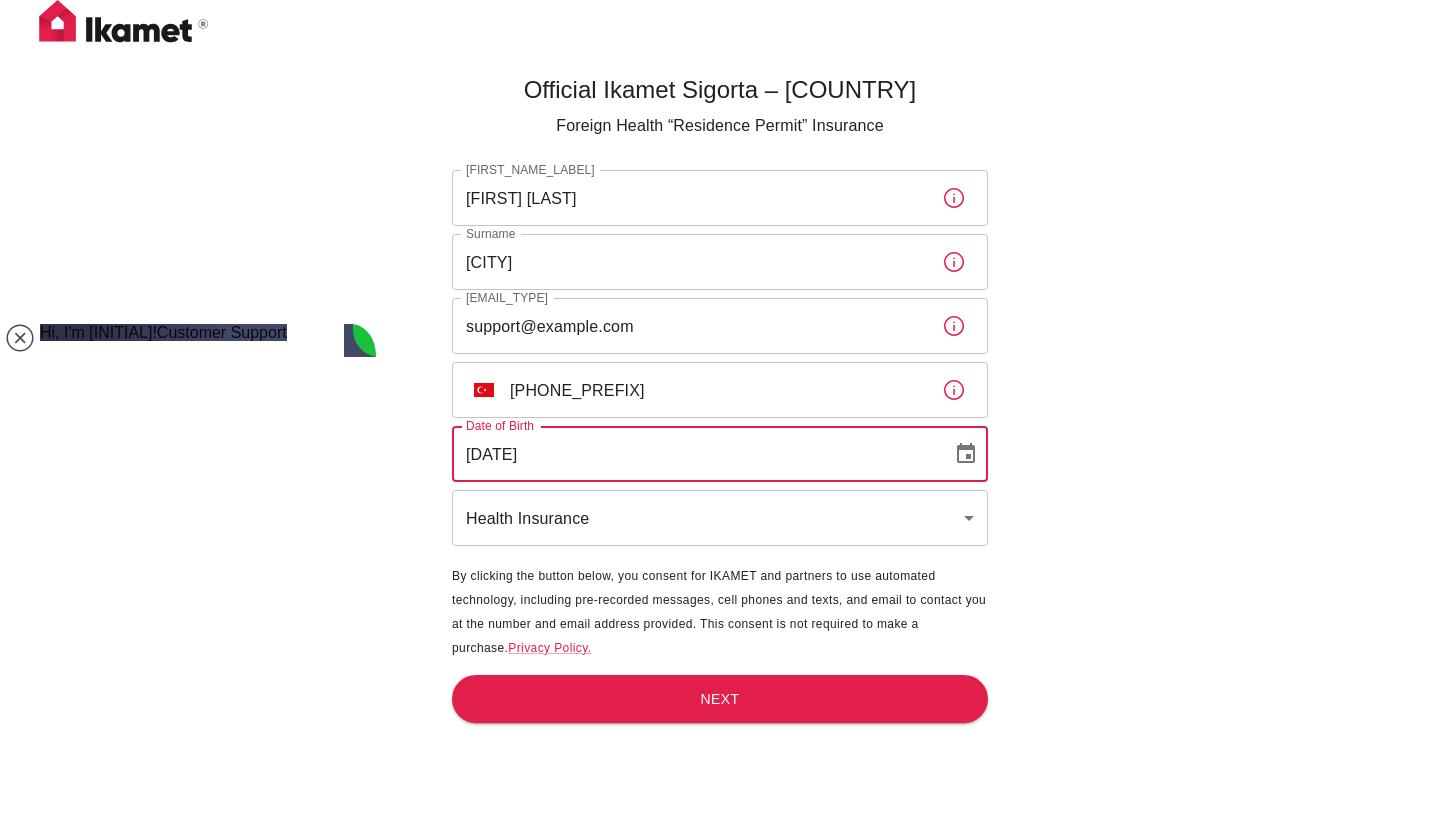 click on "27/05/2003" at bounding box center (695, 454) 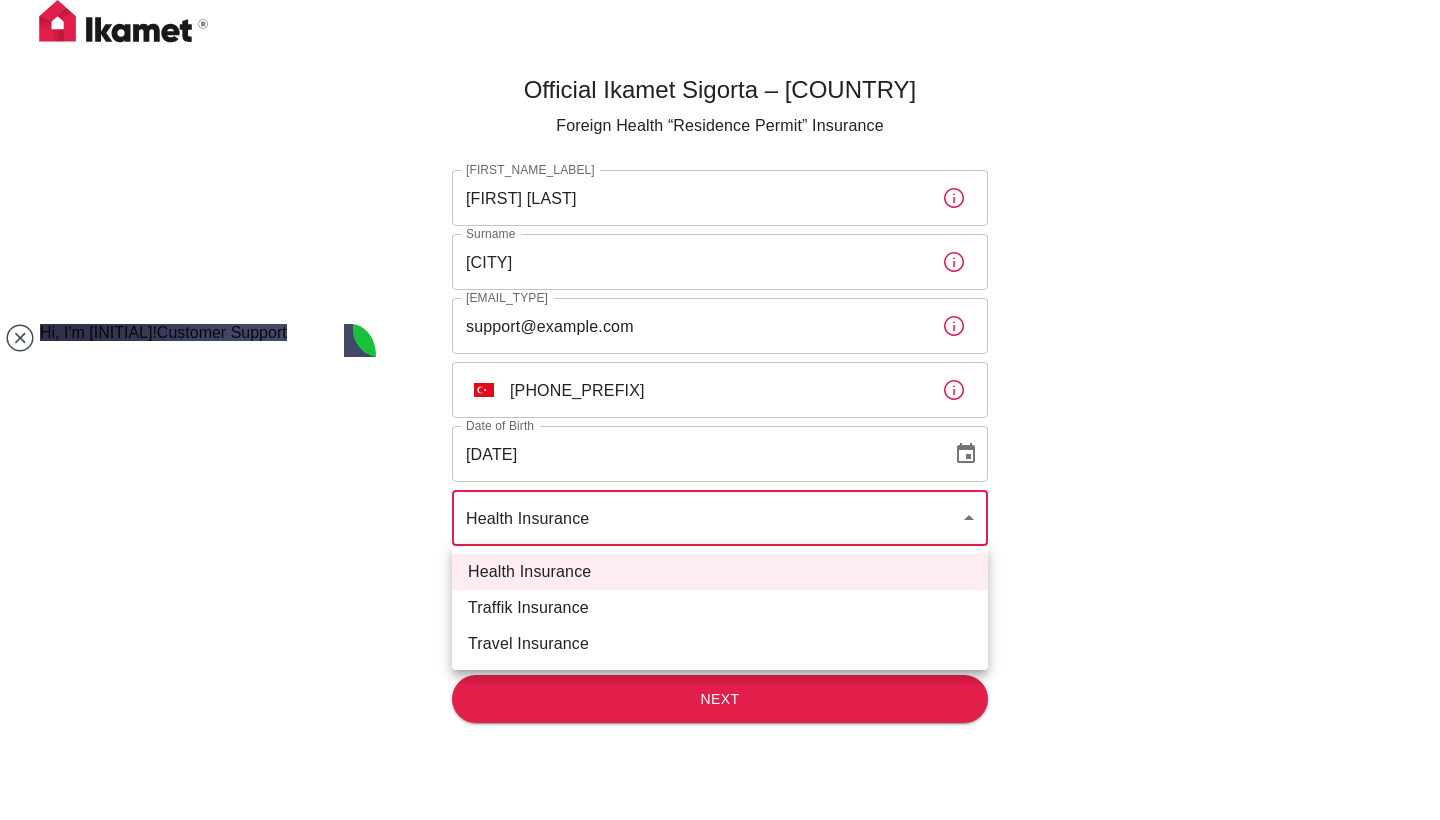 click at bounding box center [720, 410] 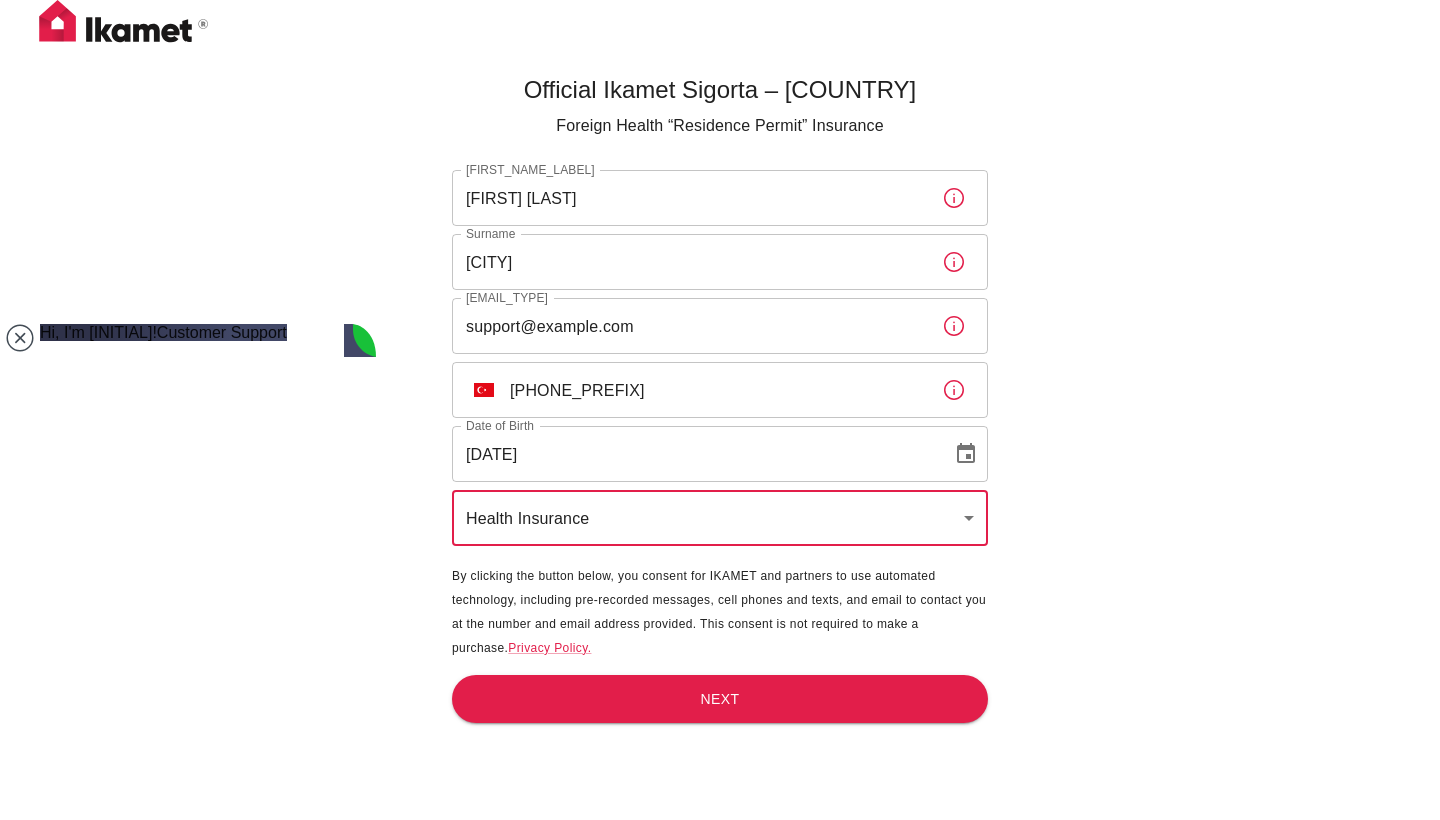 click on "+90" at bounding box center (718, 390) 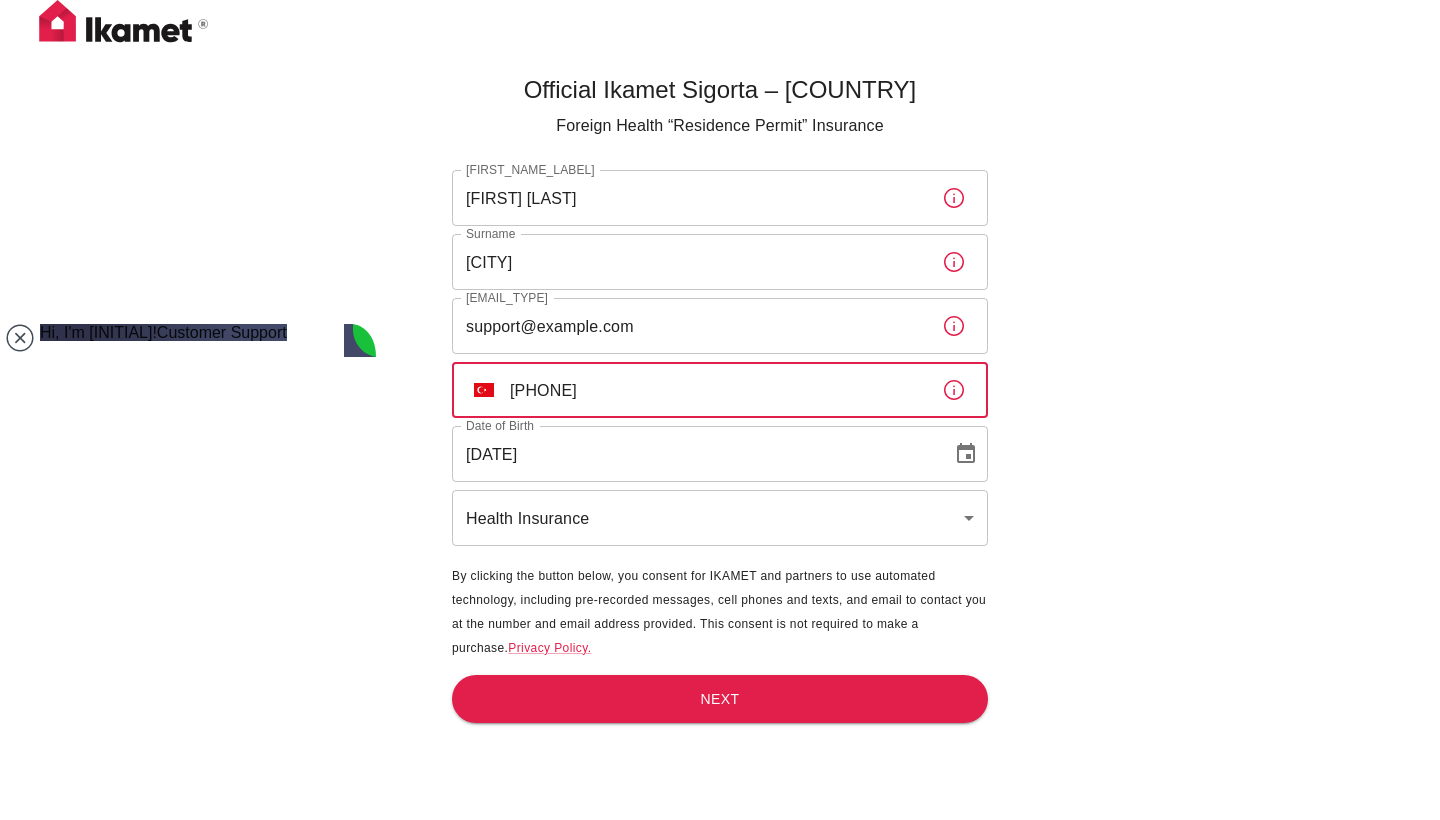 type on "+90 542 351 13 74" 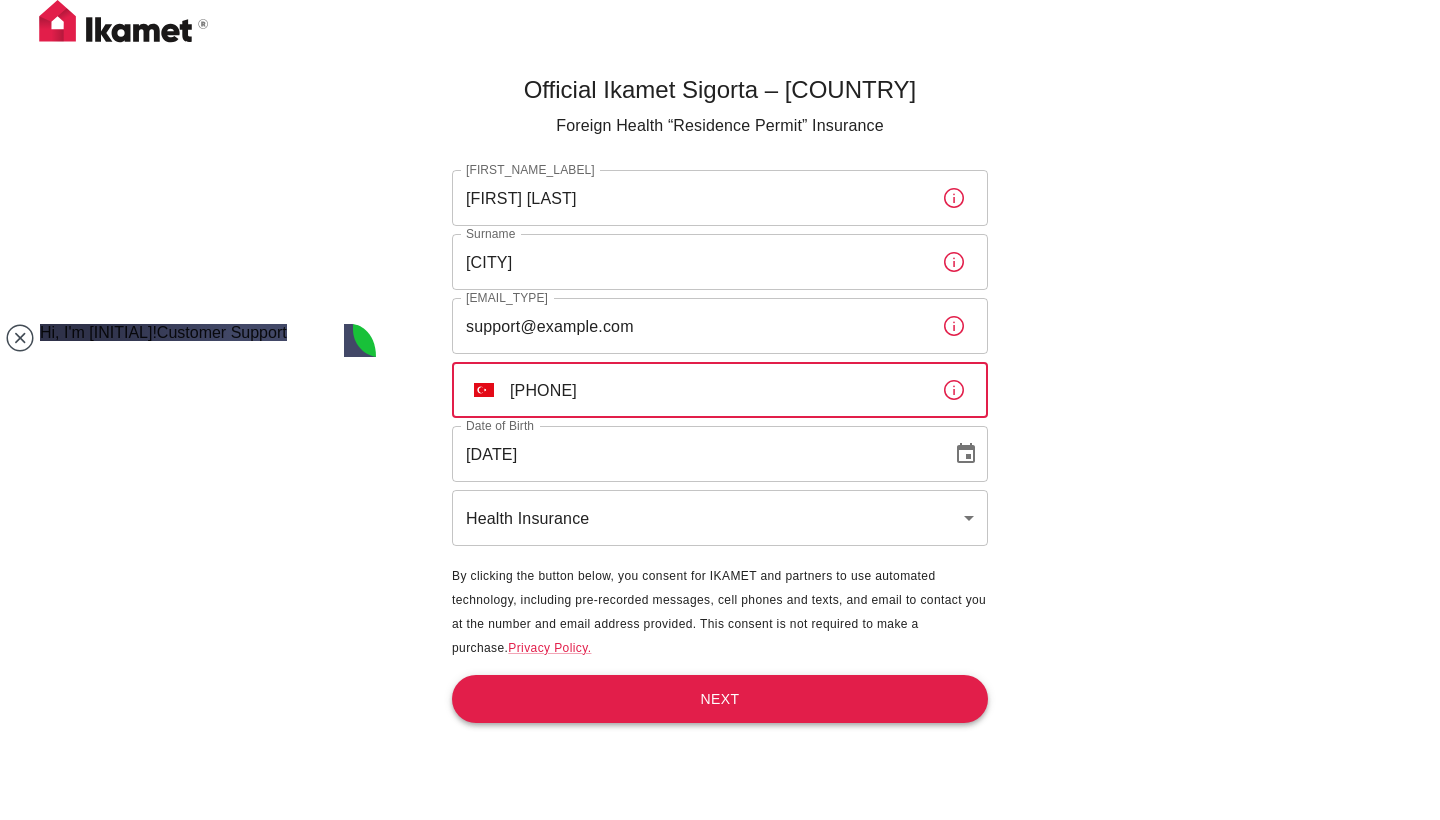 click on "Next" at bounding box center (720, 699) 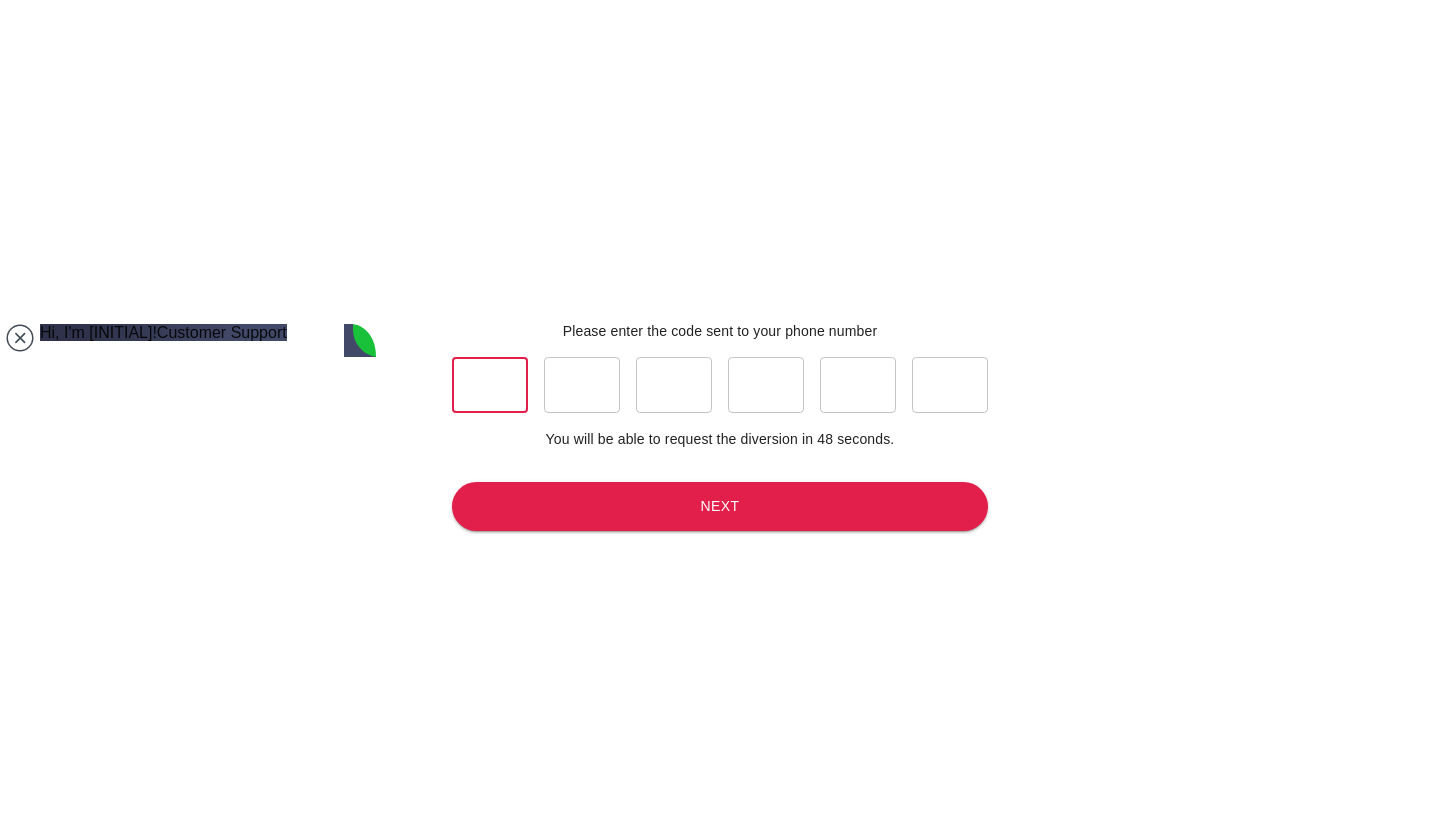 click at bounding box center [490, 385] 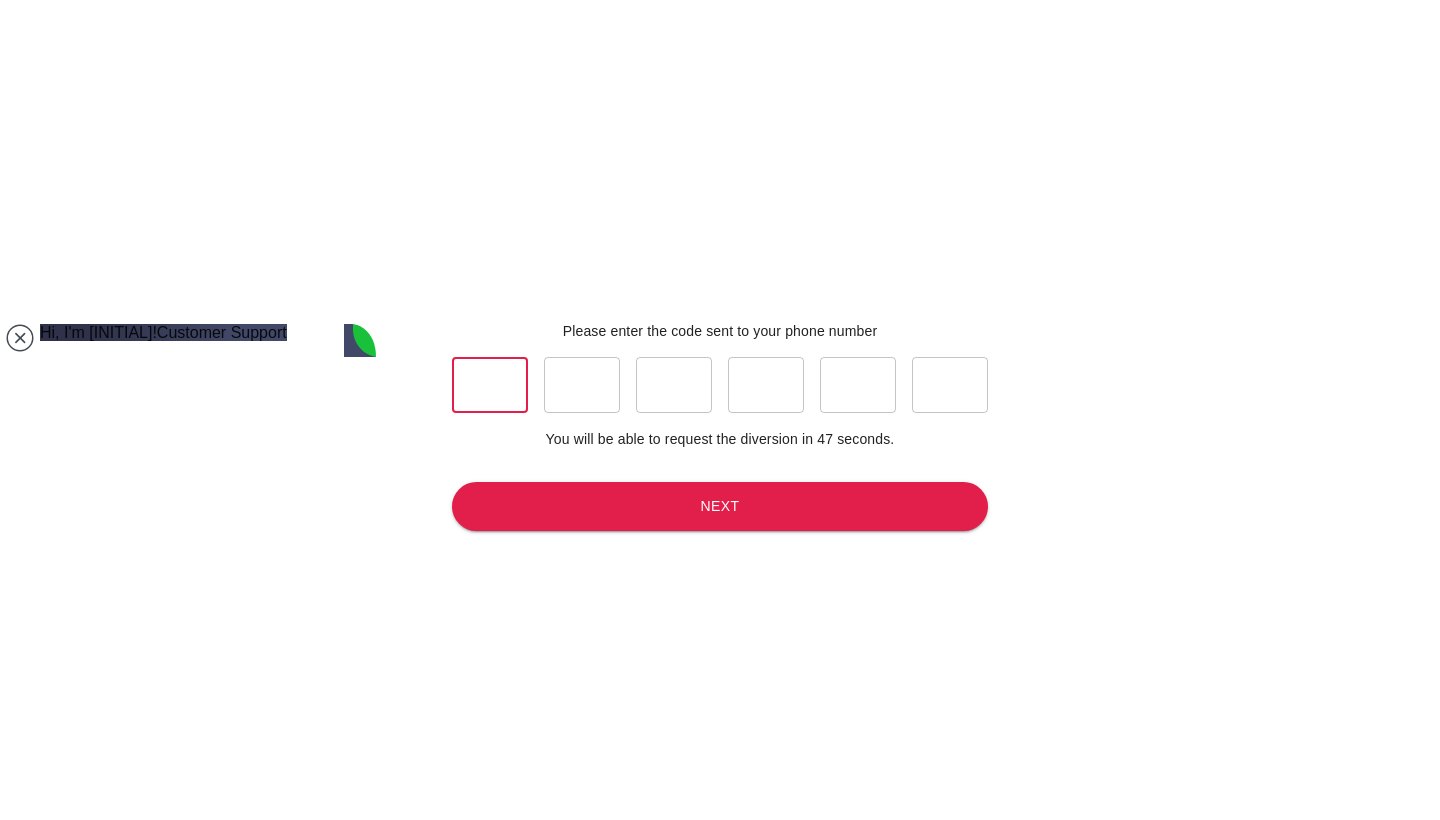 type on "9" 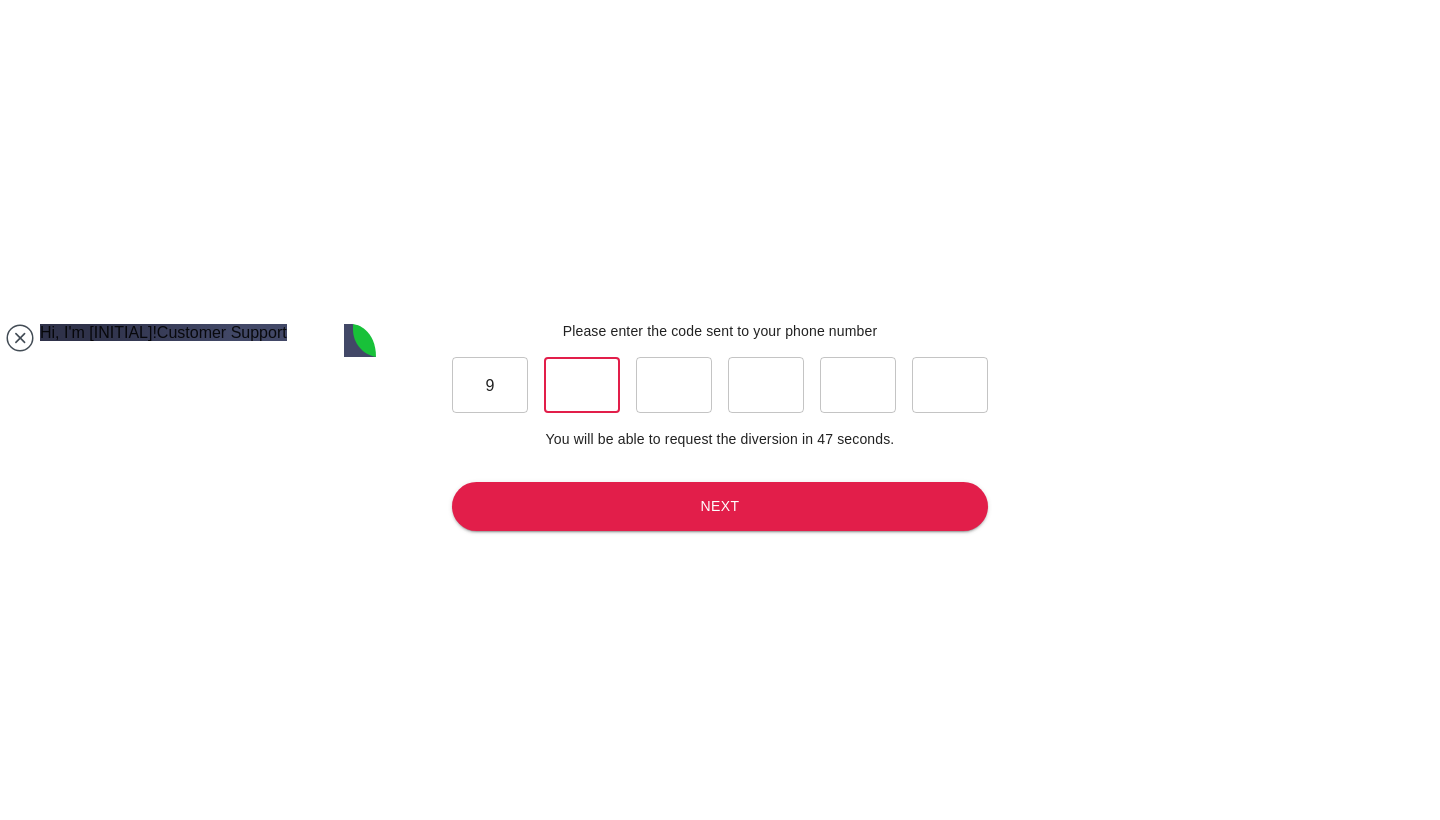 type on "1" 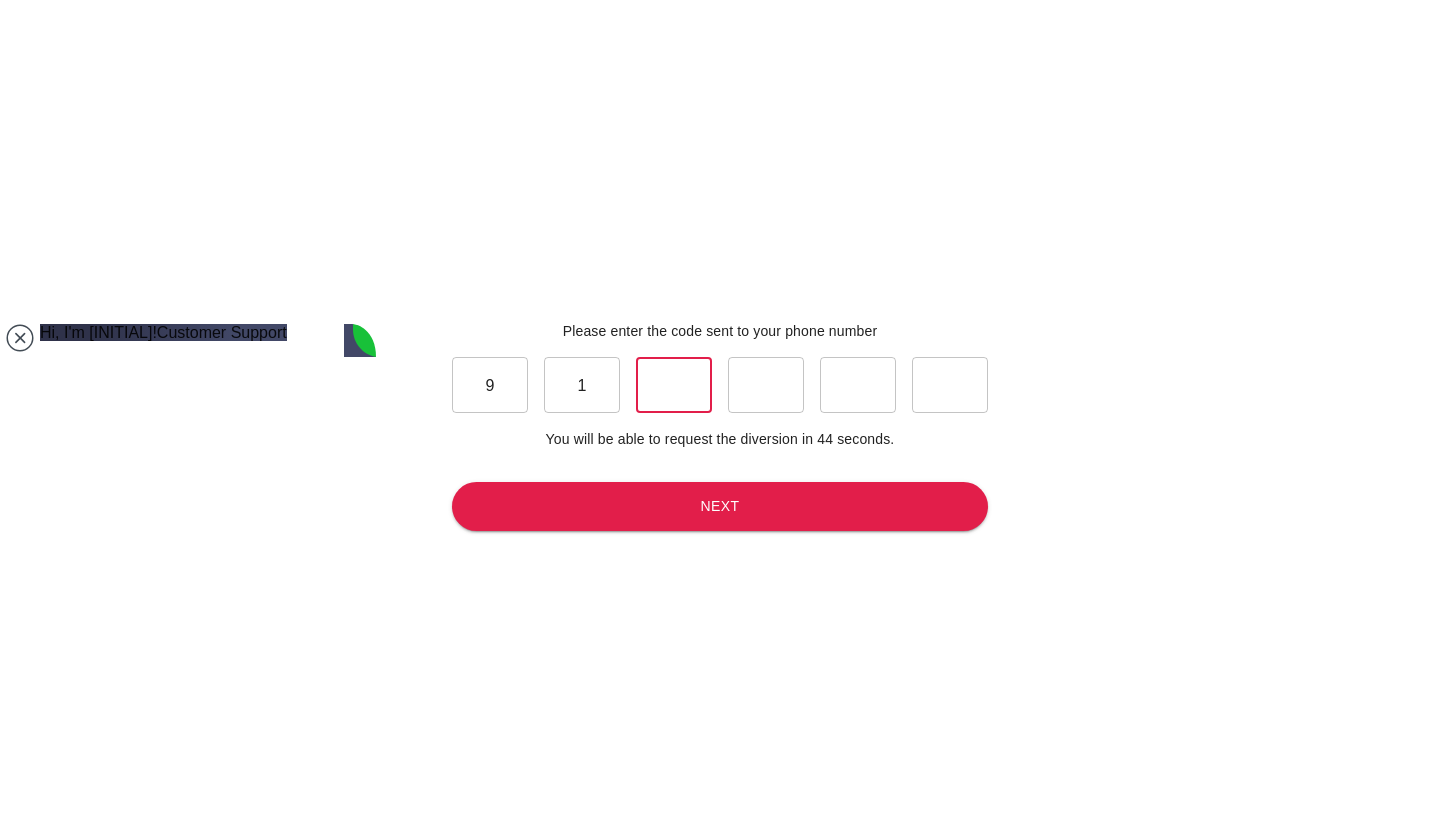 type on "4" 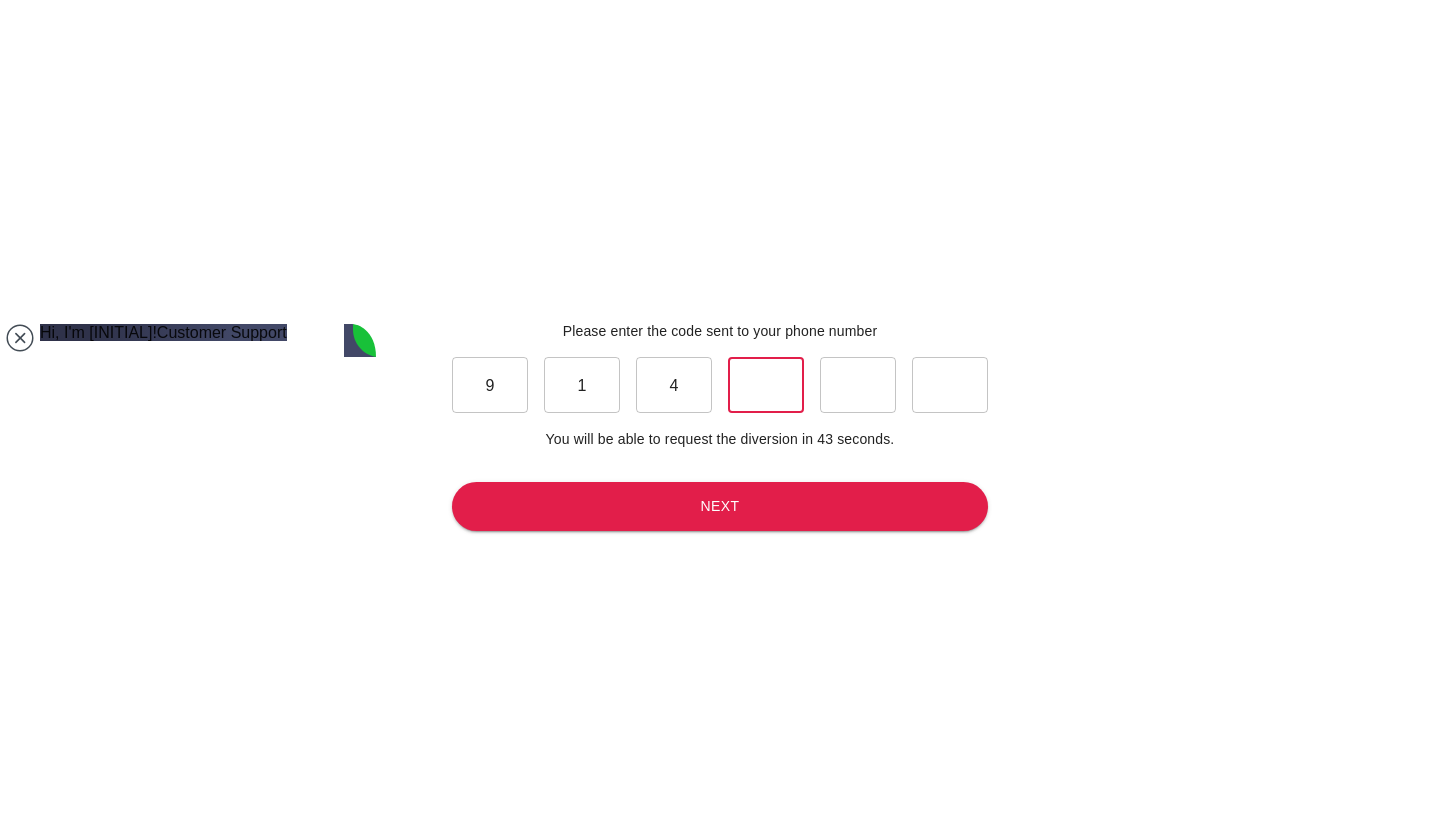 type on "7" 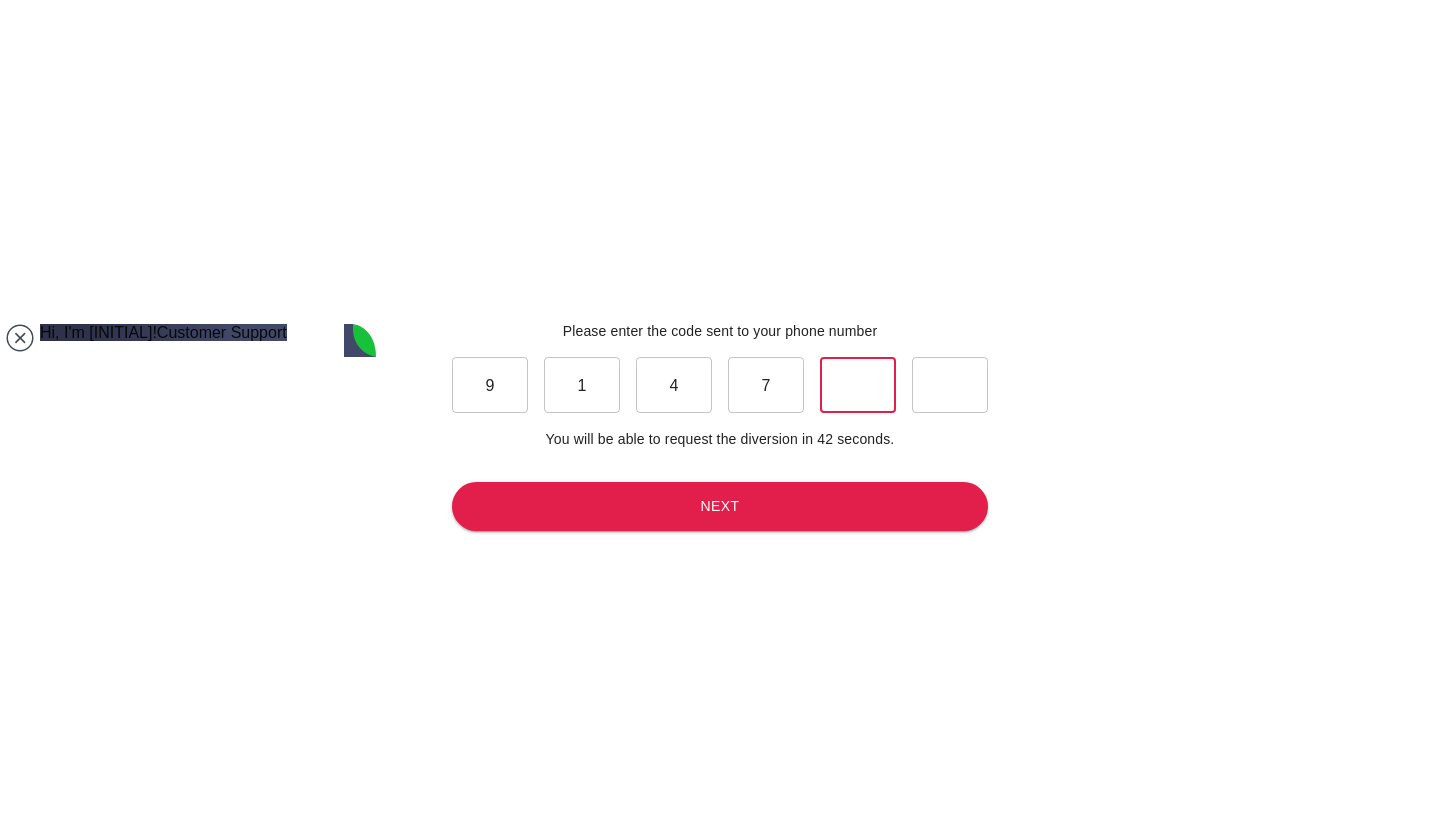 type on "7" 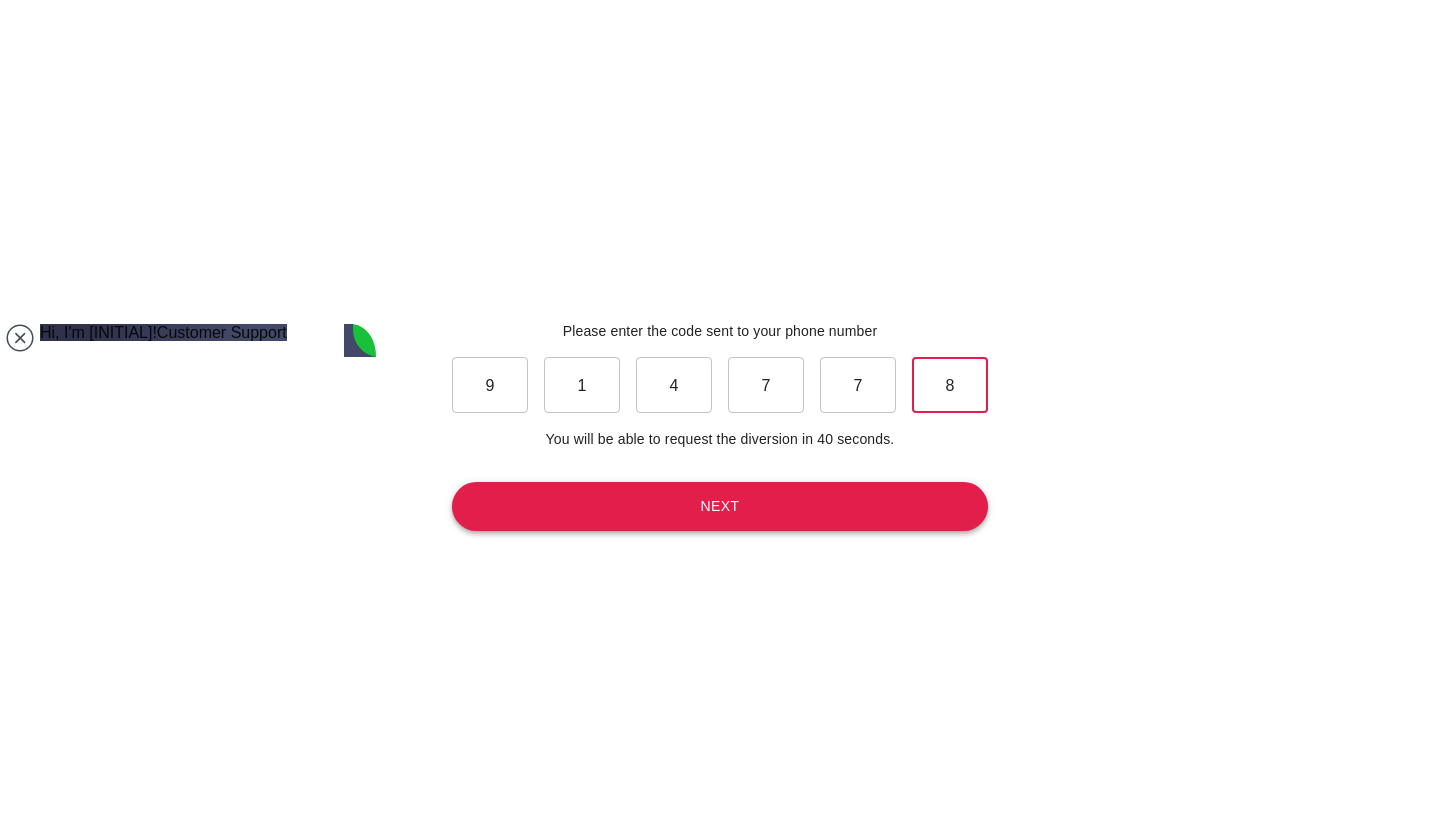 type on "8" 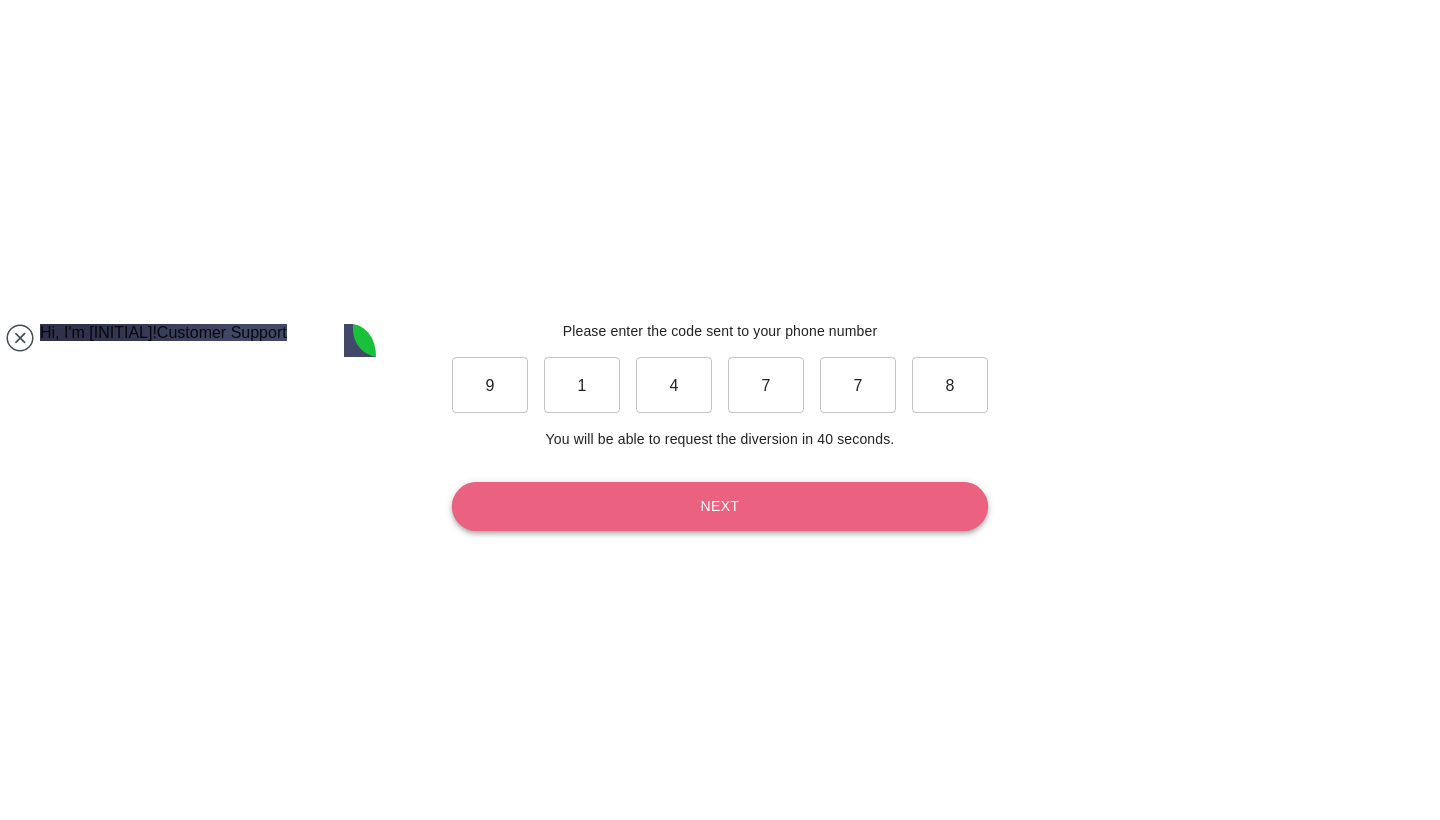 click on "Next" at bounding box center (720, 506) 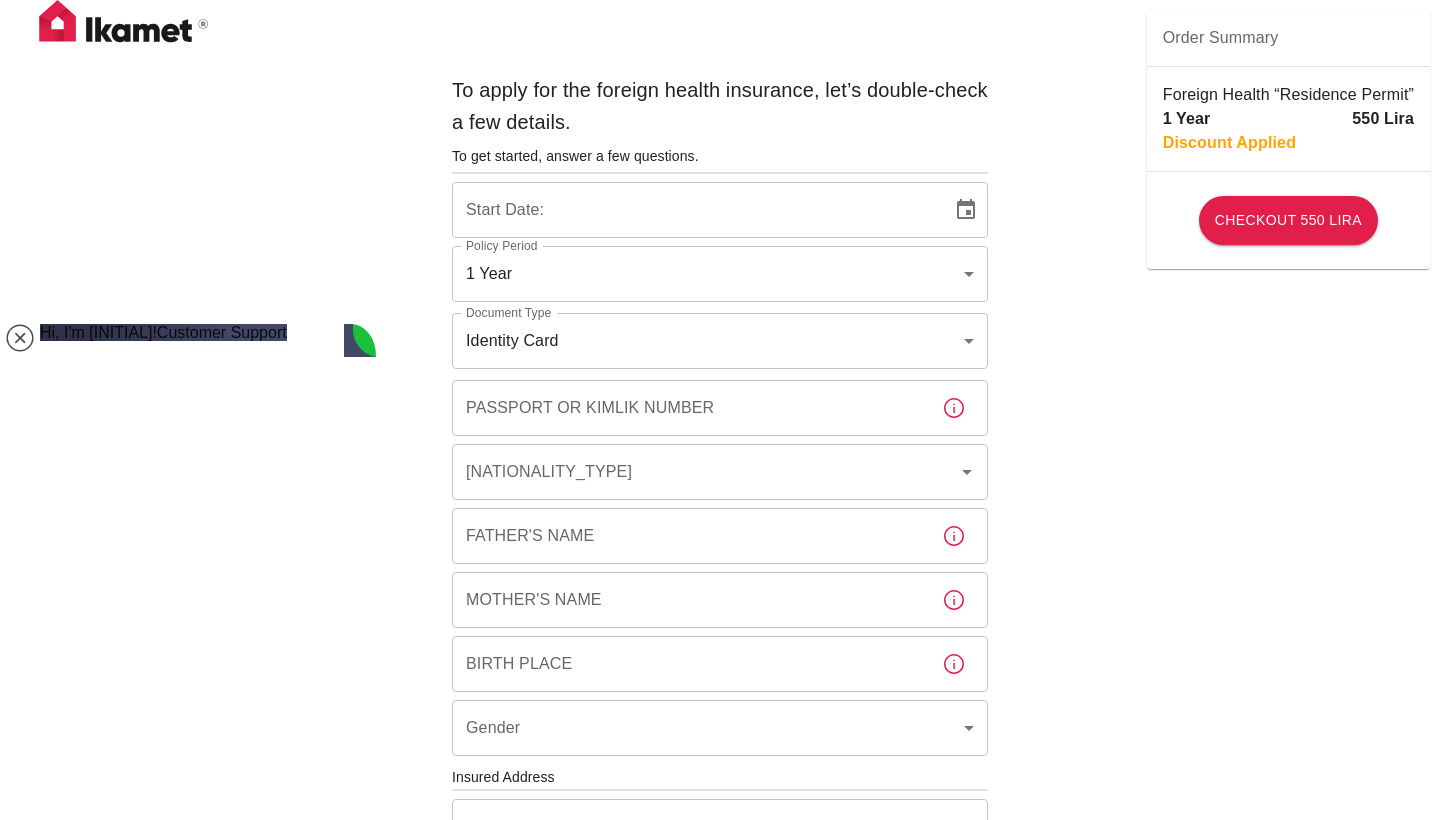 type on "08/08/2025" 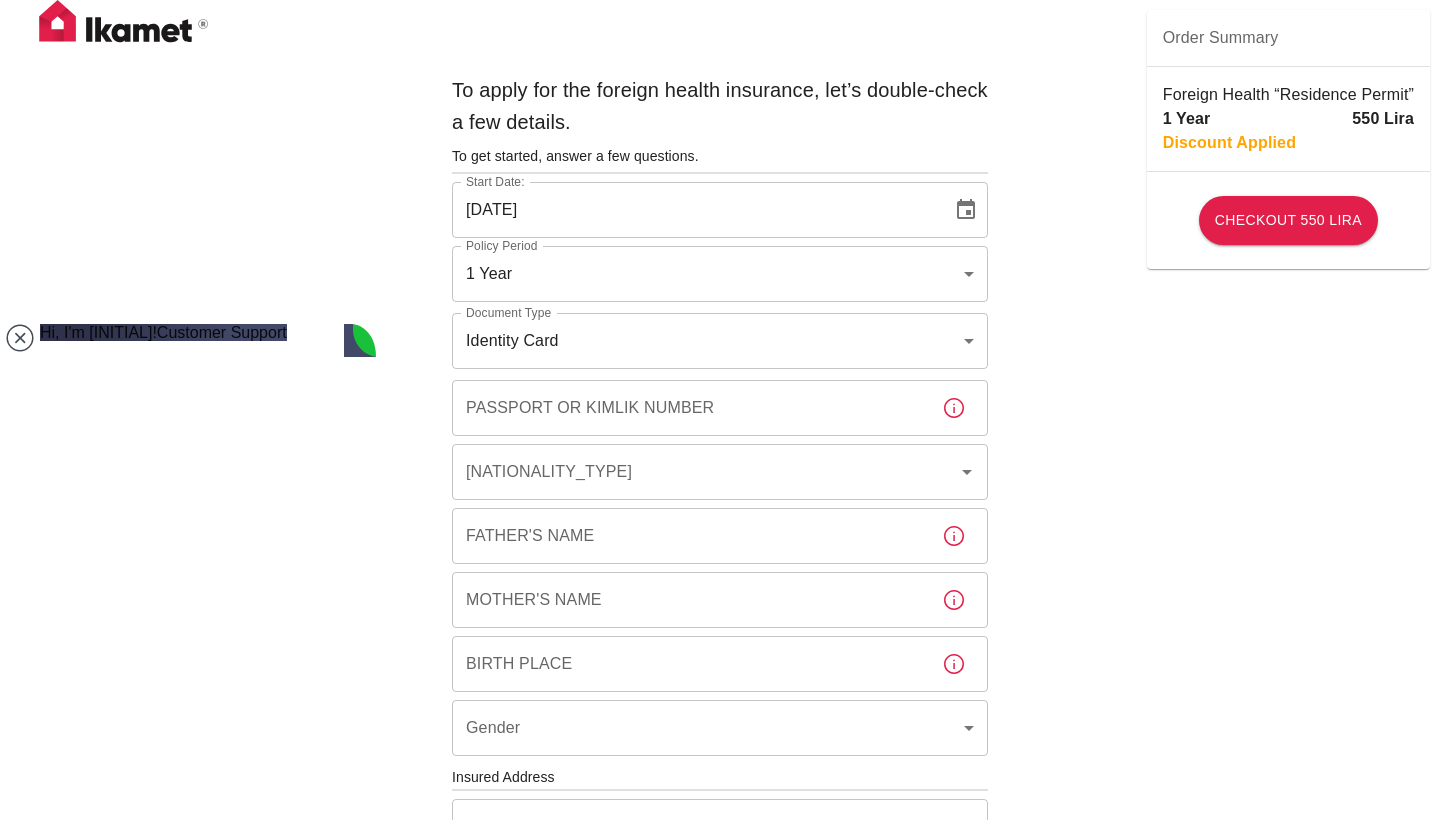 click on "To apply for the foreign health insurance, let’s double-check a few details. To get started, answer a few questions. Start Date: 08/08/2025 Start Date: Policy Period 1 Year b7343ef8-d55e-4554-96a8-76e30347e985 Policy Period Document Type Identity Card id Document Type Passport or Kimlik Number Passport or Kimlik Number Nationality Nationality Father's Name Father's Name Mother's Name Mother's Name Birth Place Birth Place Gender ​ Gender Insured Address City City Town Town Neighborhood Neighborhood Street Street Building Number Building Number Apartment Number Apartment Number EFT Credit Card I have read and accept the  Privacy Policy and User Agreement I have read and accept the  Clarification Text I agree to recieve E-mail and SMS about this offer and campaigns. Order Summary Foreign Health “Residence Permit” 1 Year 550 Lira Discount Applied Checkout 550 Lira Checkout 550 Lira
Ikamet Sigorta | Personal Information
Hi, I'm K.D.! Customer Support Hi, I'm K.D.! 14:09 😇 🦄 😕" at bounding box center [720, 775] 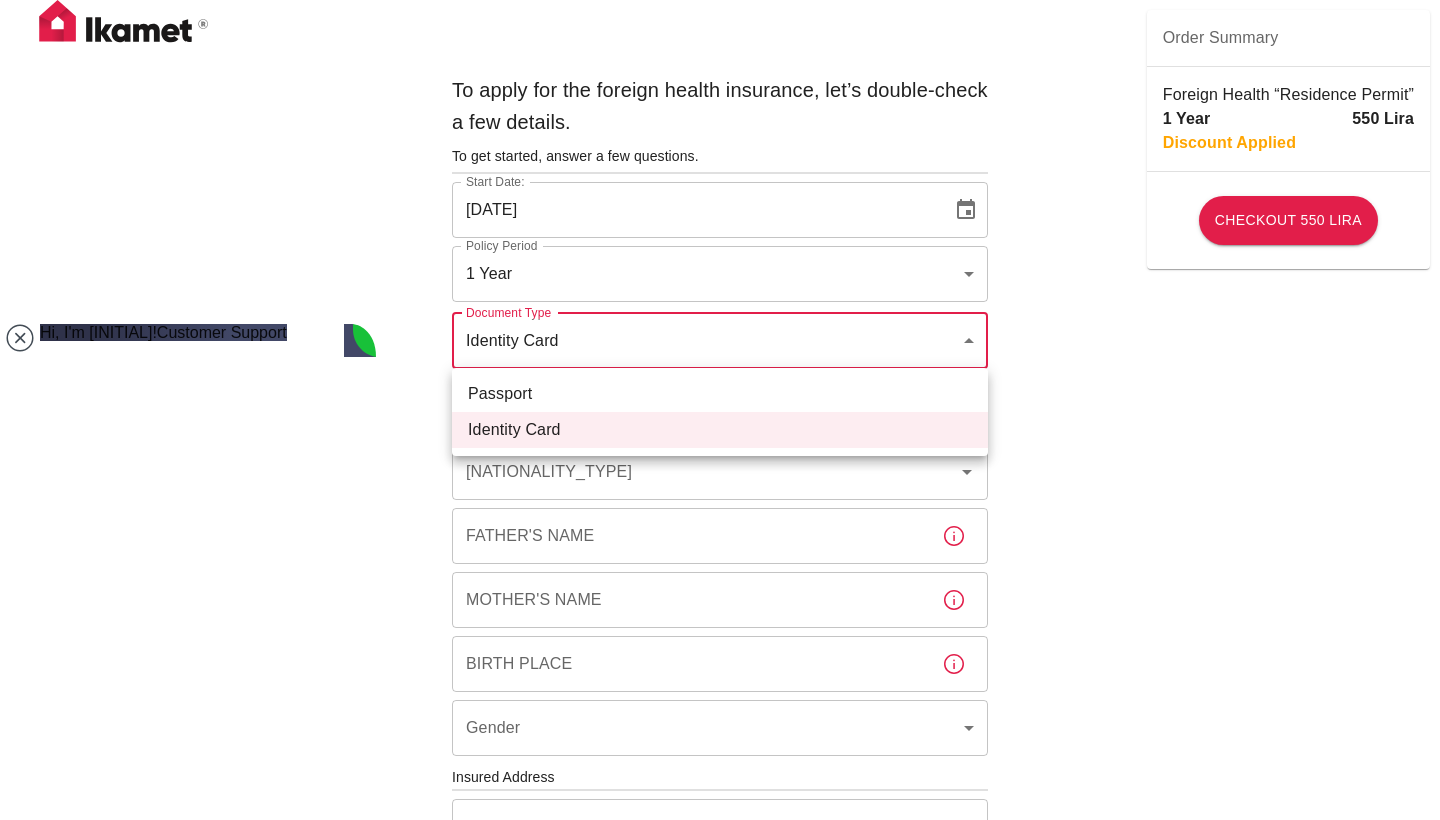 click on "Passport" at bounding box center [720, 394] 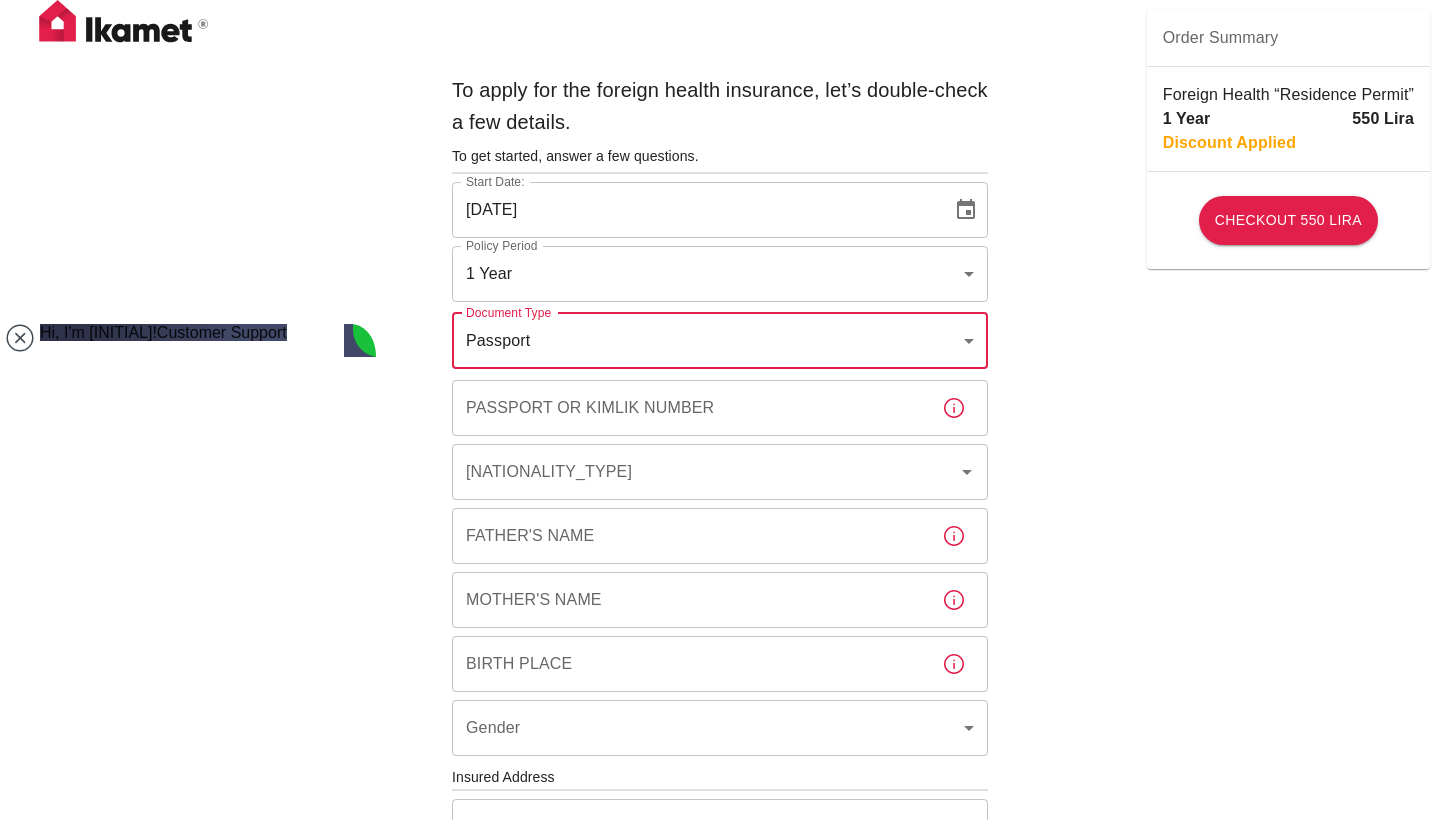 type on "passport" 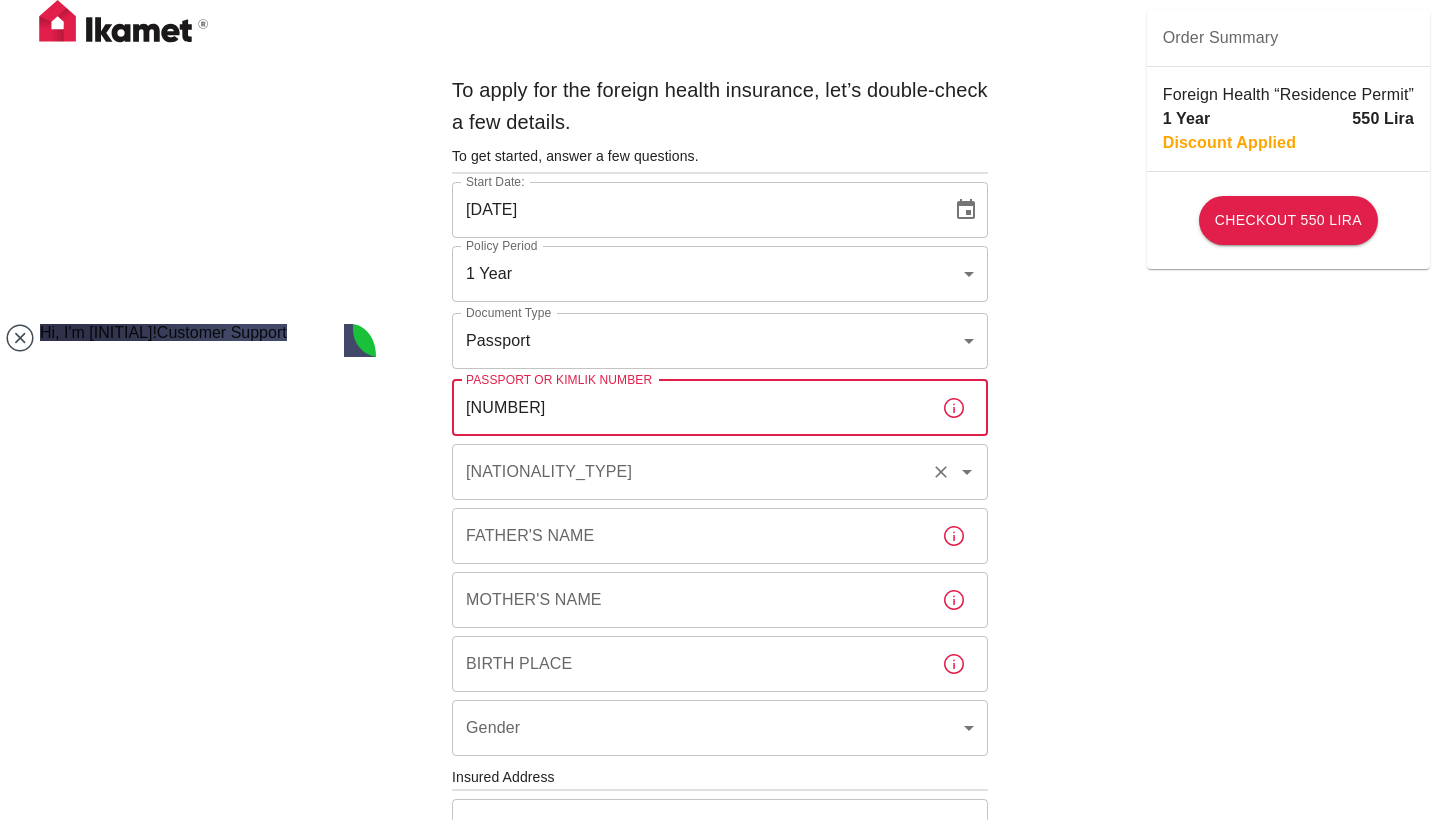 type on "066894720" 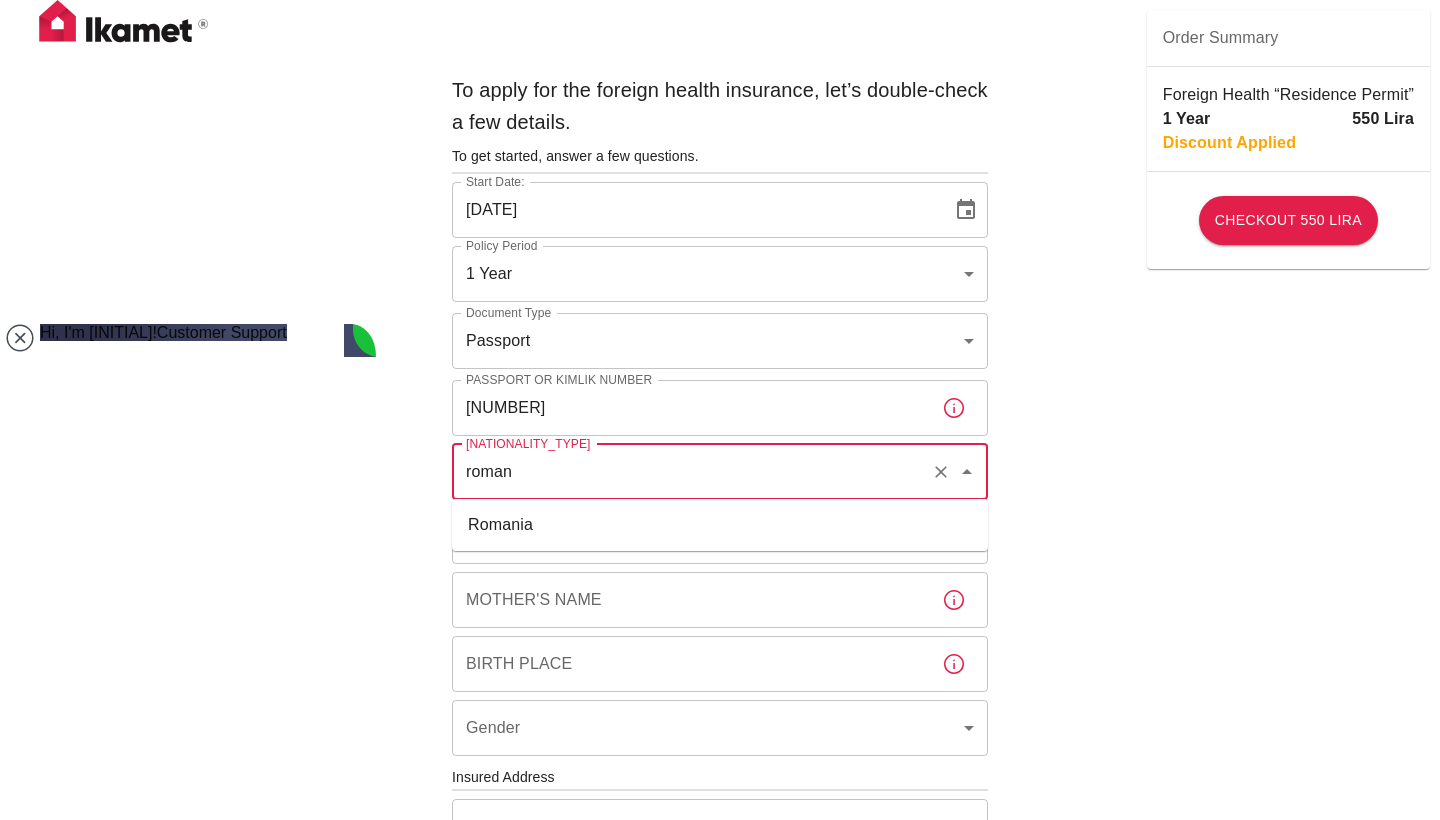 type on "roman" 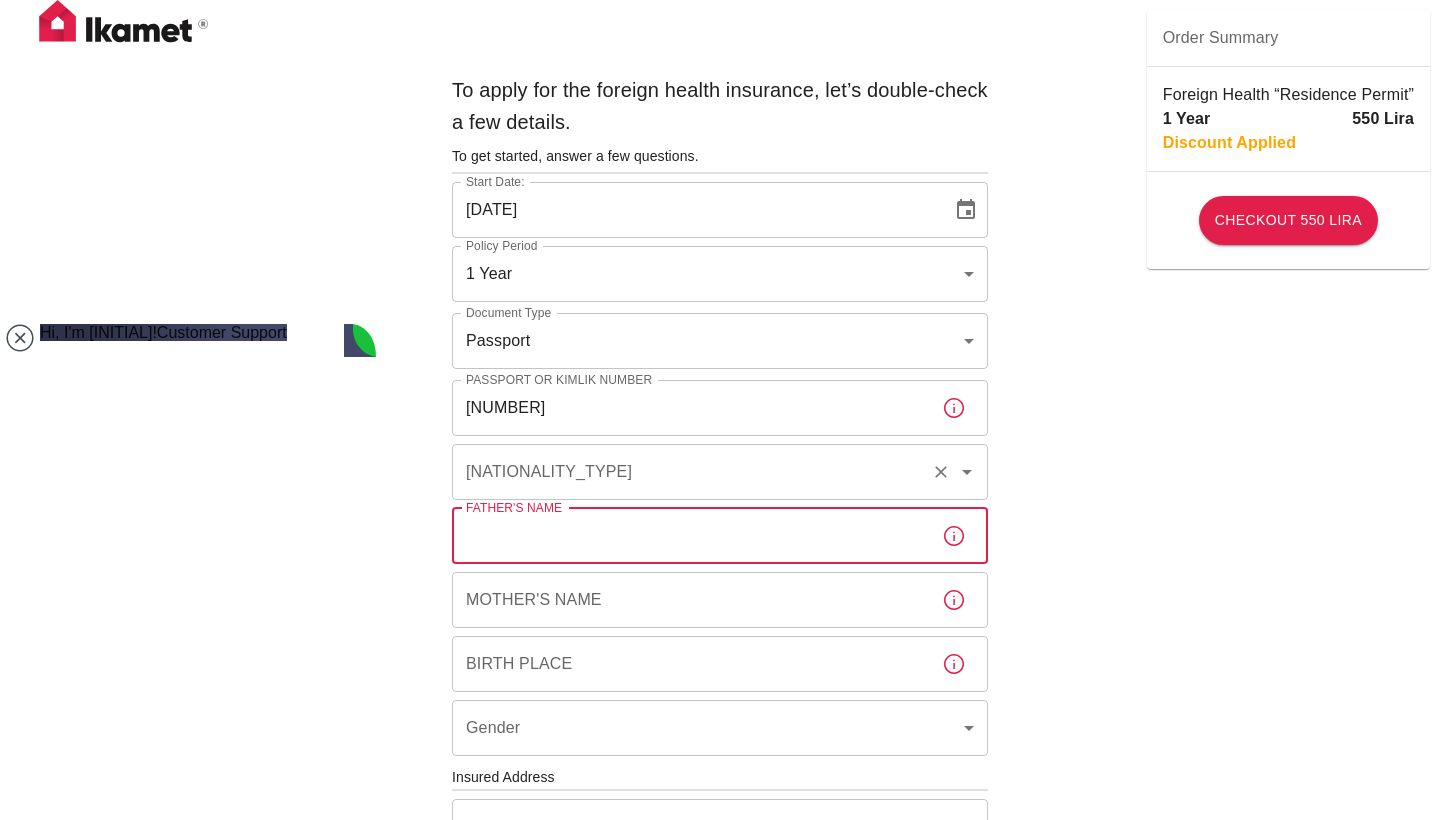 click on "Nationality Nationality" at bounding box center [720, 472] 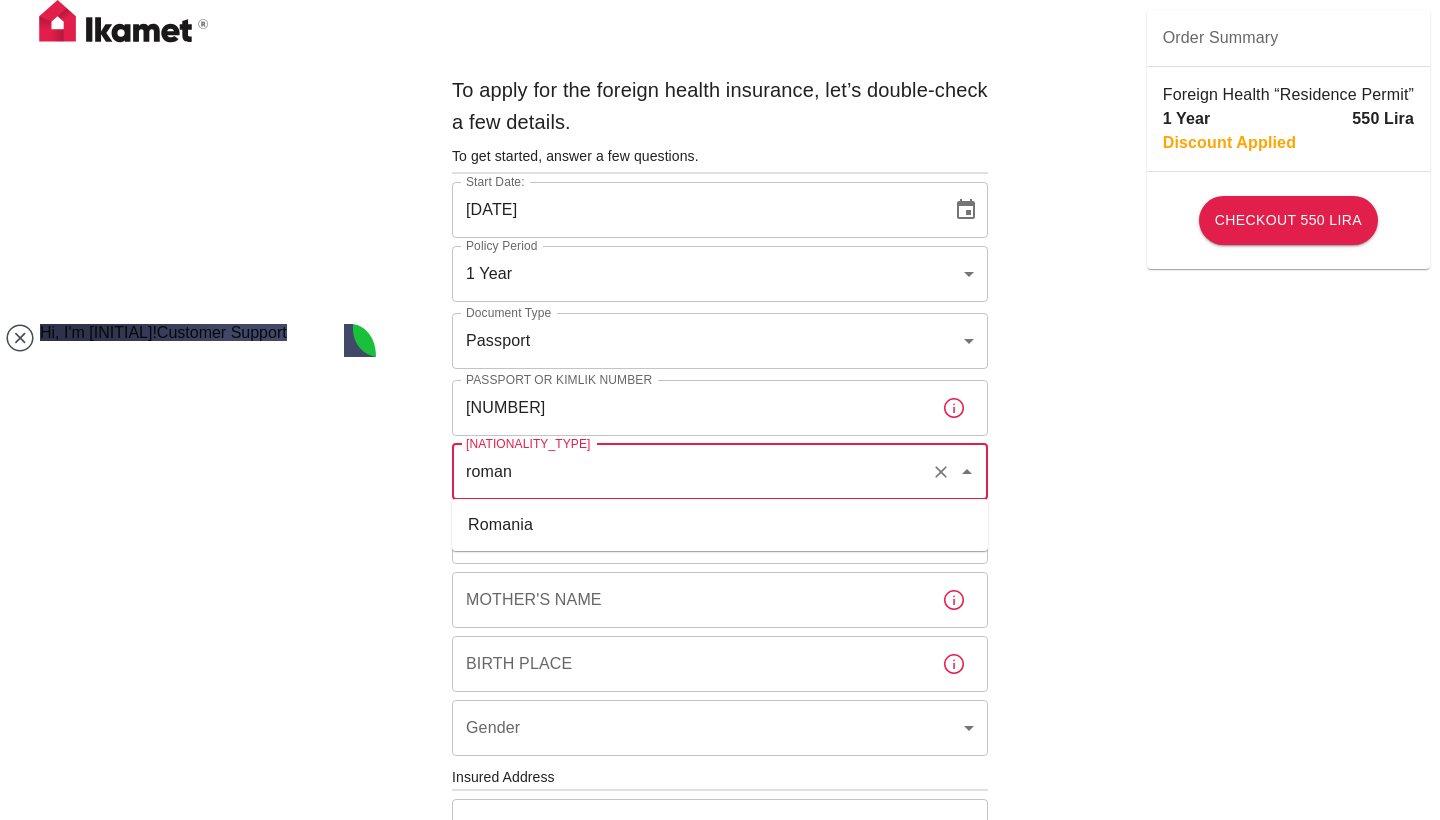 click on "Romania" at bounding box center (720, 525) 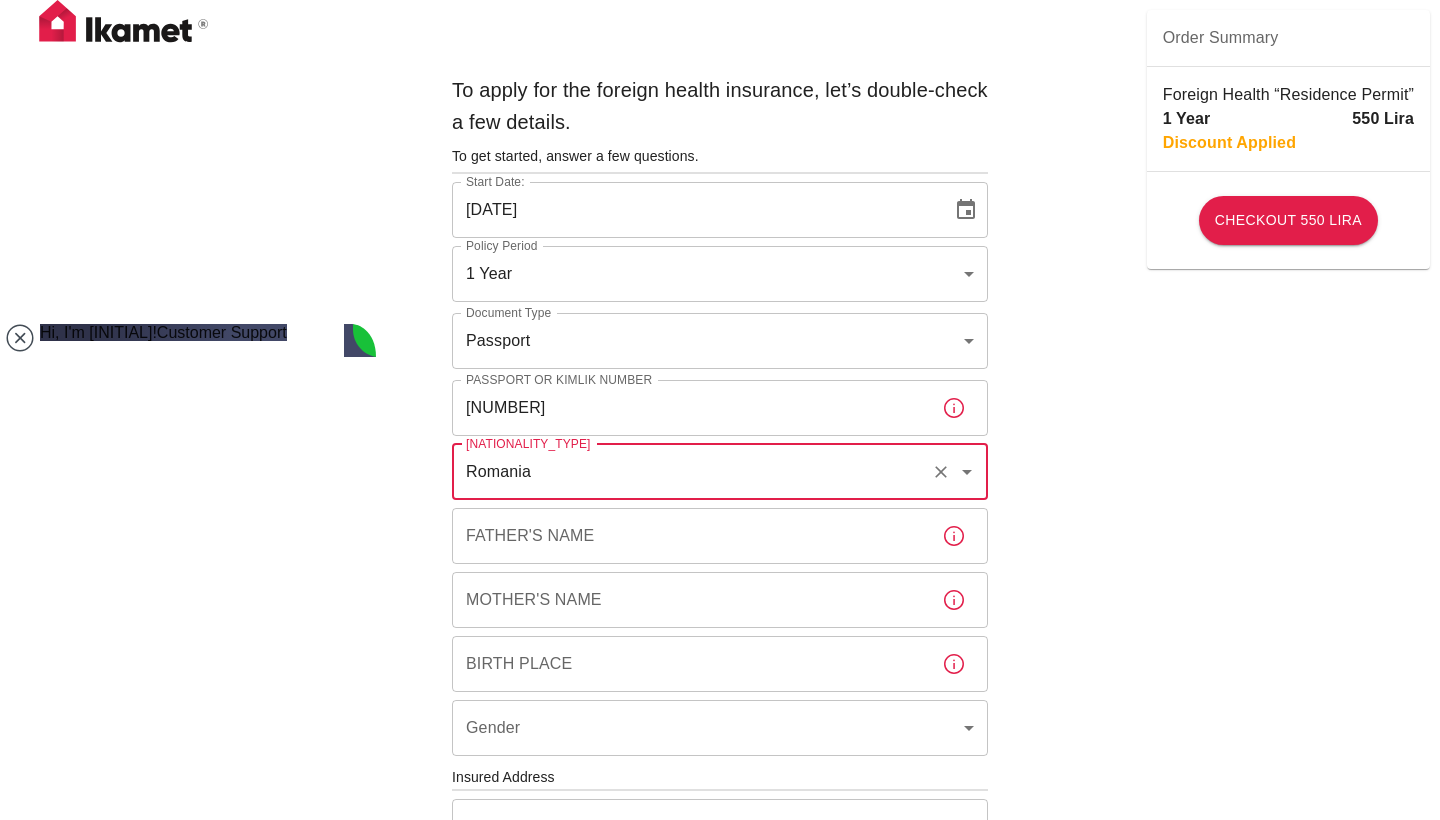 click on "Father's Name" at bounding box center (689, 536) 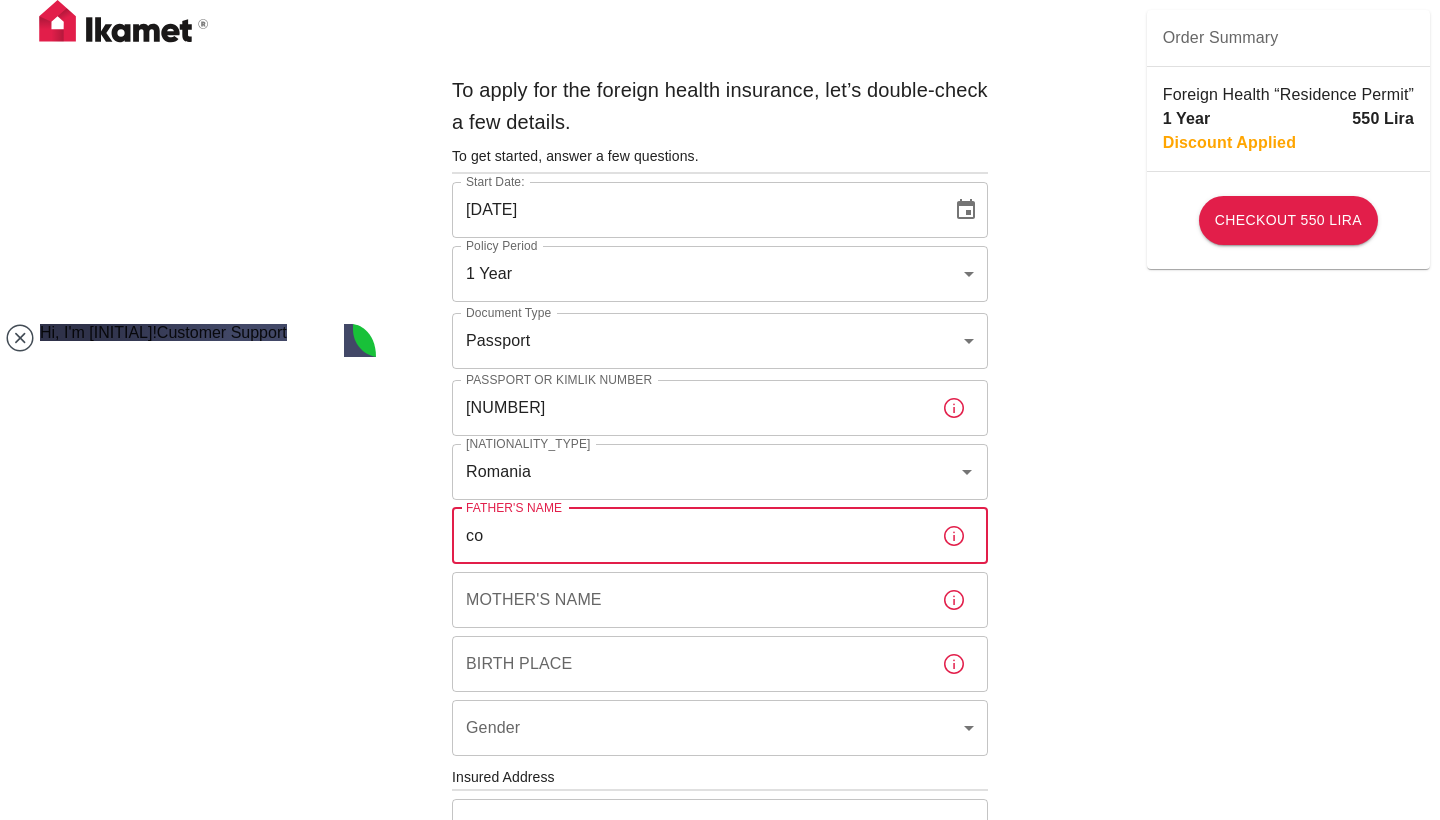 type on "c" 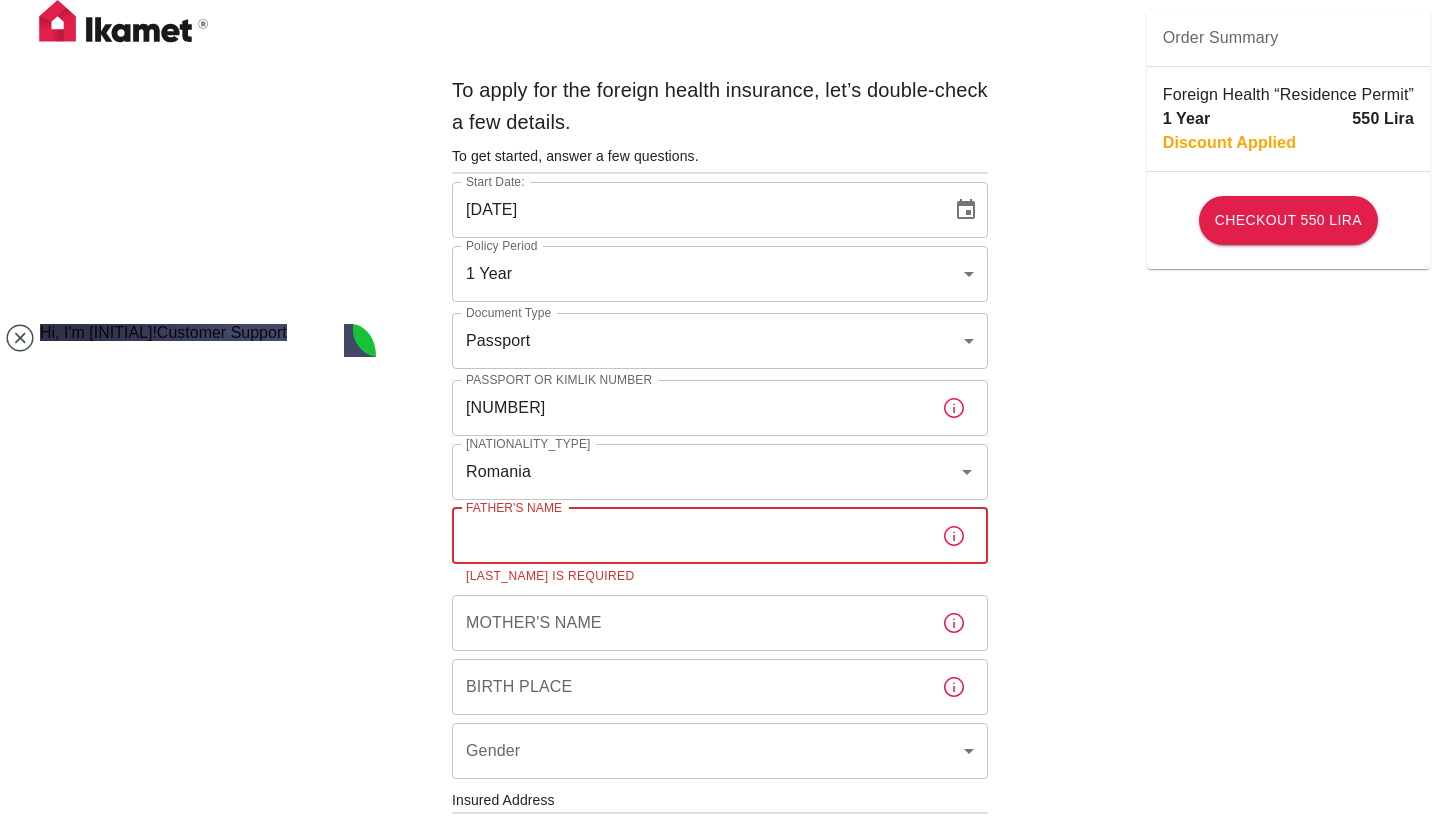 type on "X" 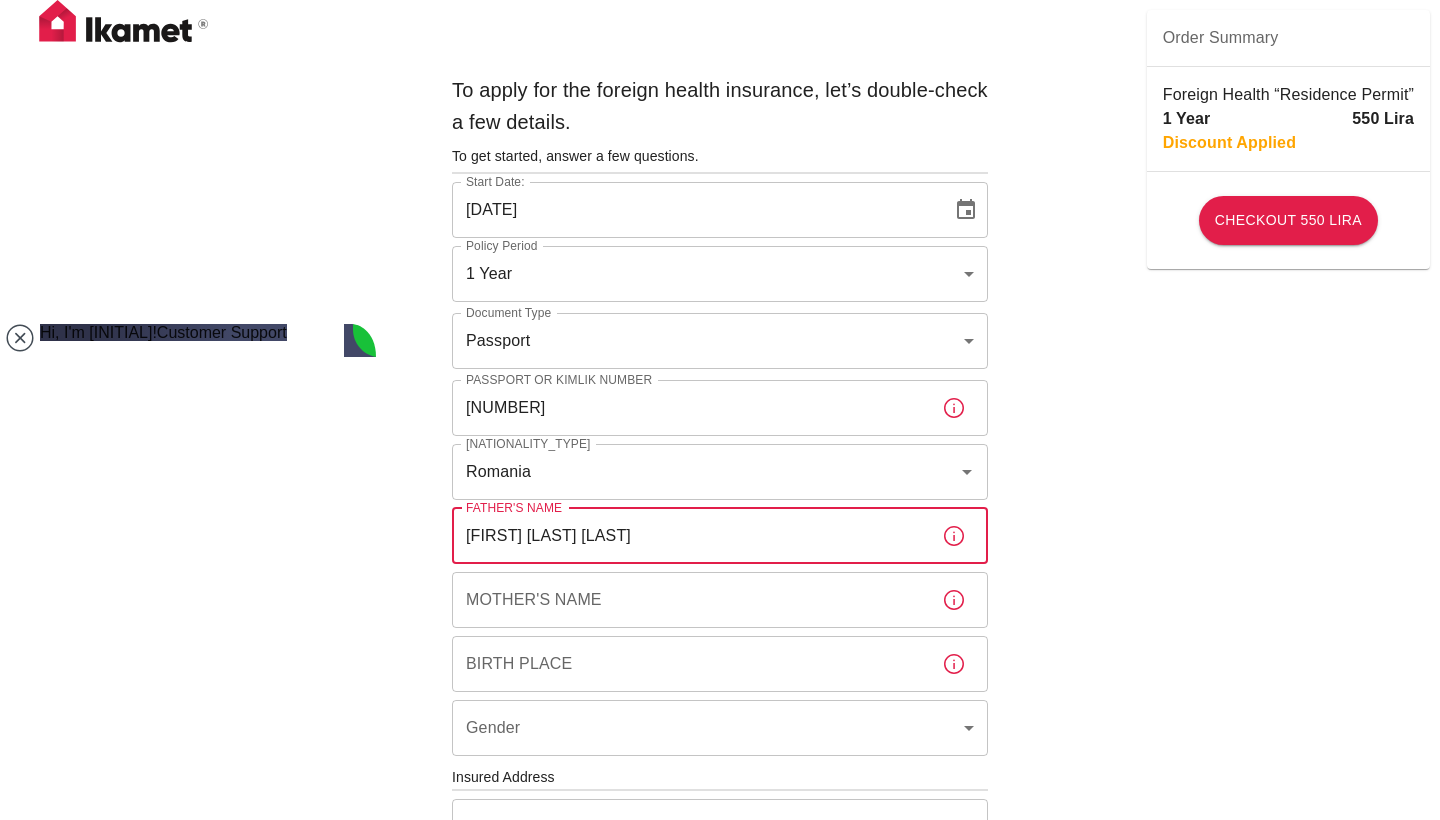 type on "CONSTANTIN CRISTIAN ILINCA" 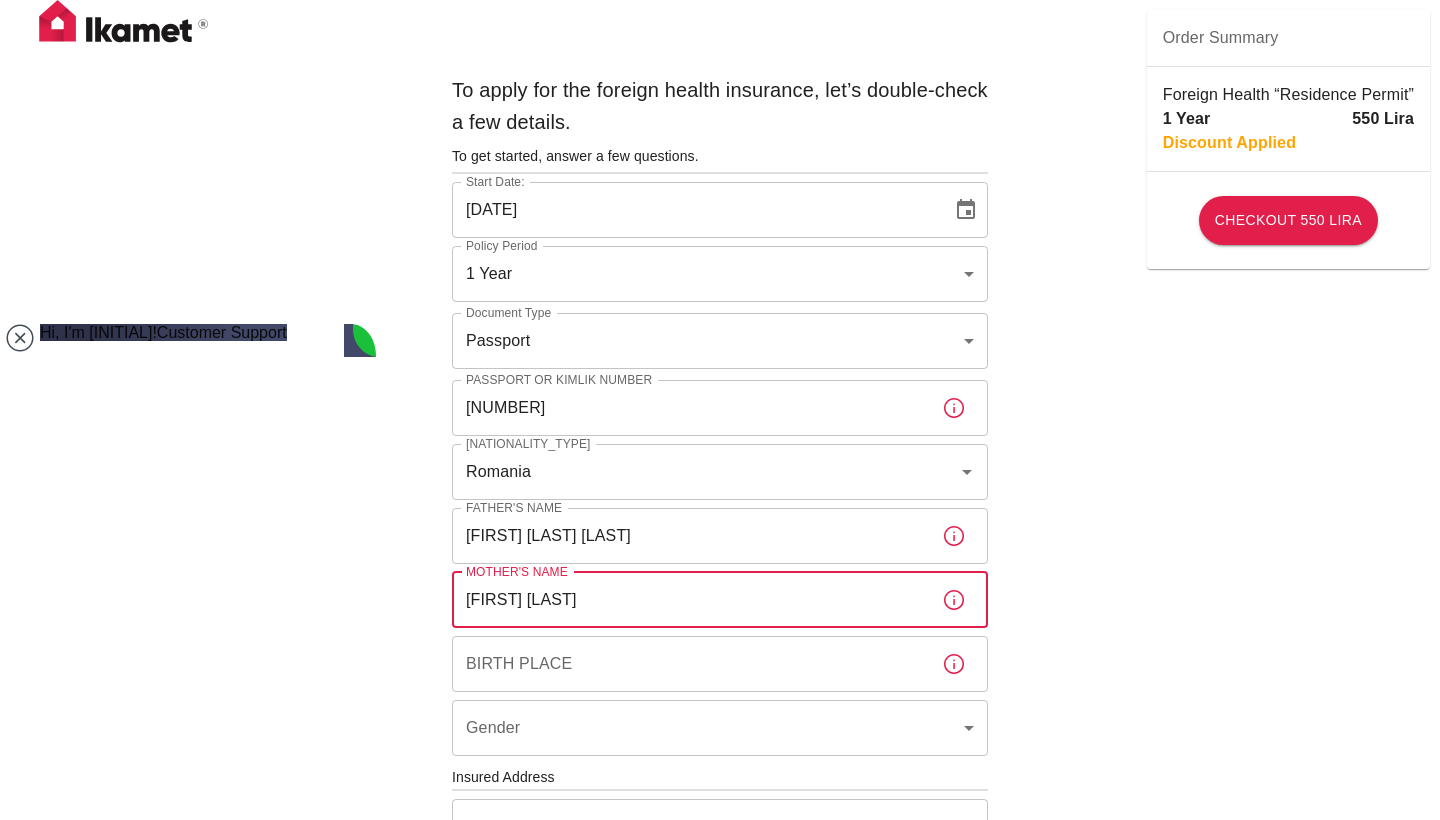 type on "NELIDA ILINCA" 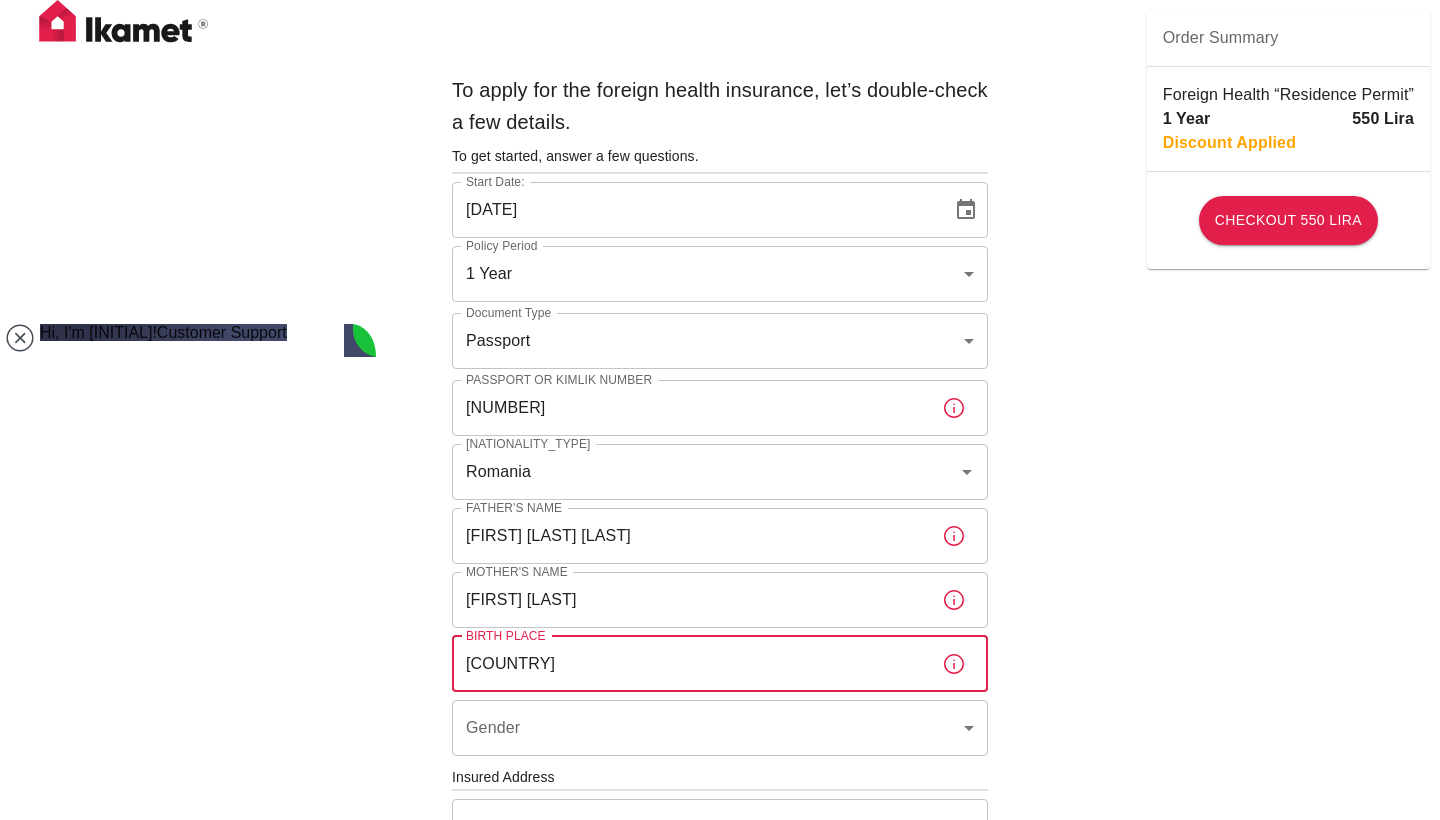 type on "ROMANIA" 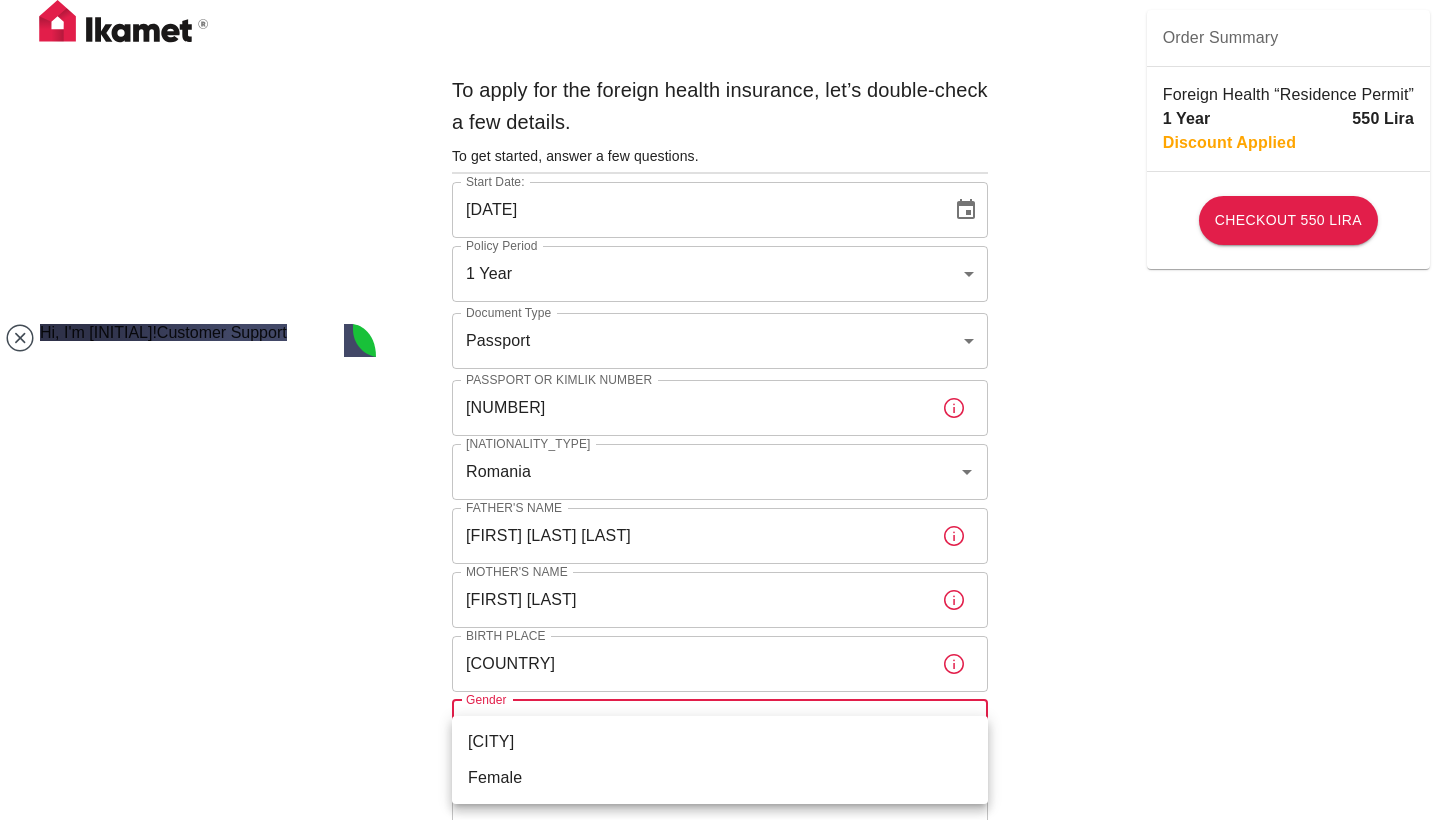 type 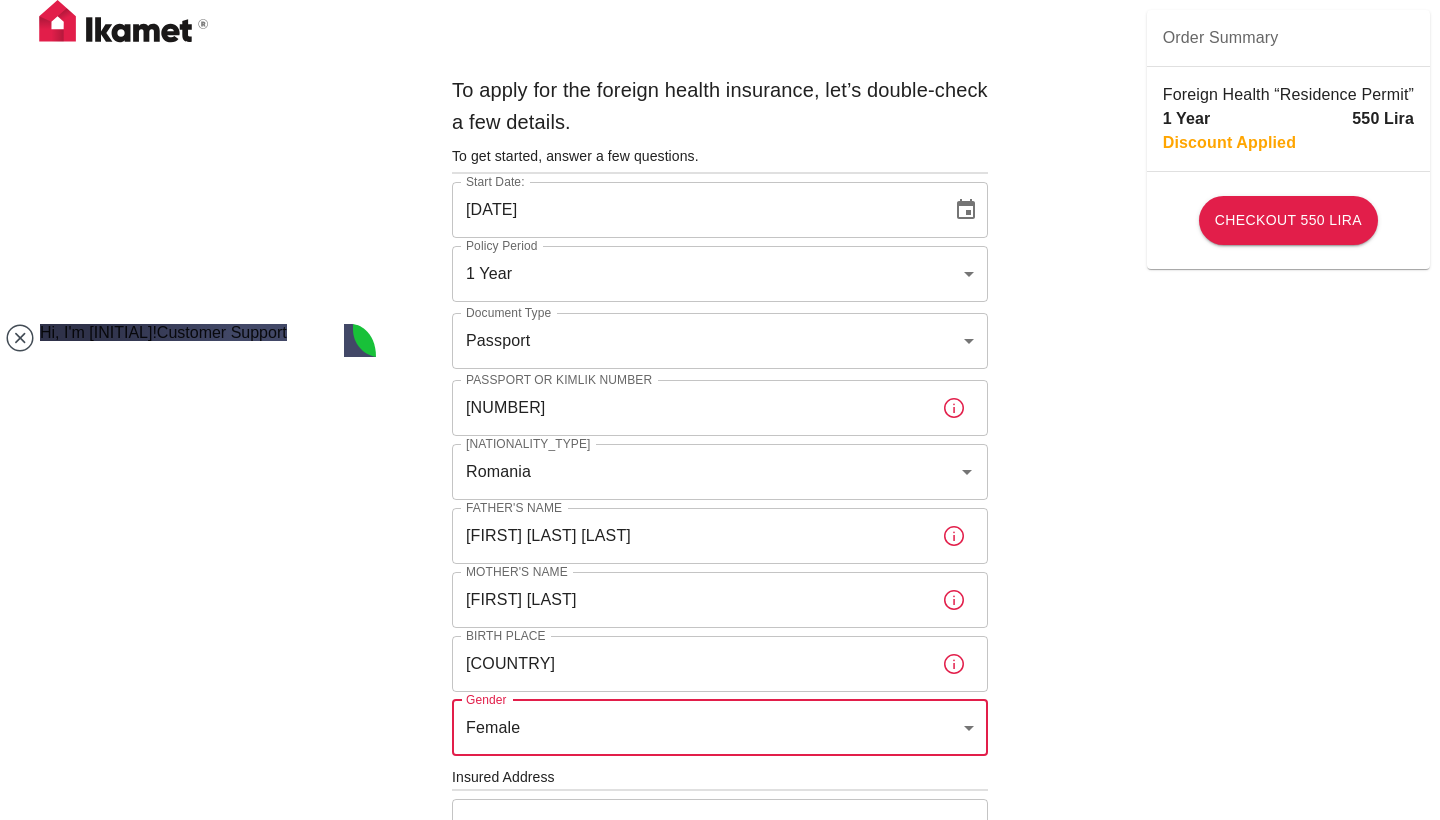 click on "ROMANIA" at bounding box center [689, 664] 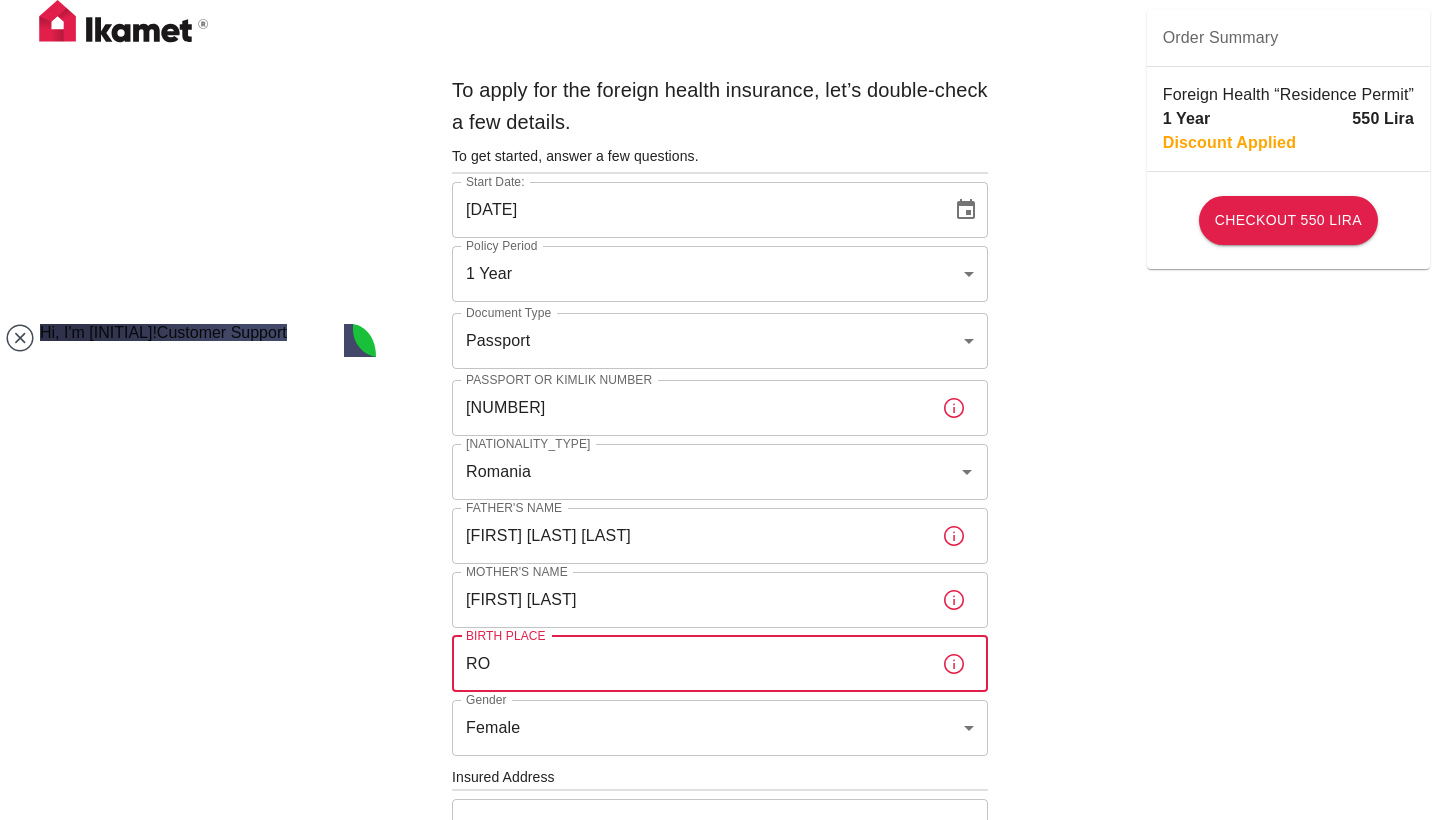 type on "R" 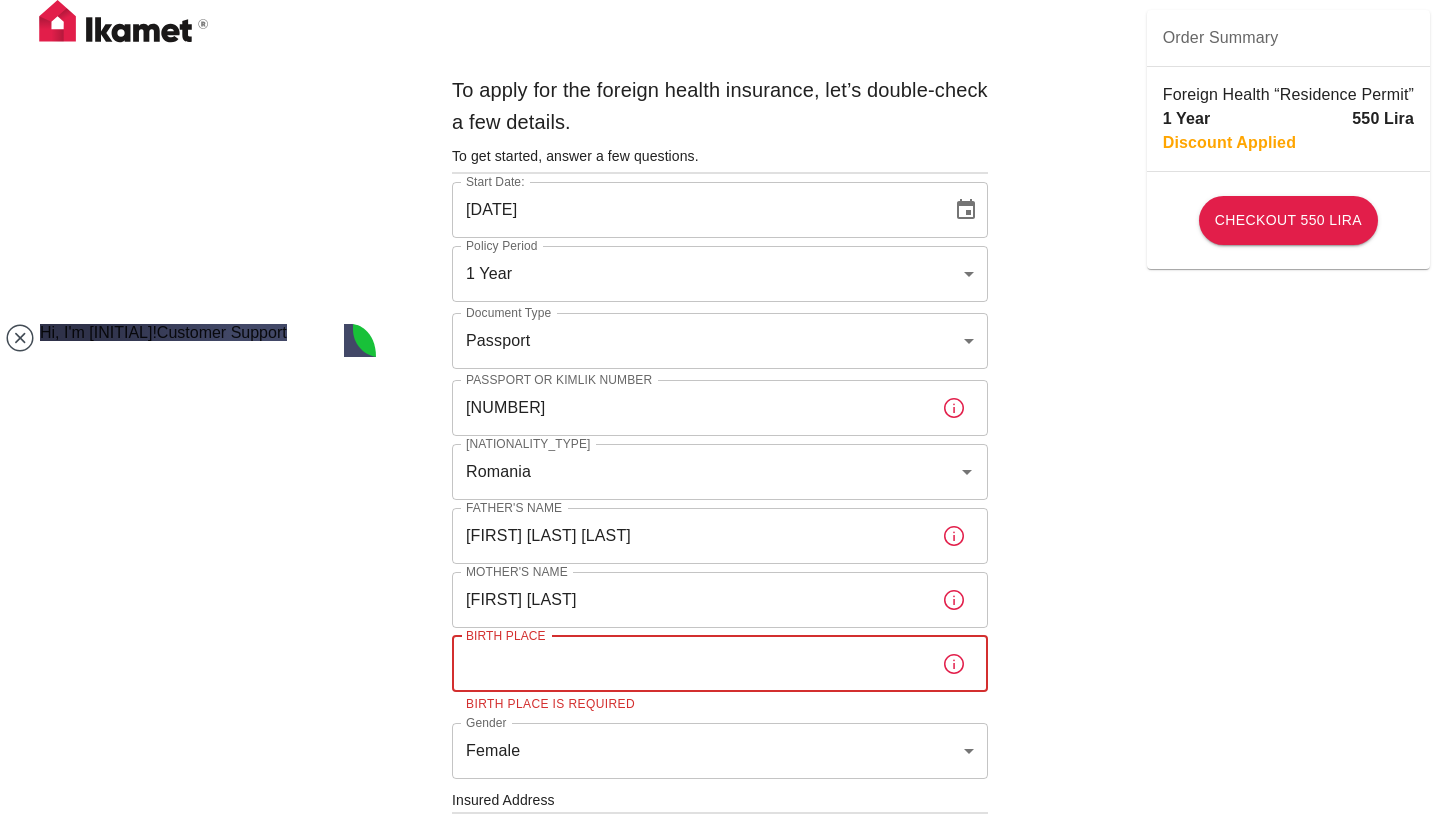 click 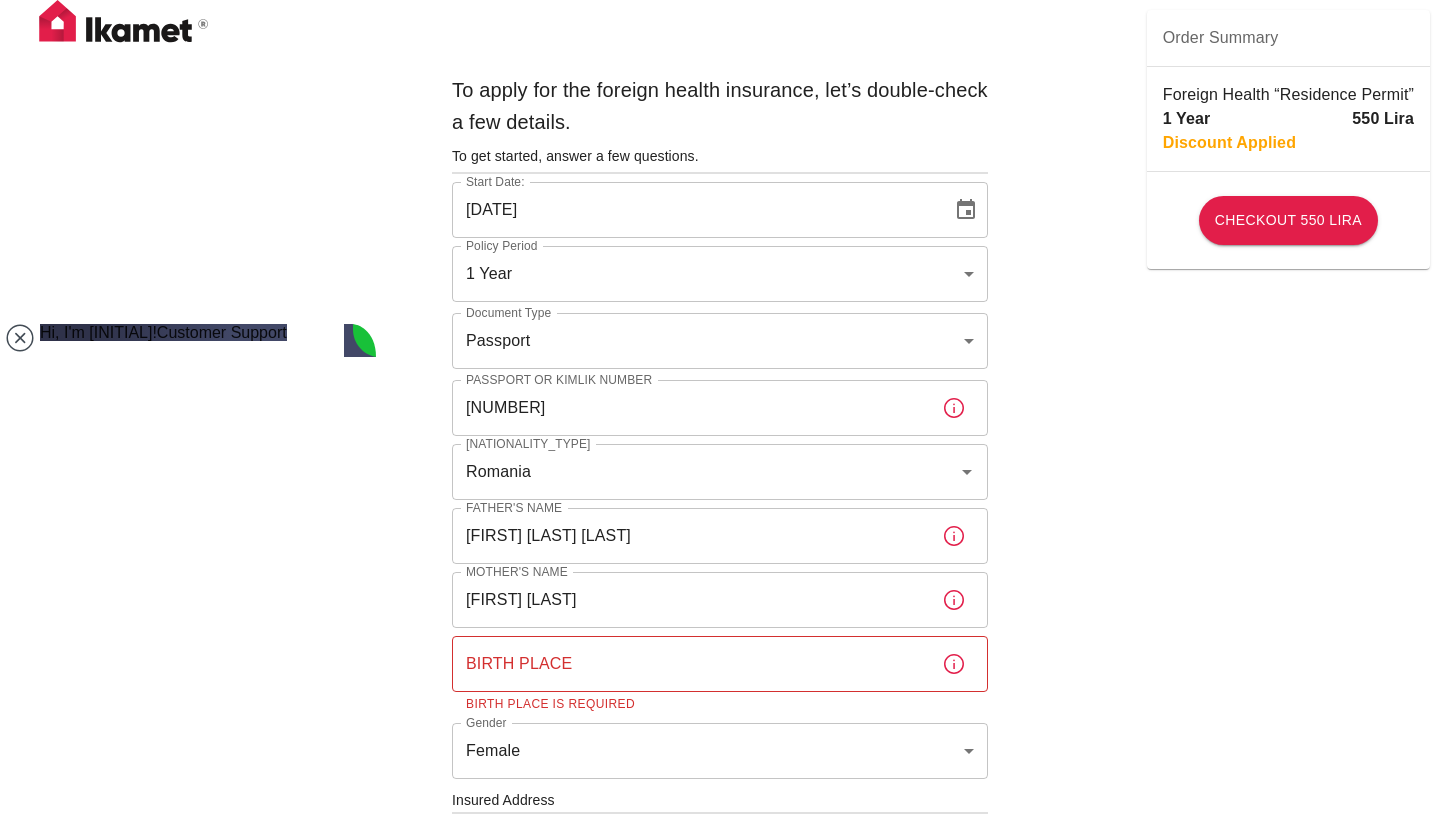 click 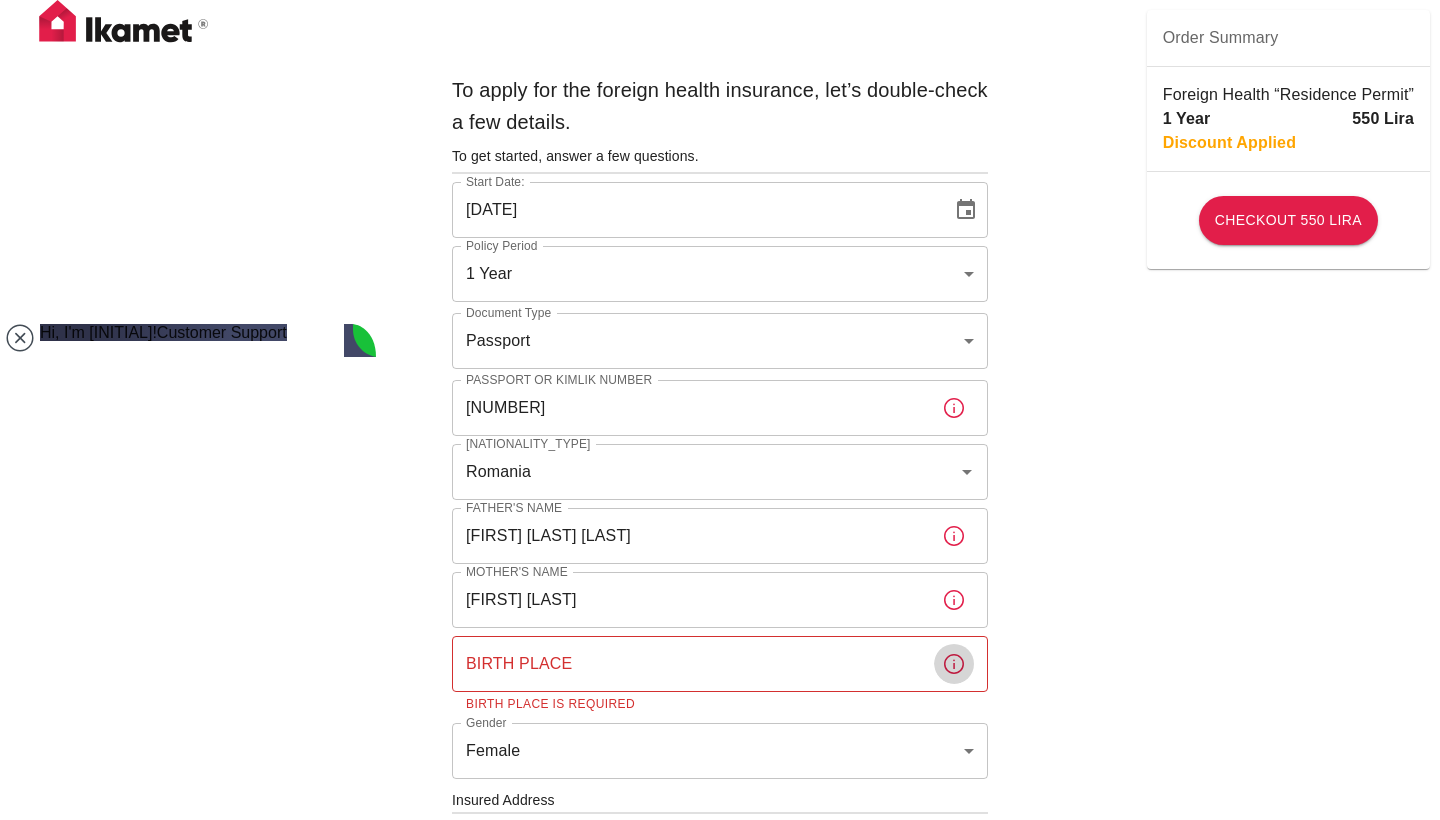 click 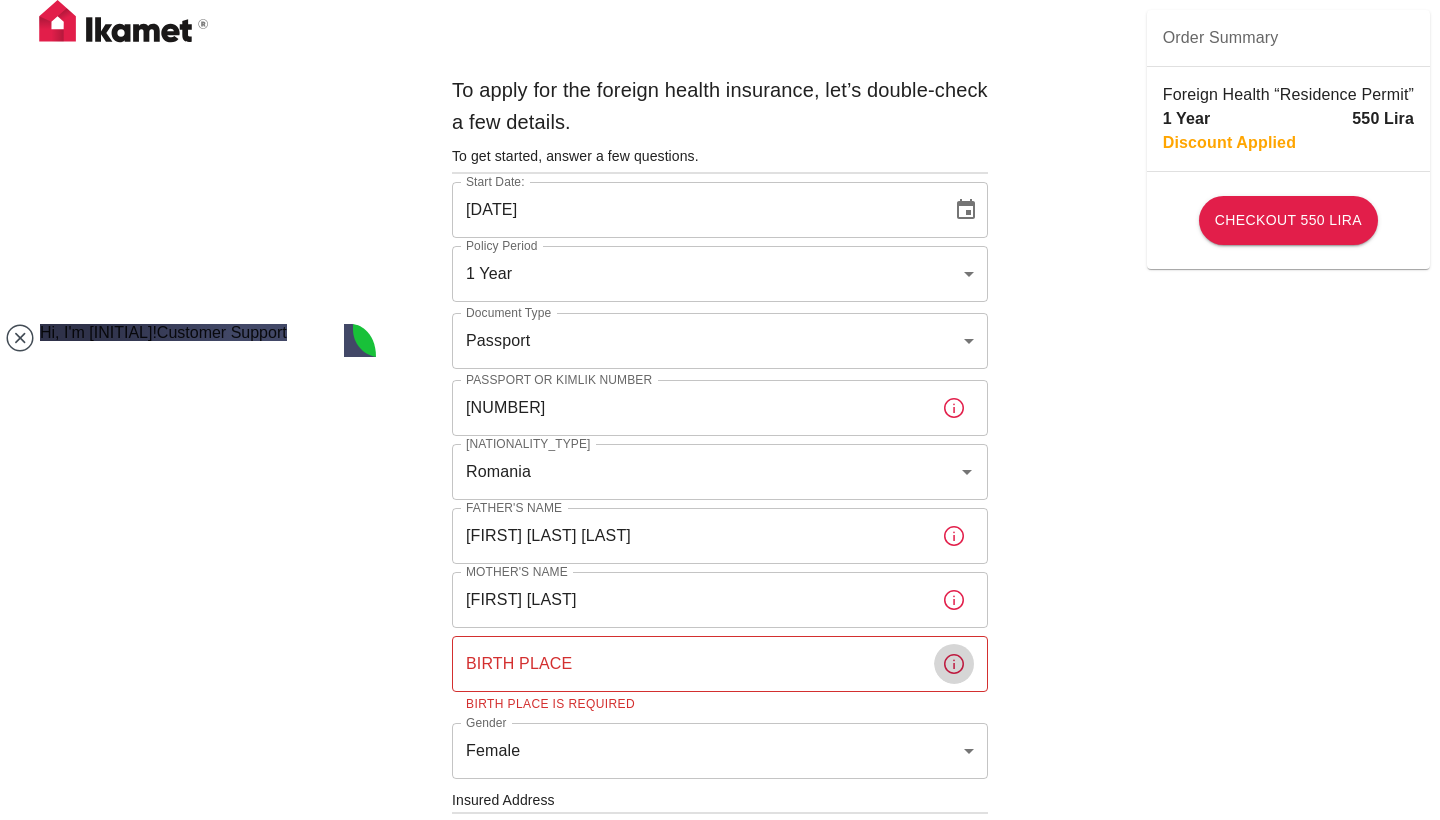 click 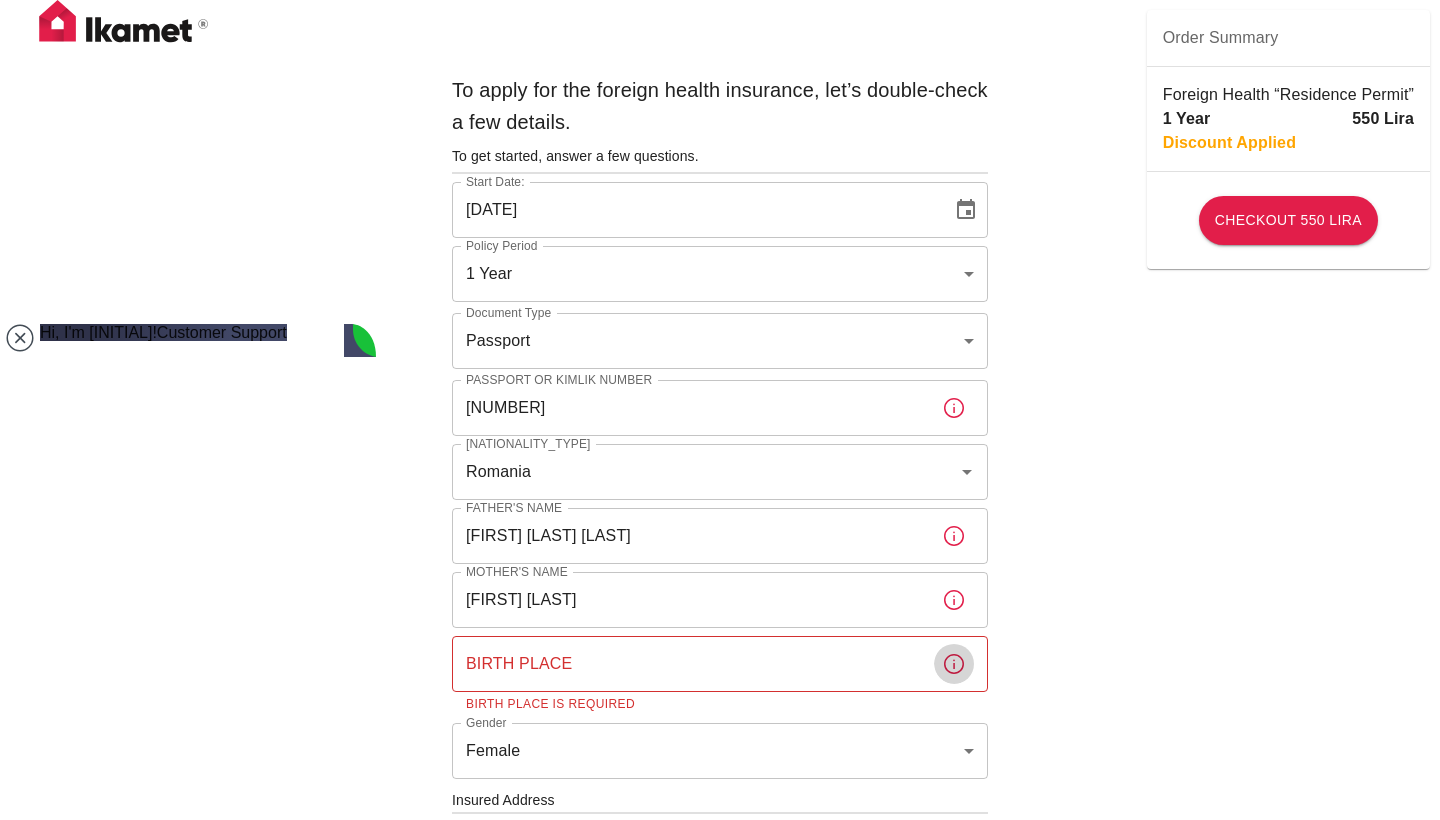 click 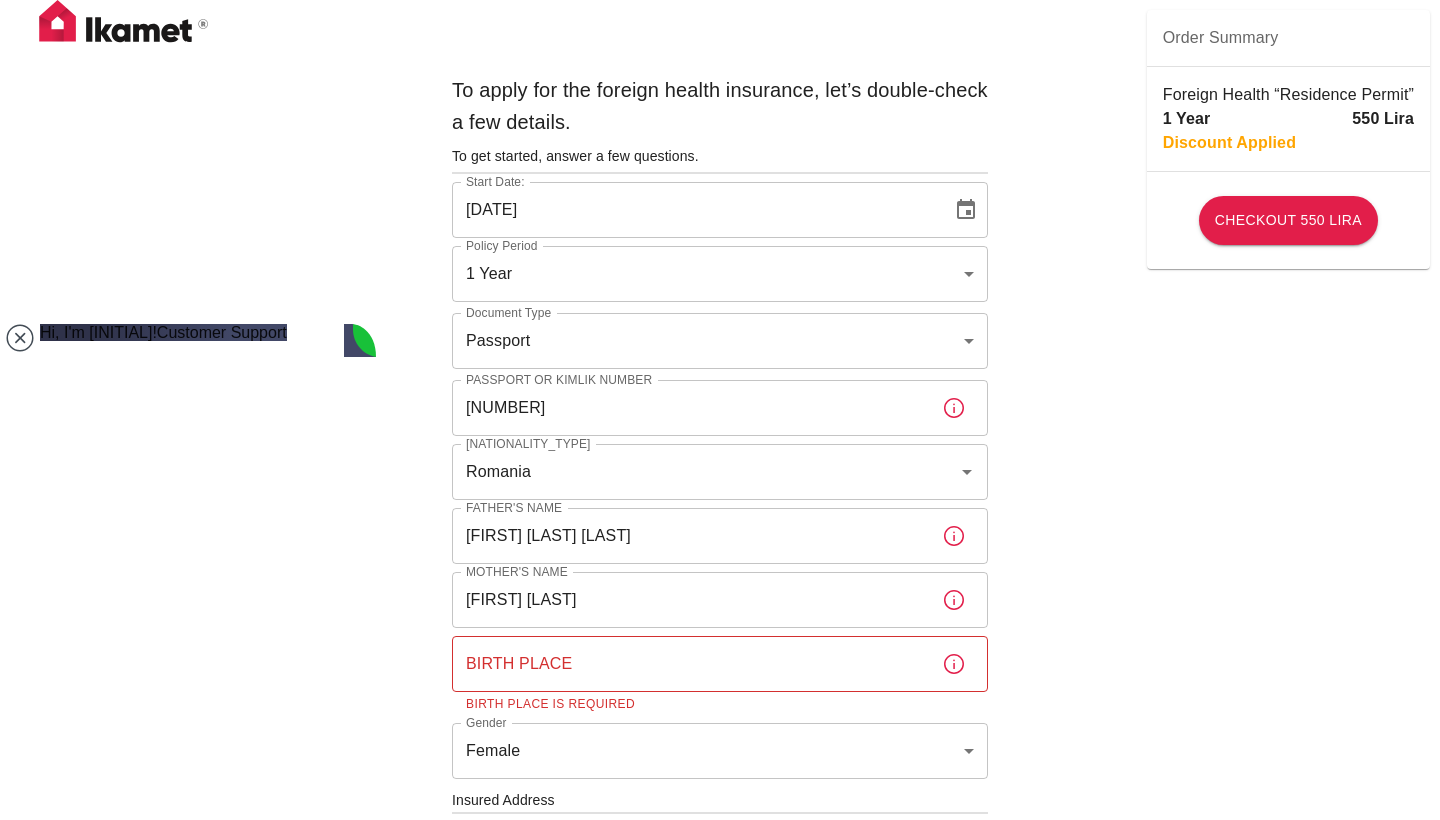 click 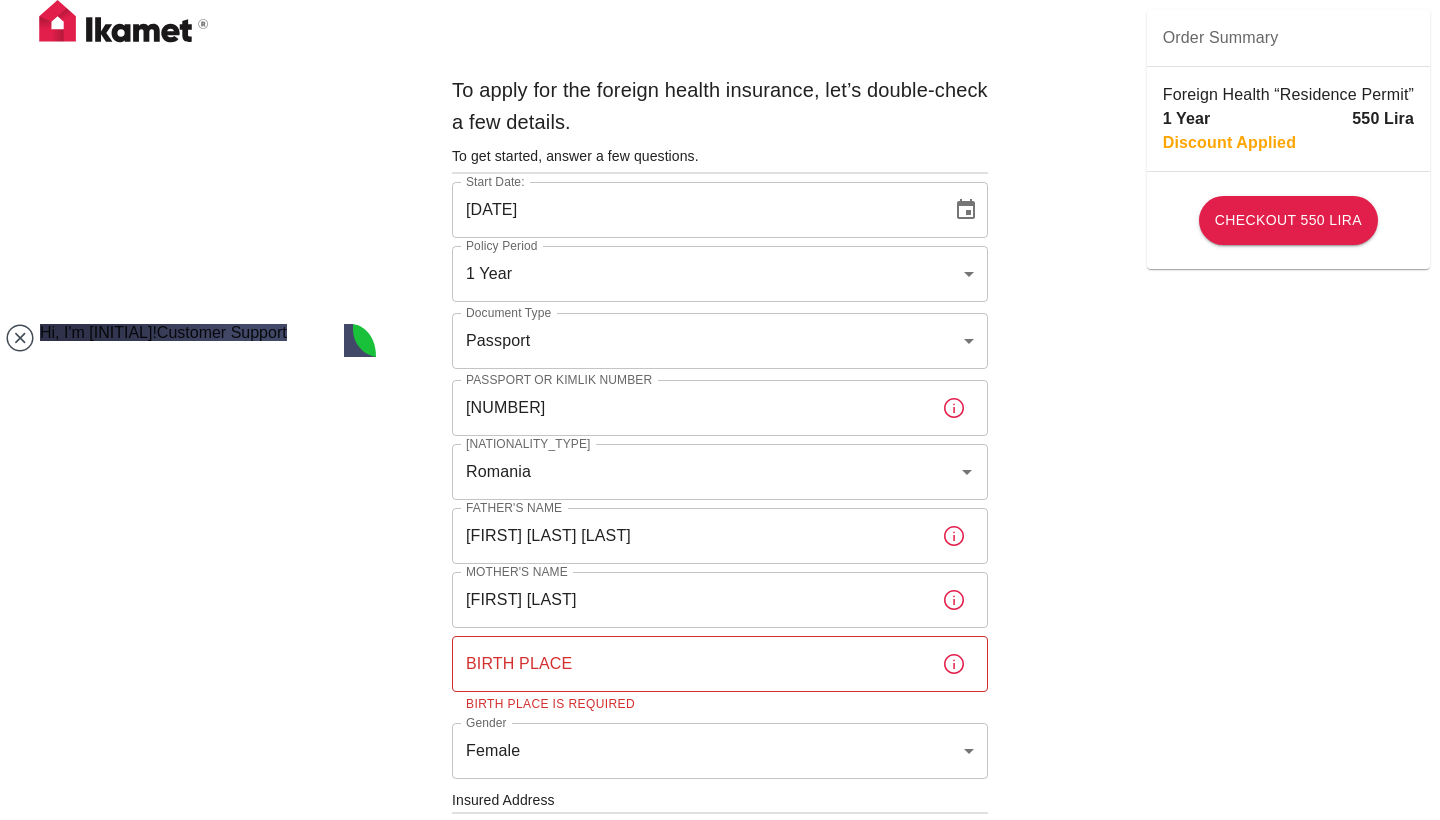 click on "Residency Permits and Renewals" at bounding box center (169, 1262) 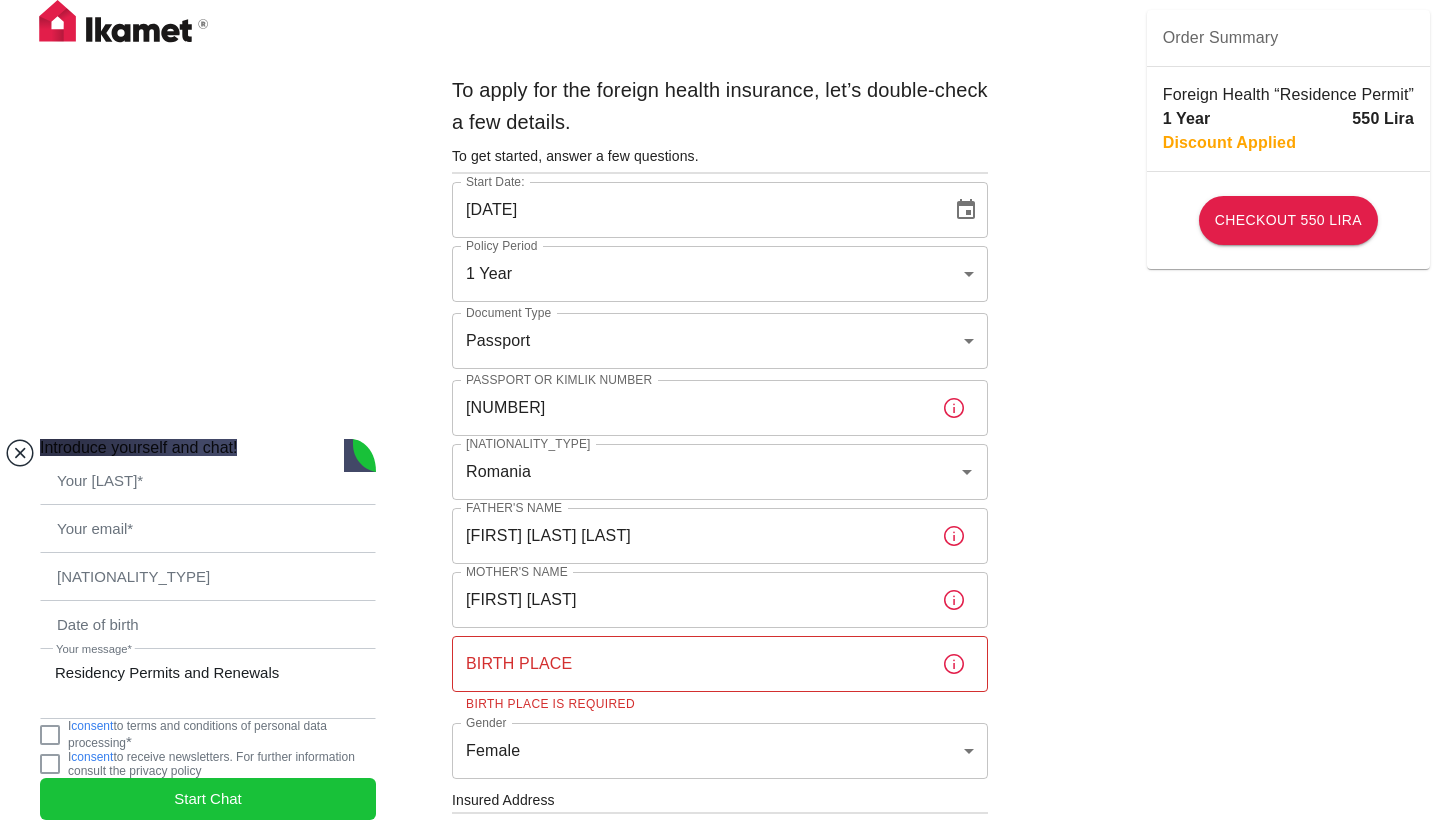 click at bounding box center (20, 453) 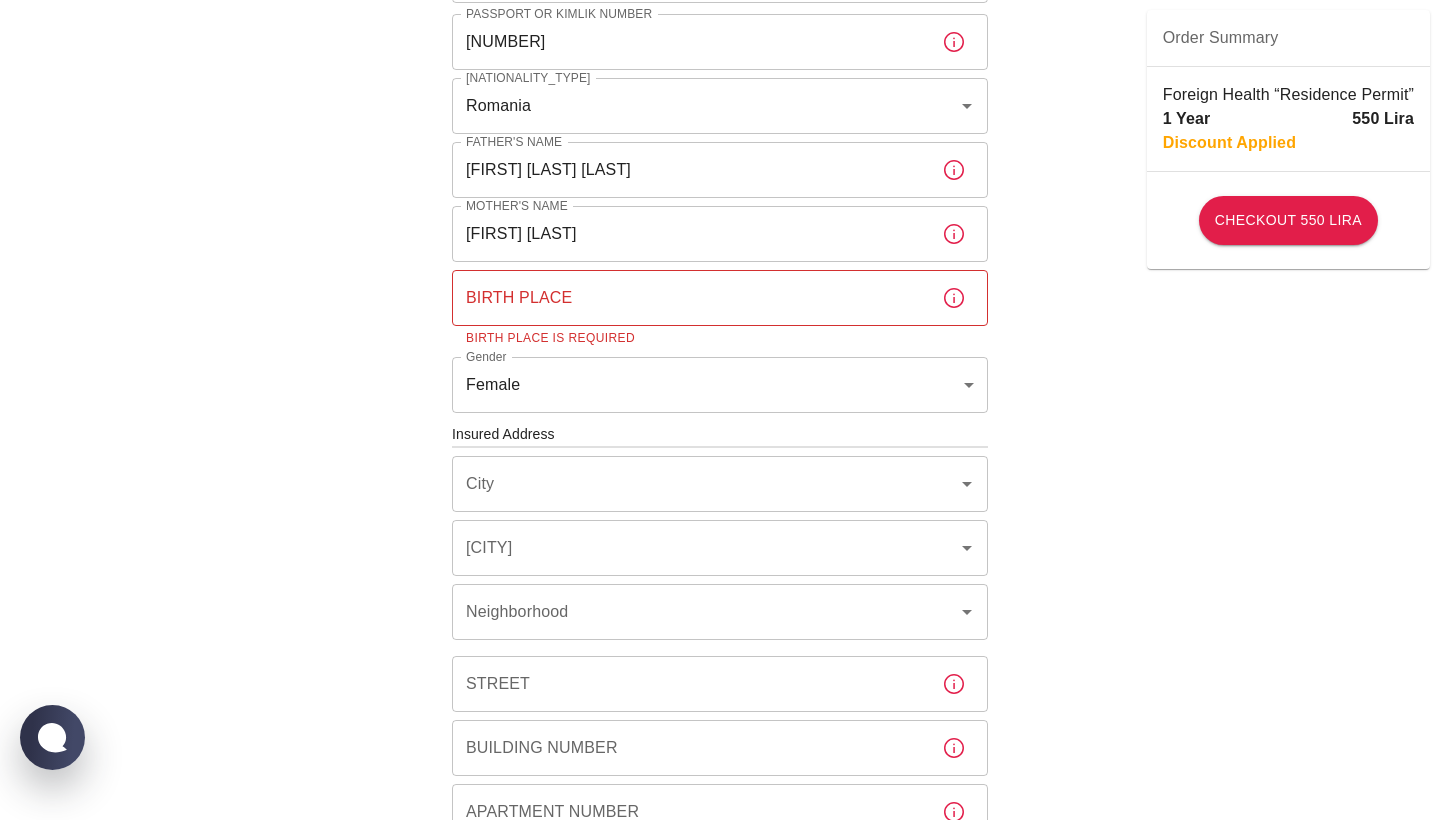 scroll, scrollTop: 369, scrollLeft: 0, axis: vertical 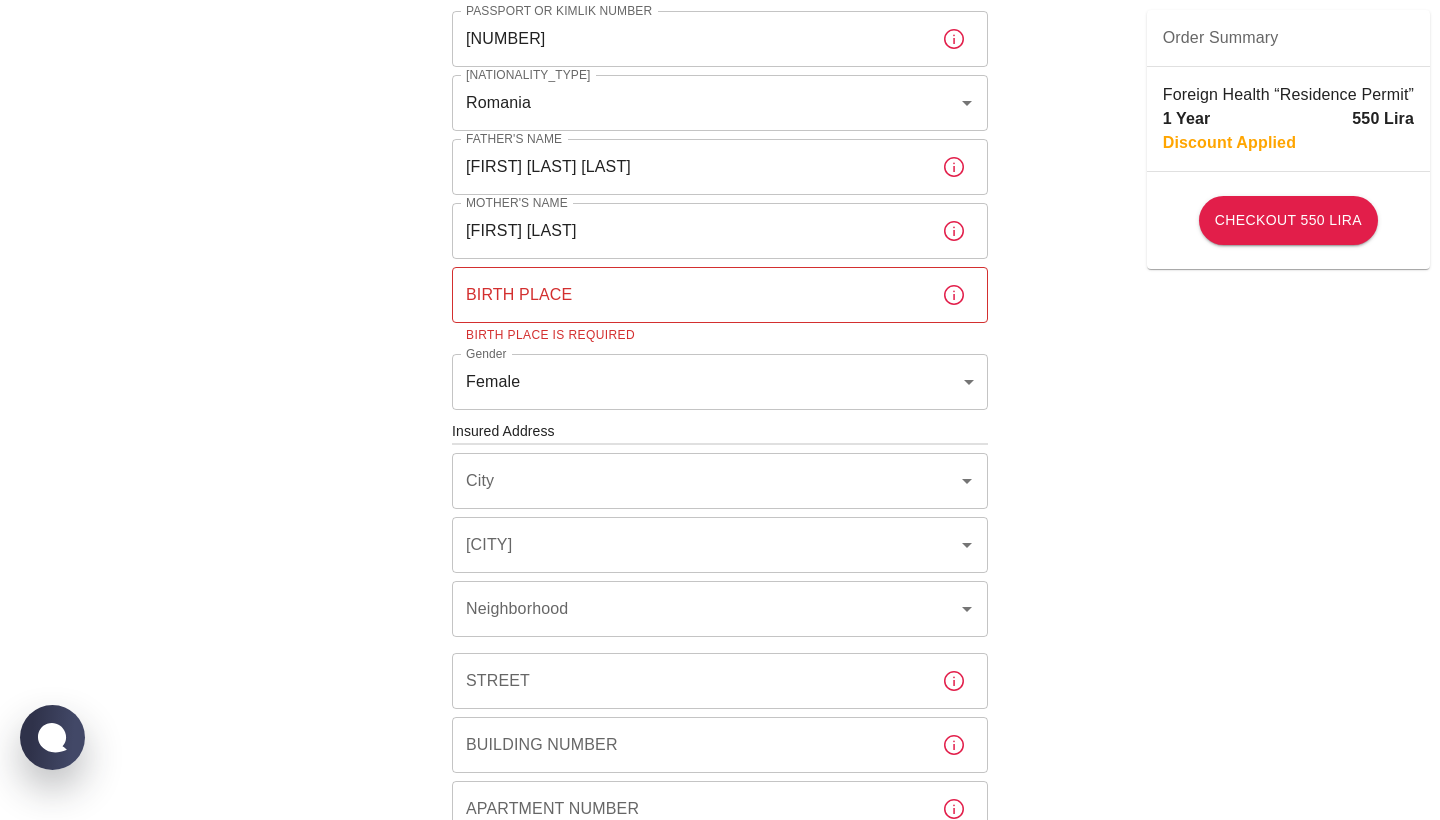 click on "Birth Place" at bounding box center [689, 295] 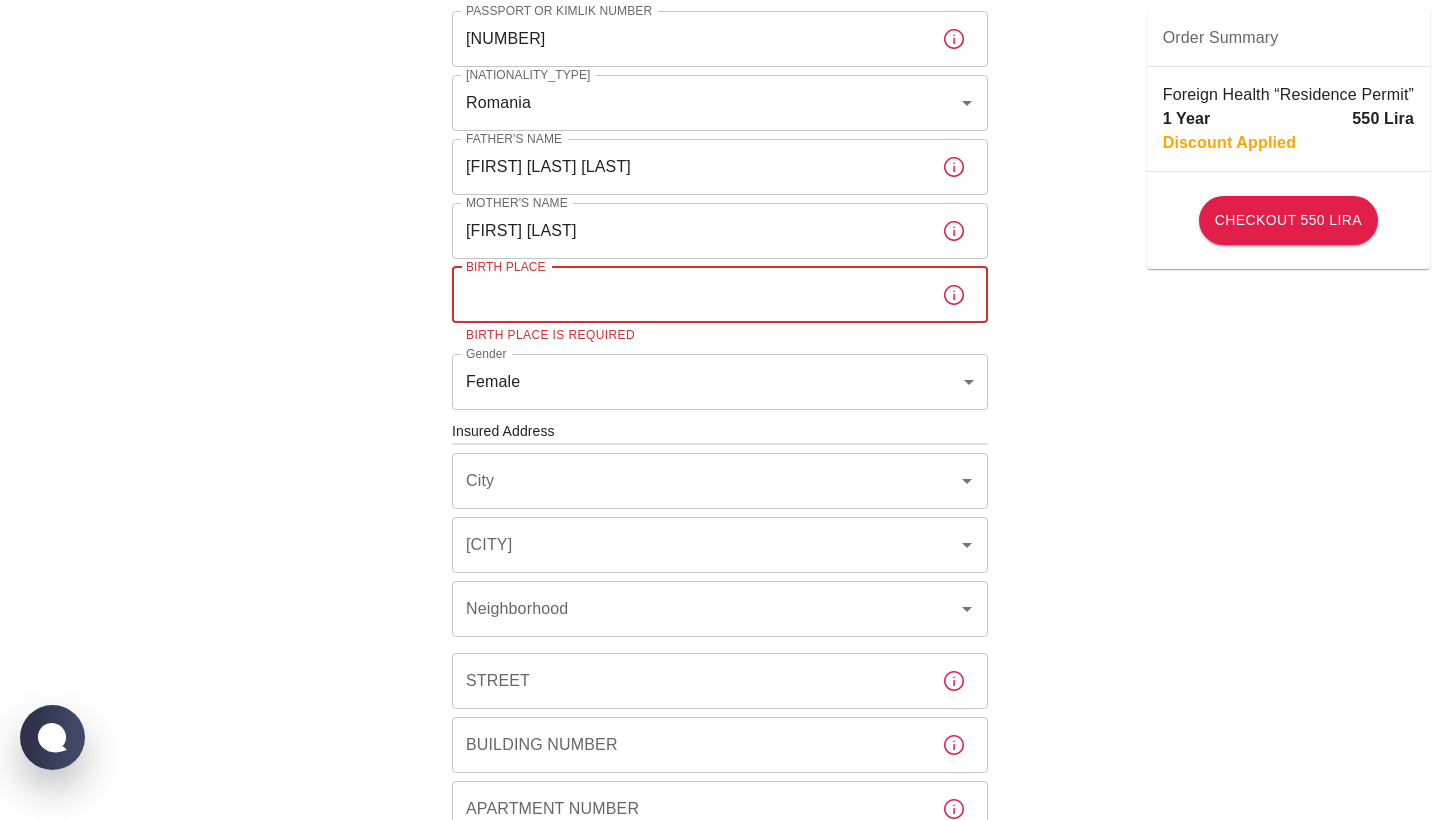 click at bounding box center (954, 295) 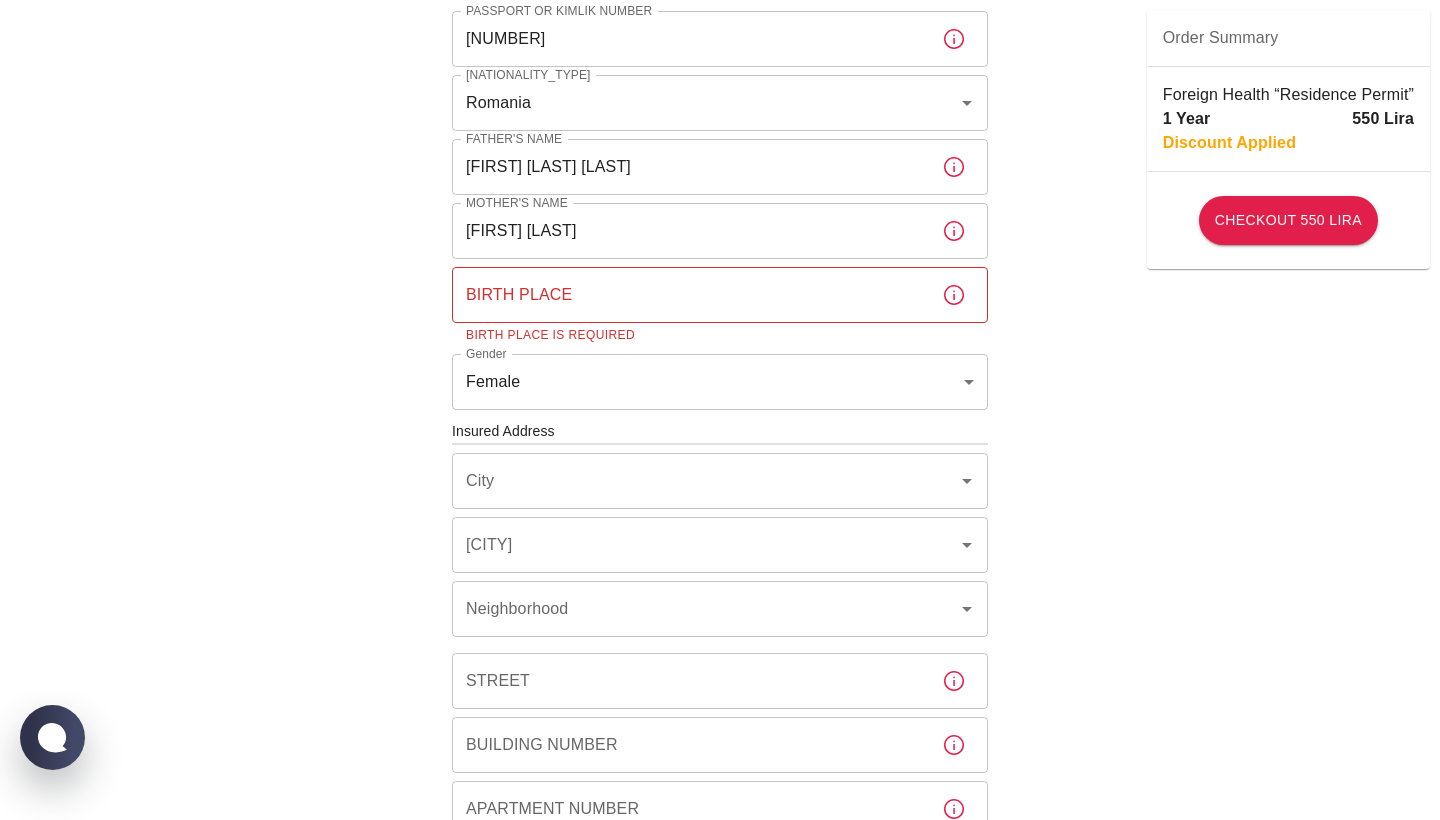 click on "Birth Place" at bounding box center (689, 295) 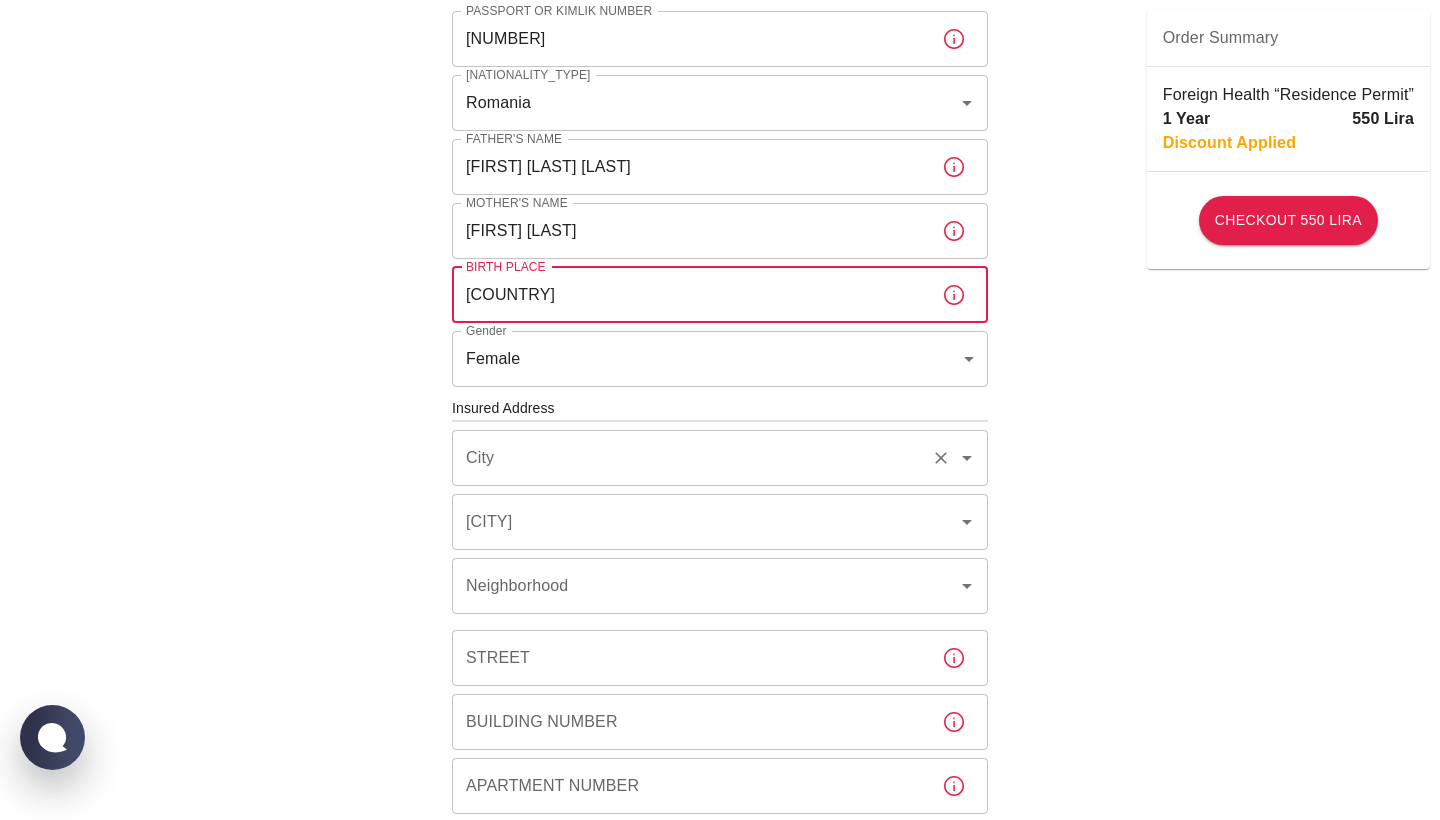 click on "City" at bounding box center (720, 458) 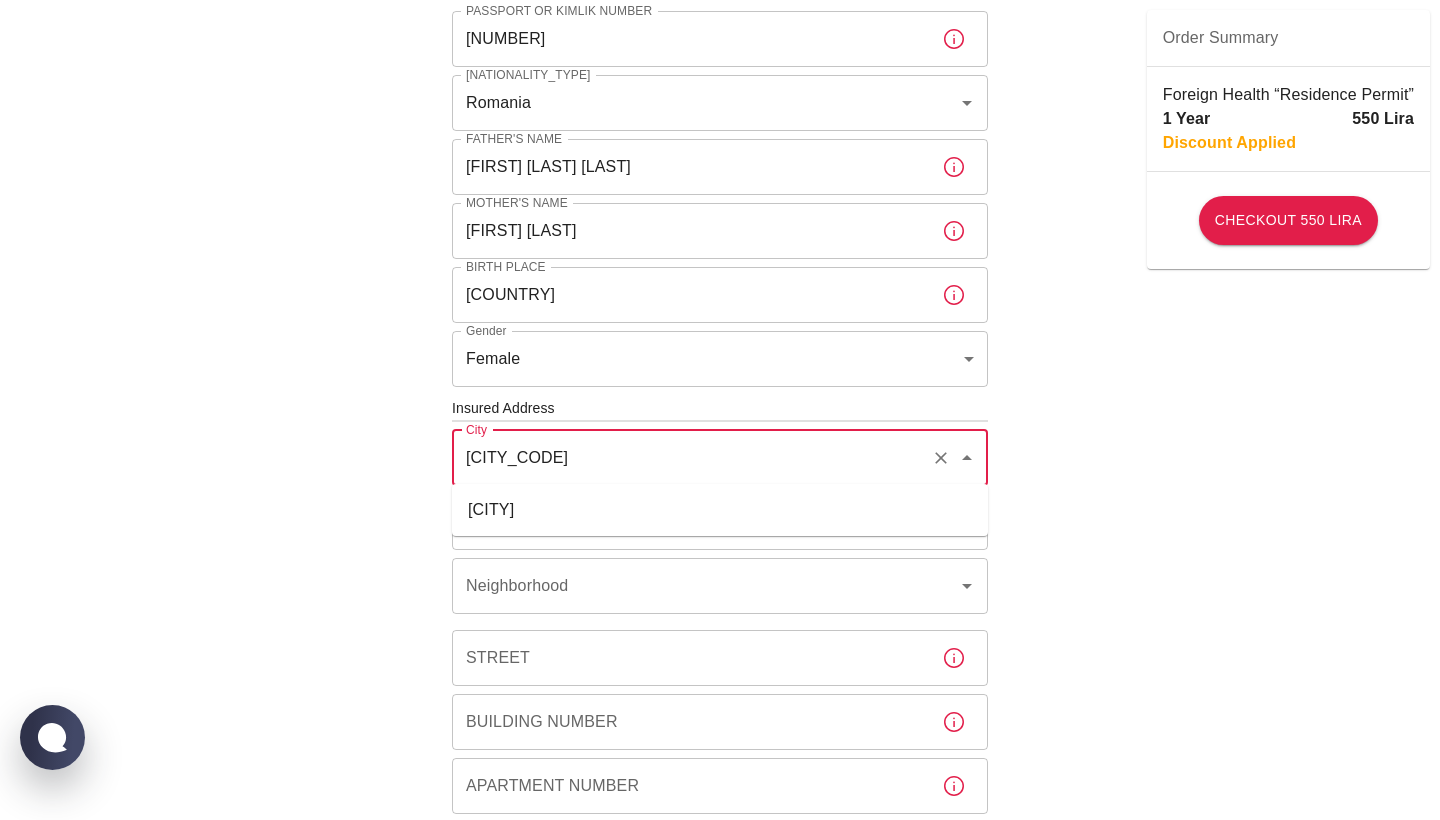 click on "İstanbul" at bounding box center (720, 510) 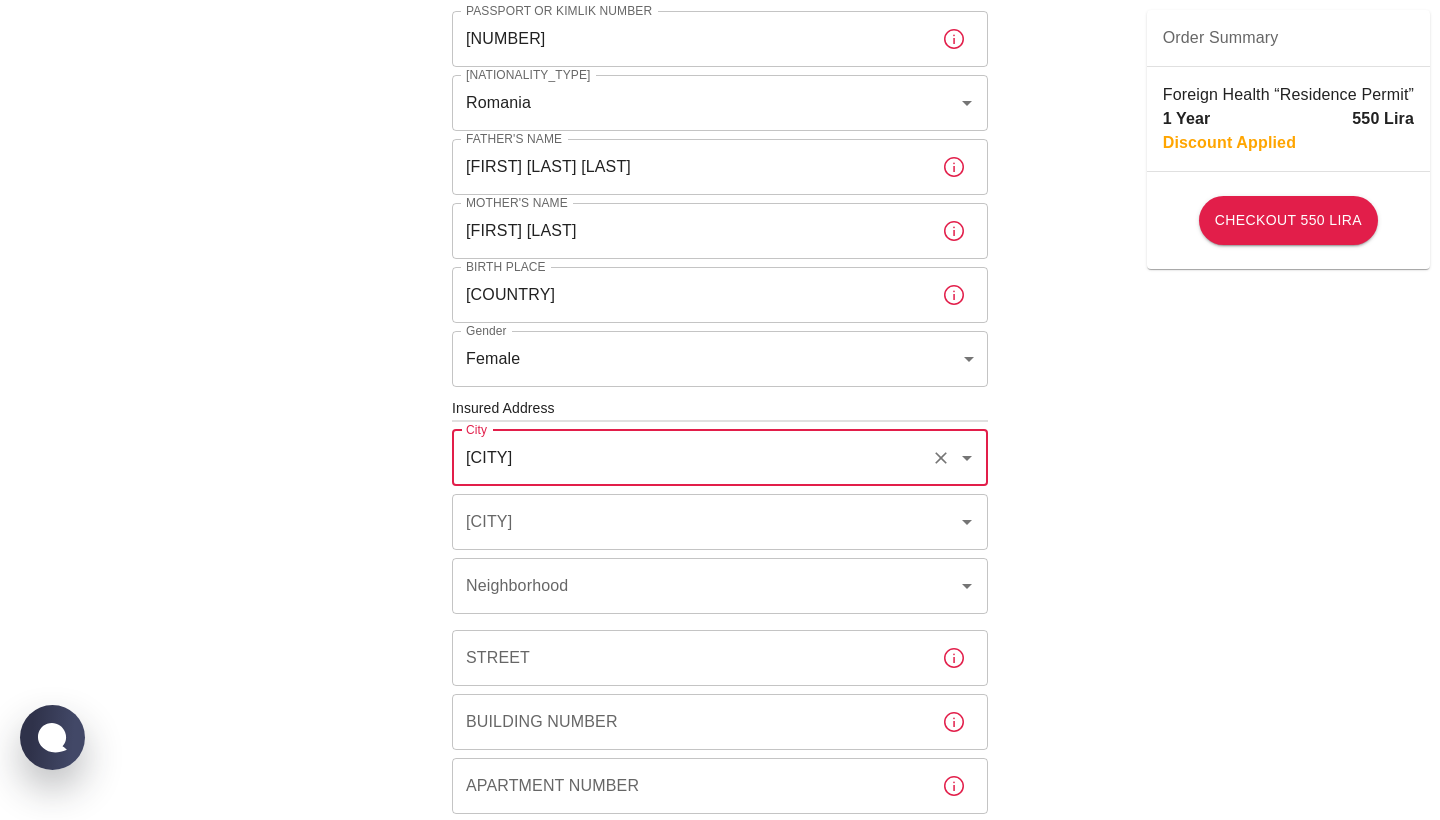 click on "Town" at bounding box center (692, 522) 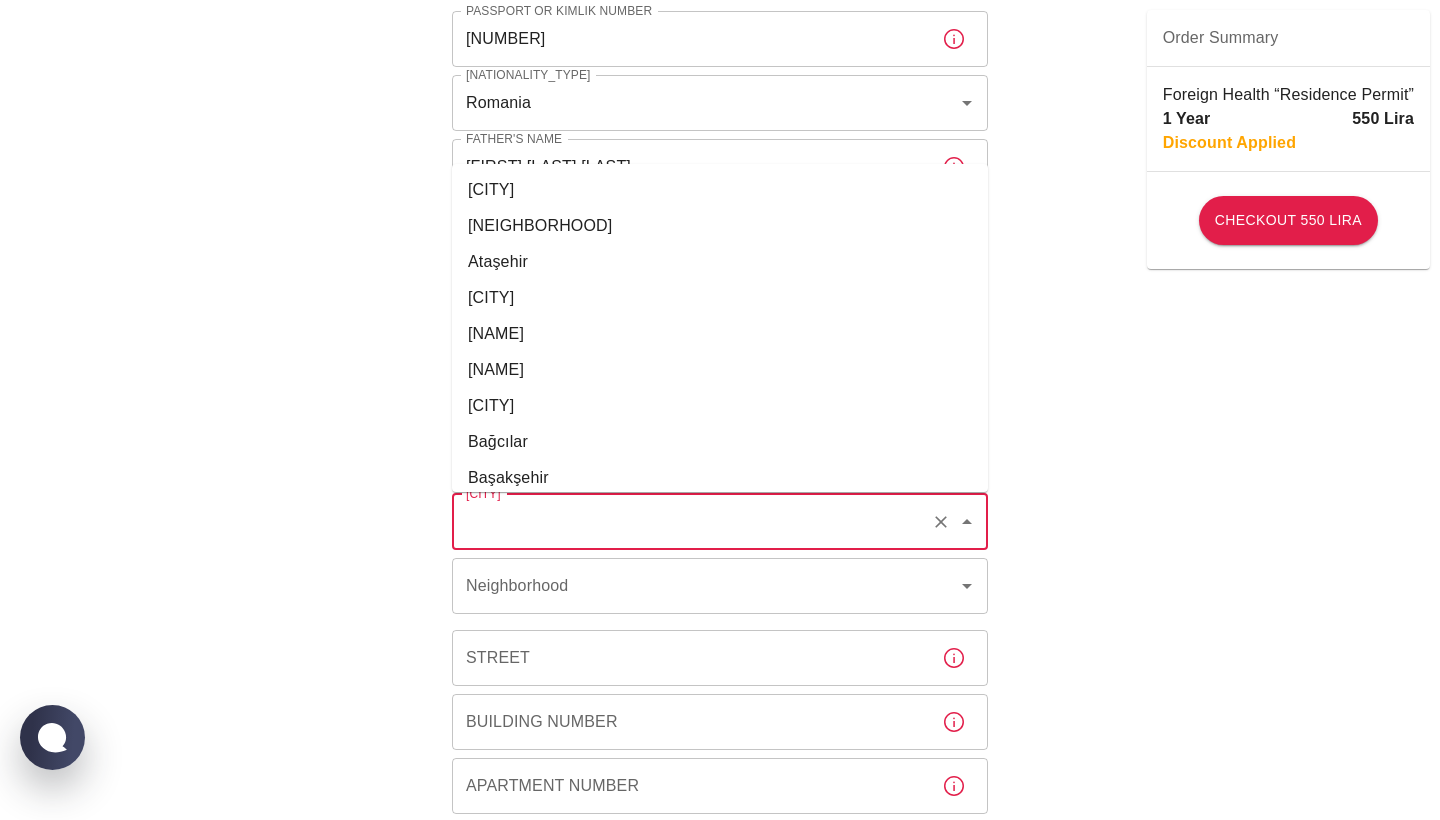 click on "Arnavutköy" at bounding box center (720, 226) 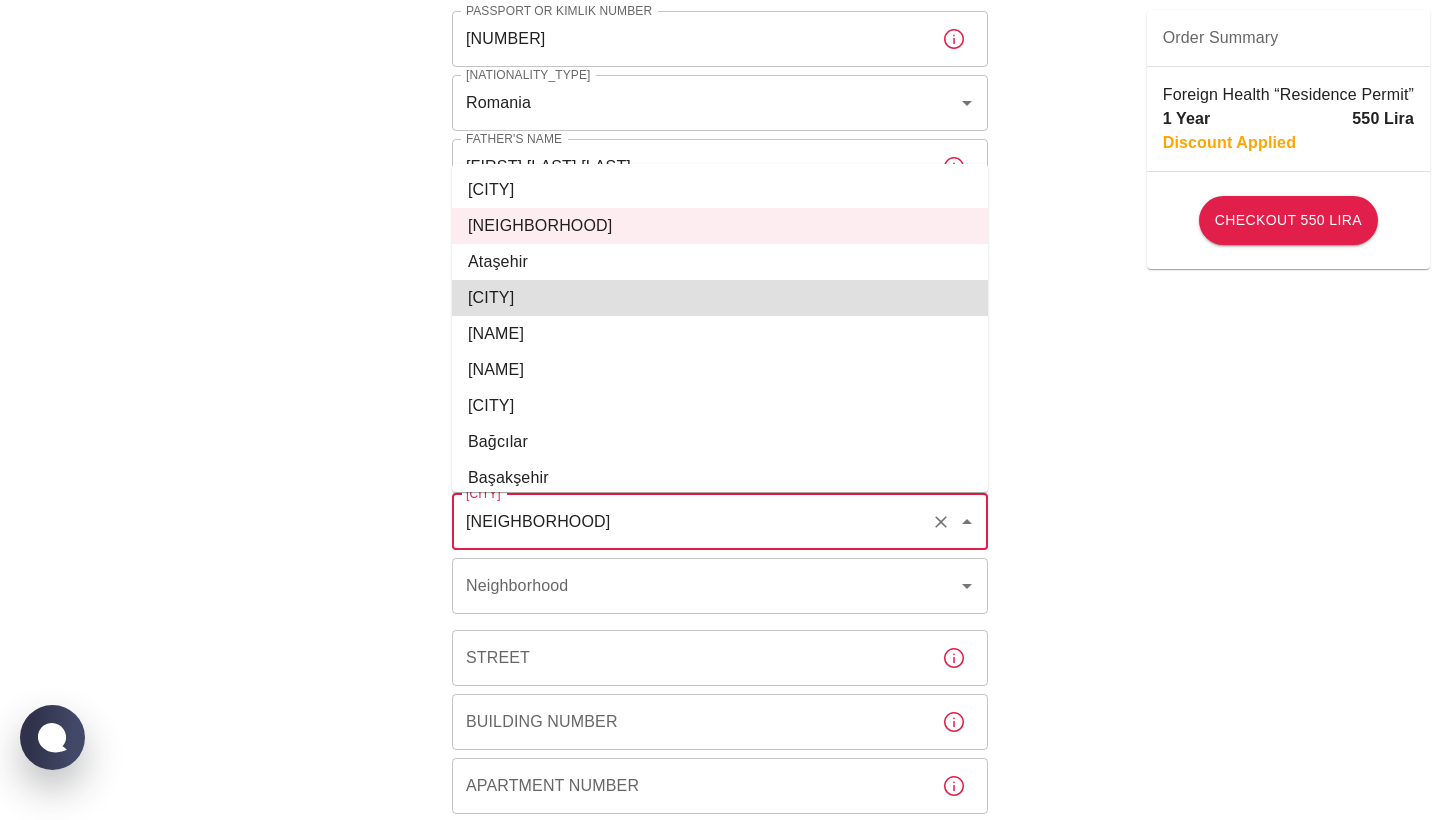 click on "To apply for the foreign health insurance, let’s double-check a few details. To get started, answer a few questions. Start Date: 08/08/2025 Start Date: Policy Period 1 Year b7343ef8-d55e-4554-96a8-76e30347e985 Policy Period Document Type Passport passport Document Type Passport or Kimlik Number 066894720 Passport or Kimlik Number Nationality Romania Nationality Father's Name CONSTANTIN CRISTIAN ILINCA Father's Name Mother's Name NELIDA ILINCA Mother's Name Birth Place ROMANIA Birth Place Gender Female female Gender Insured Address City İstanbul City Town Arnavutköy Town Neighborhood Neighborhood Street Street Building Number Building Number Apartment Number Apartment Number EFT Credit Card I have read and accept the  Privacy Policy and User Agreement I have read and accept the  Clarification Text I agree to recieve E-mail and SMS about this offer and campaigns. Order Summary Foreign Health “Residence Permit” 1 Year 550 Lira Discount Applied Checkout 550 Lira Checkout 550 Lira" at bounding box center [720, 406] 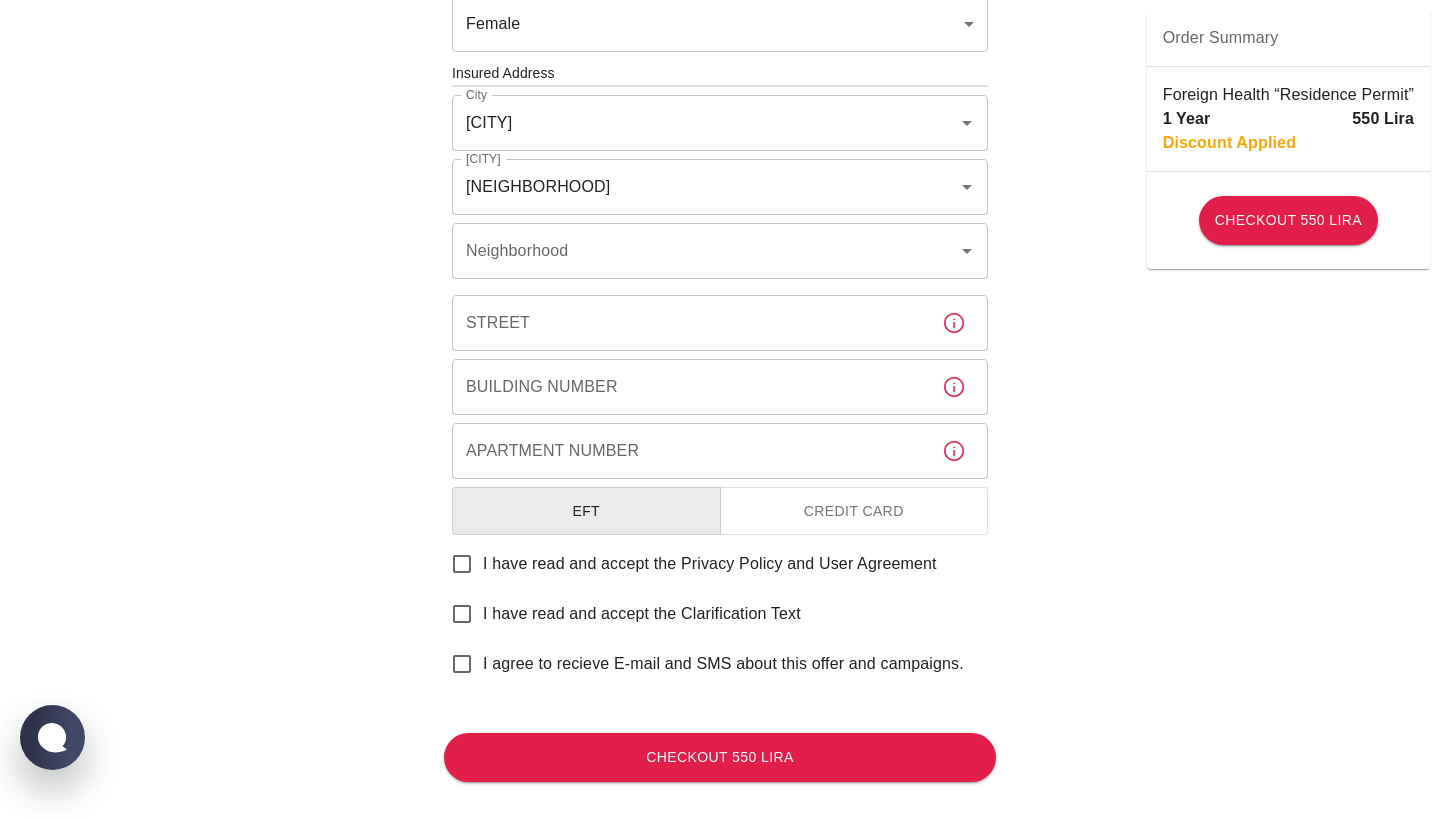 scroll, scrollTop: 707, scrollLeft: 0, axis: vertical 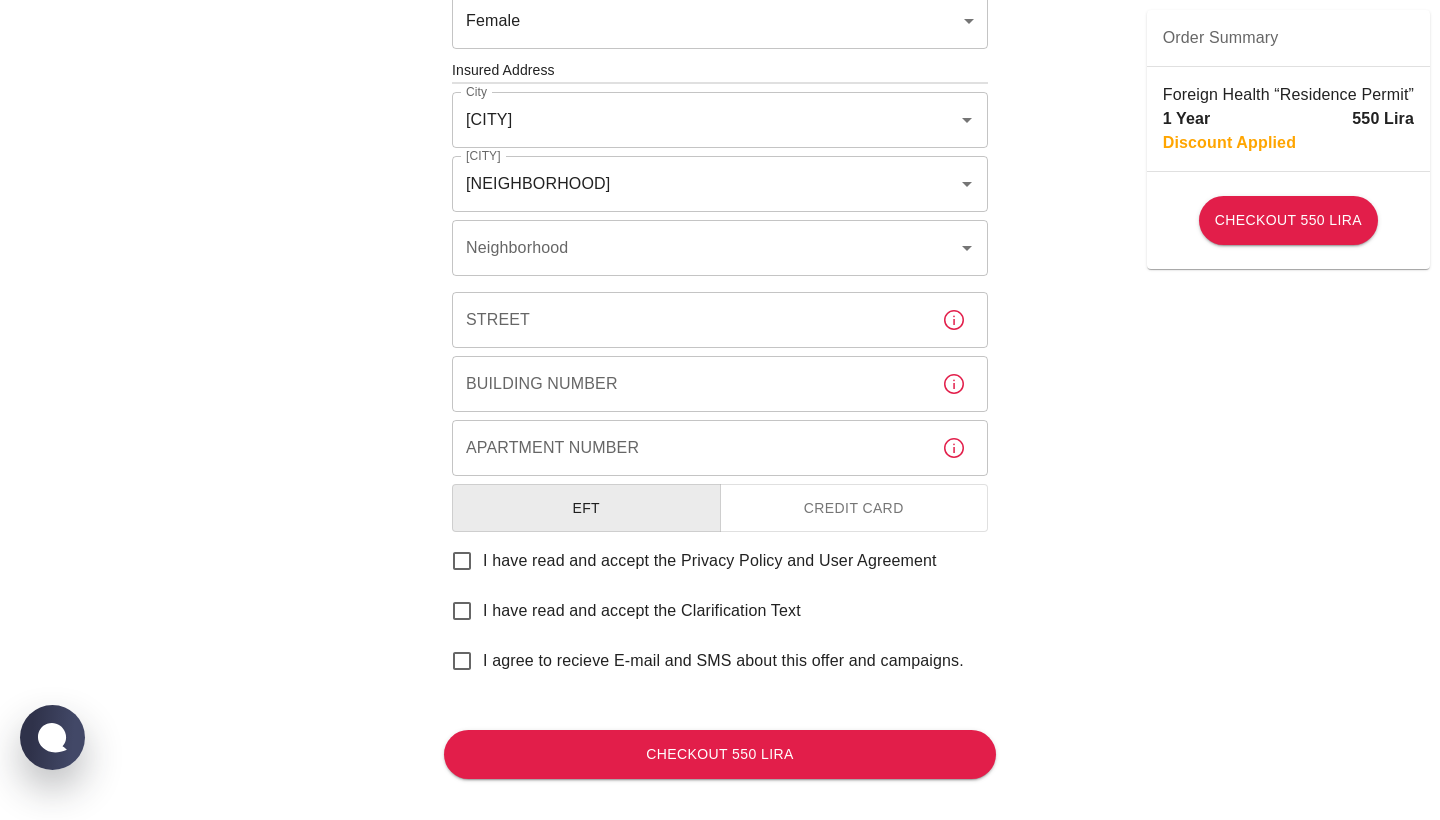 click on "I have read and accept the  Privacy Policy and User Agreement" at bounding box center [462, 561] 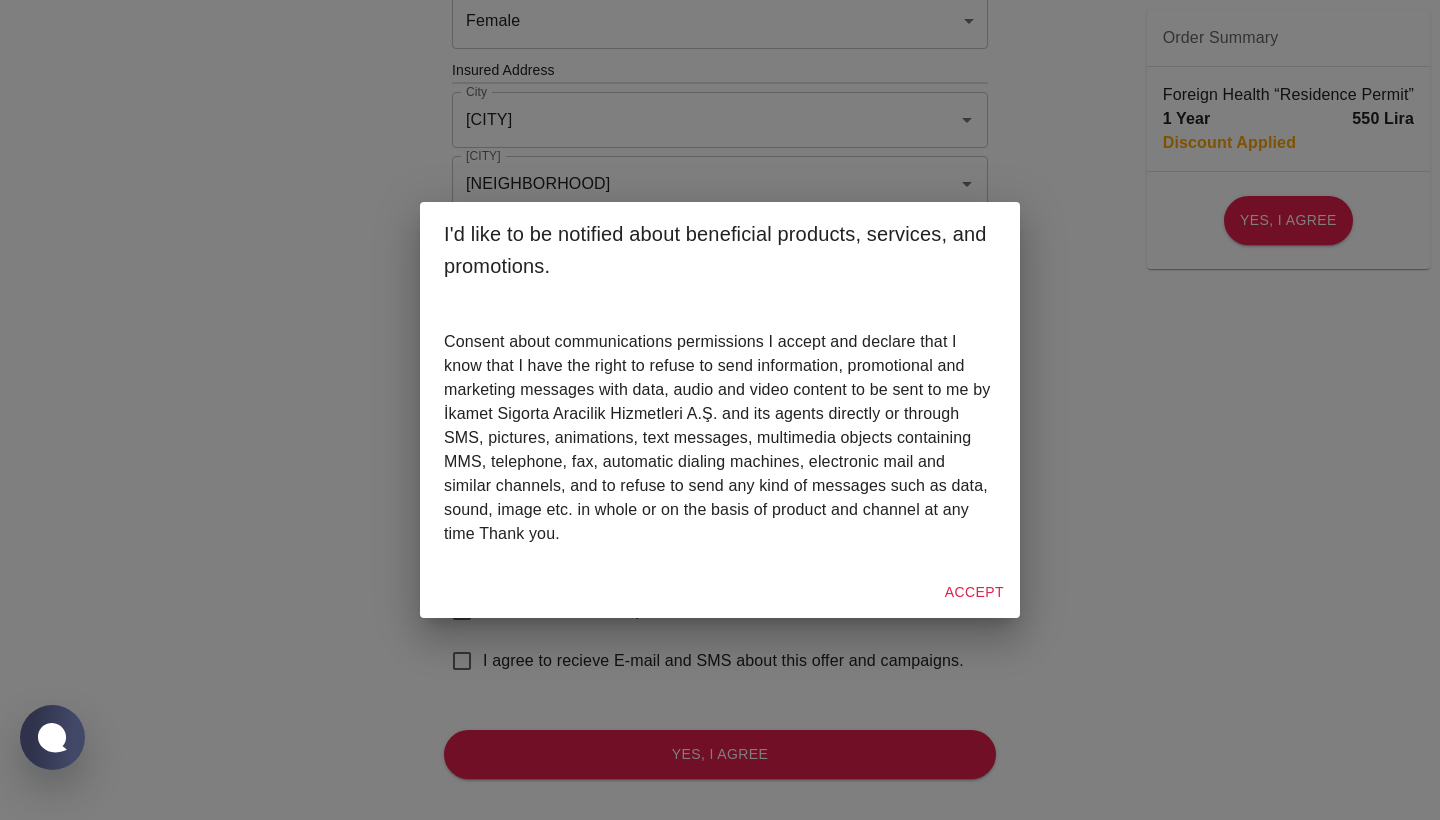 click on "Accept" at bounding box center [974, 592] 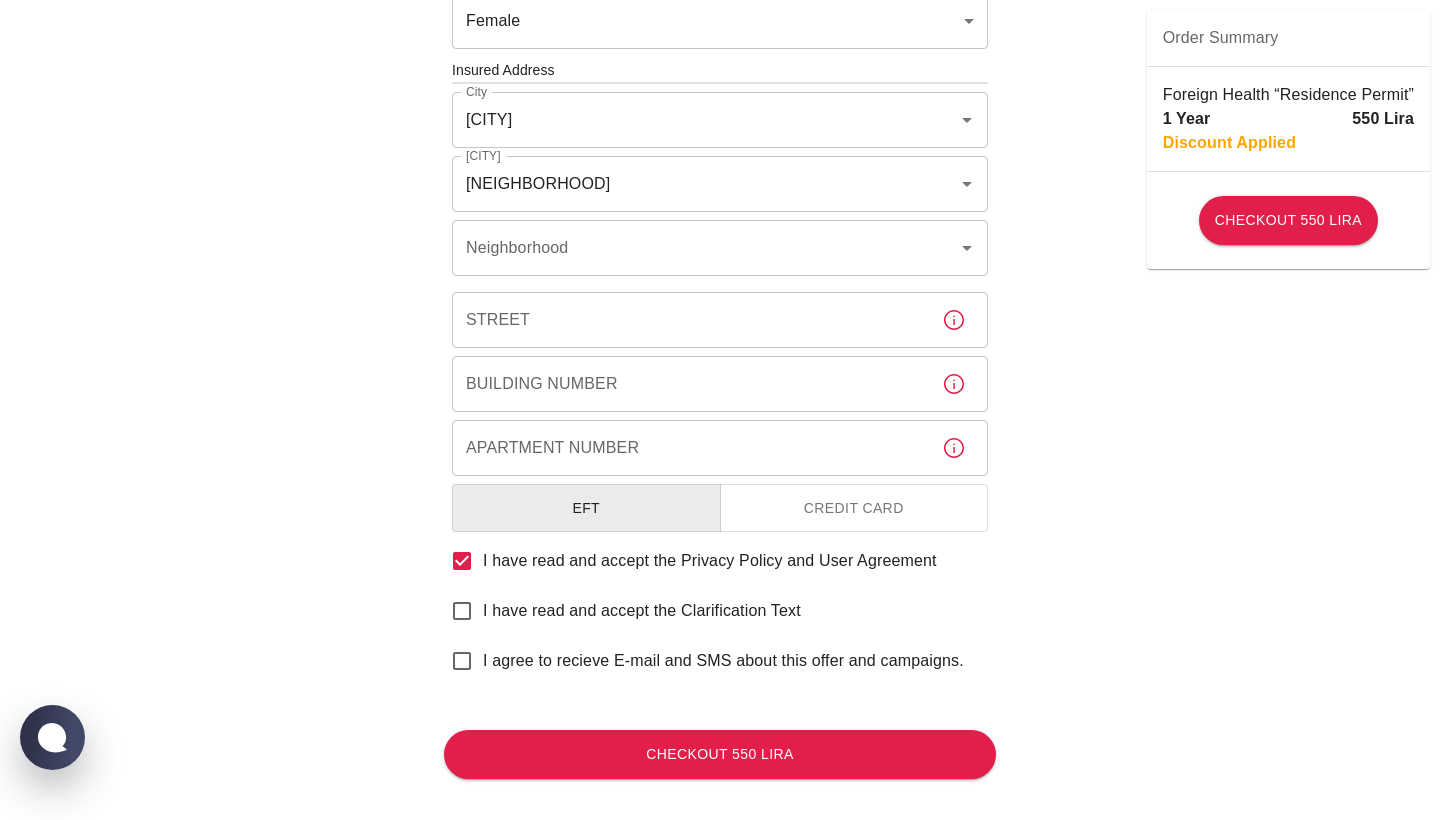 click on "I have read and accept the  Clarification Text" at bounding box center (462, 611) 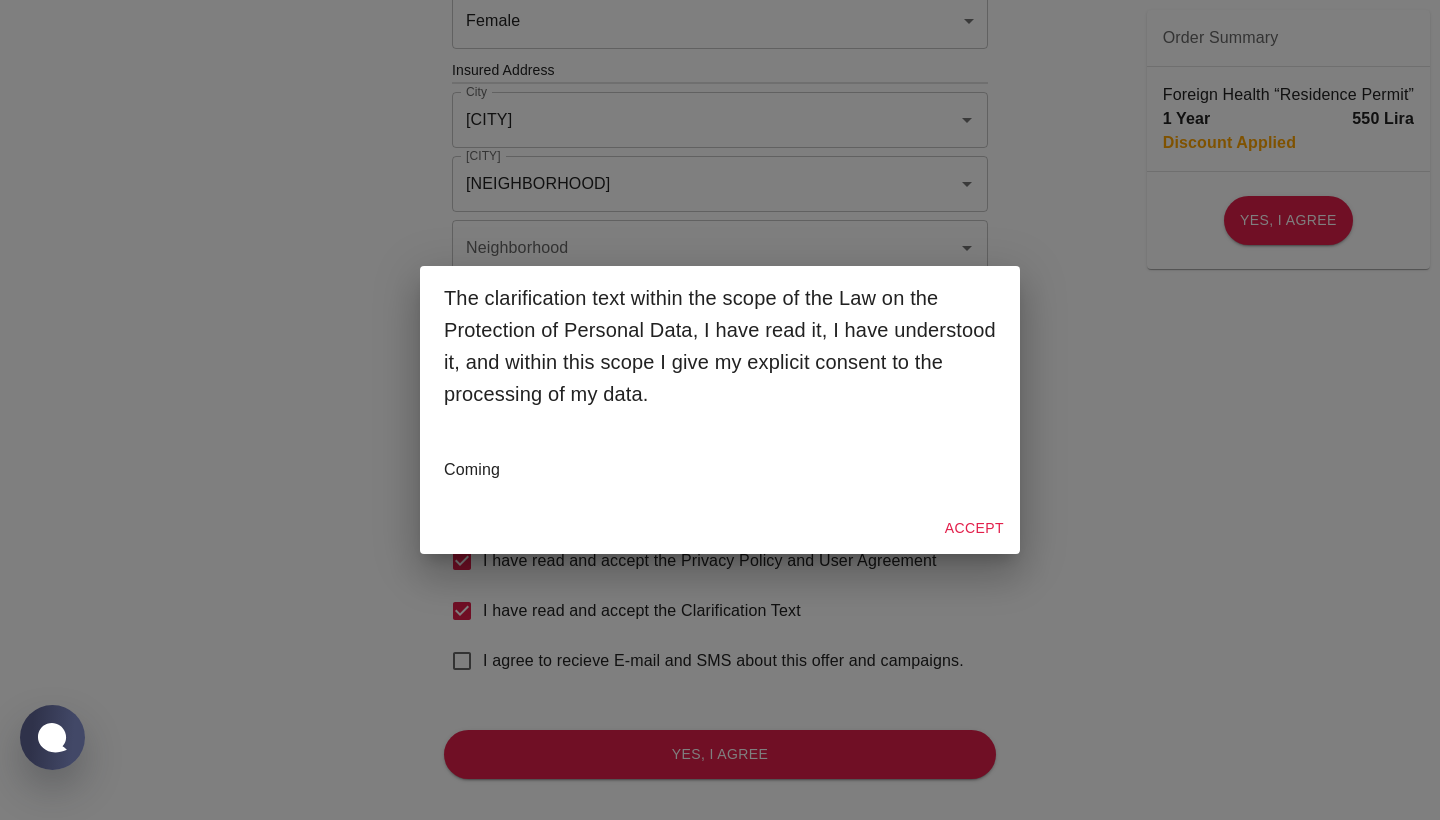 click on "Accept" at bounding box center (974, 528) 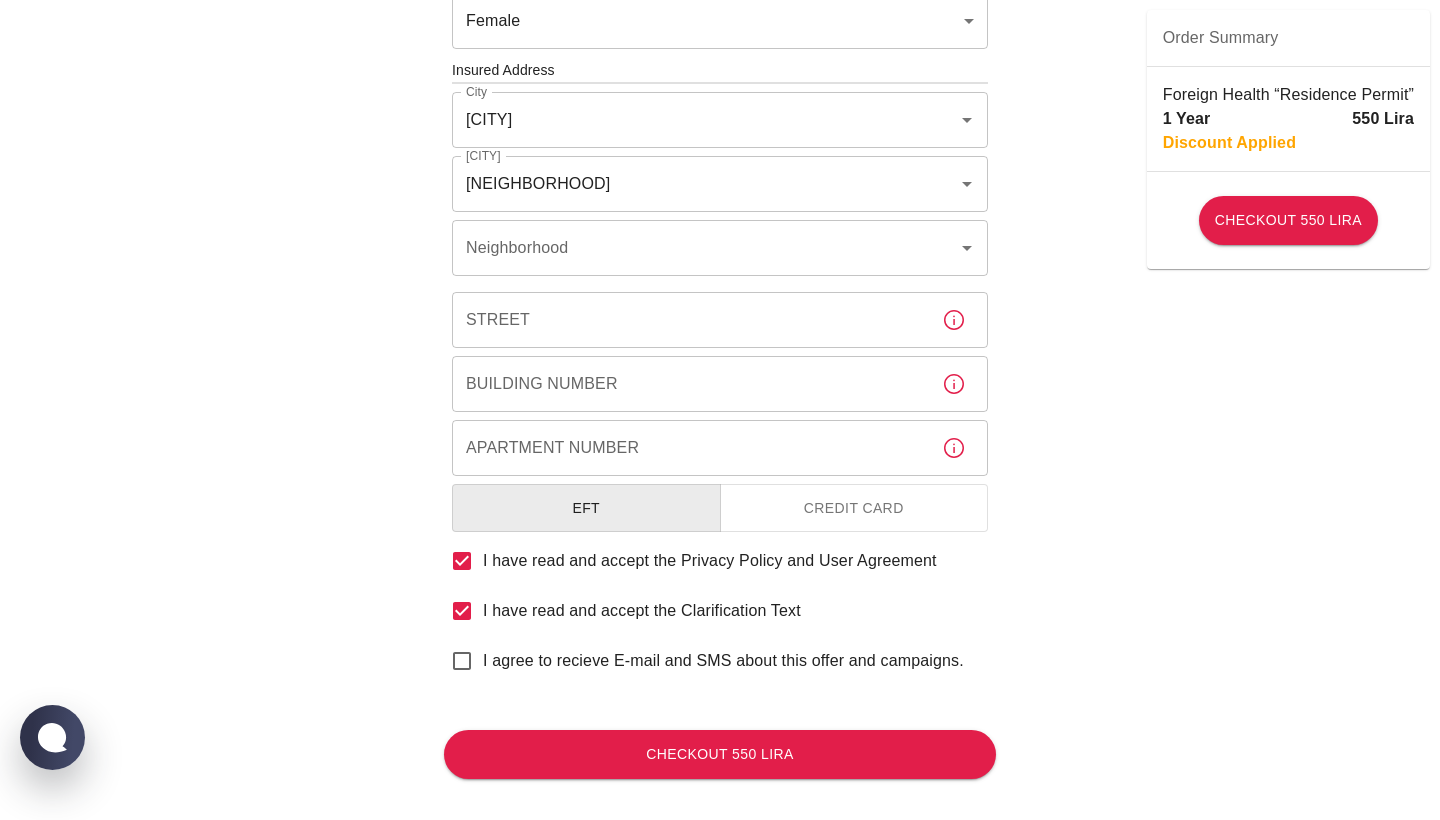 click on "I agree to recieve E-mail and SMS about this offer and campaigns." at bounding box center (462, 661) 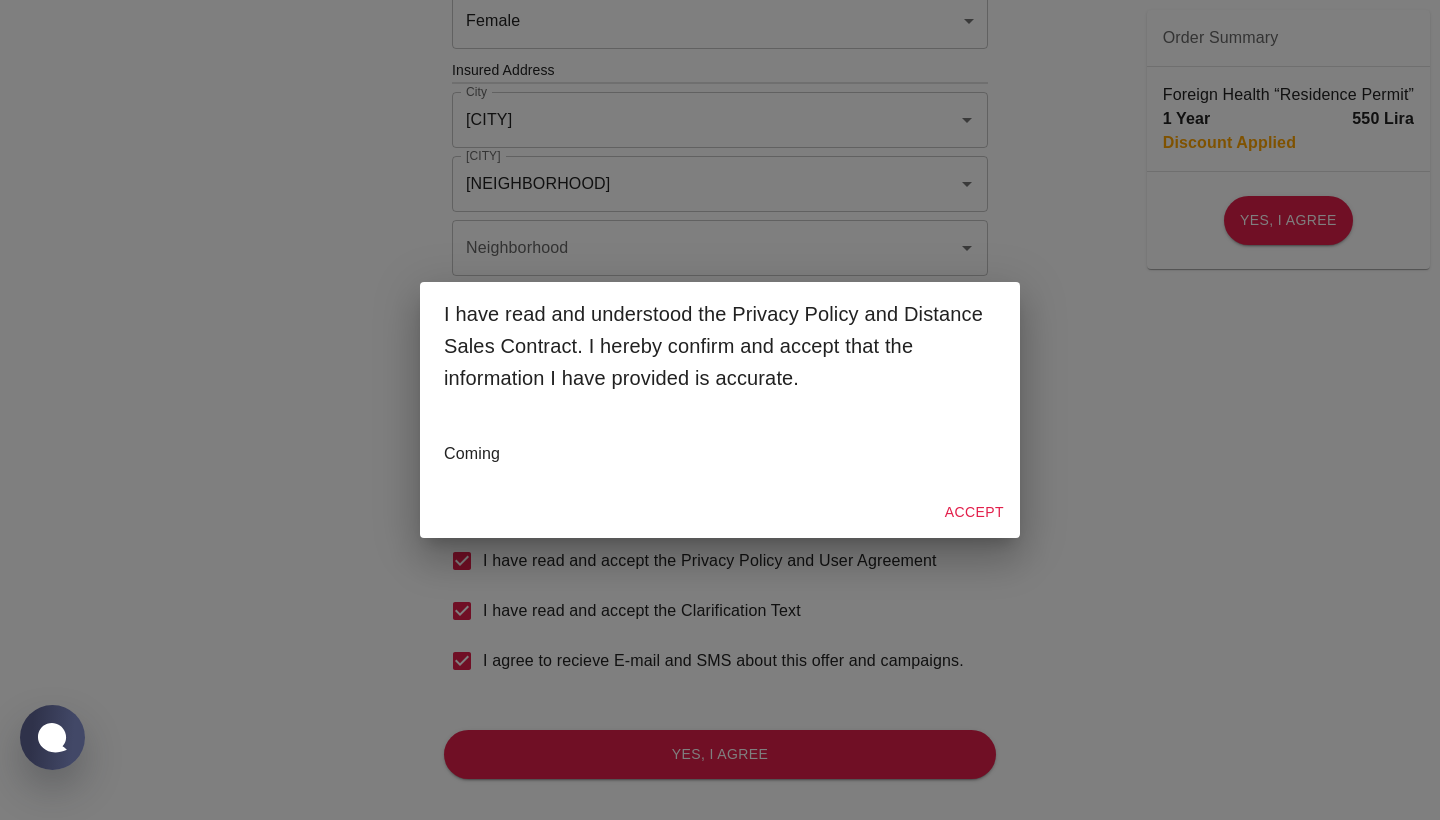 click on "Accept" at bounding box center (974, 512) 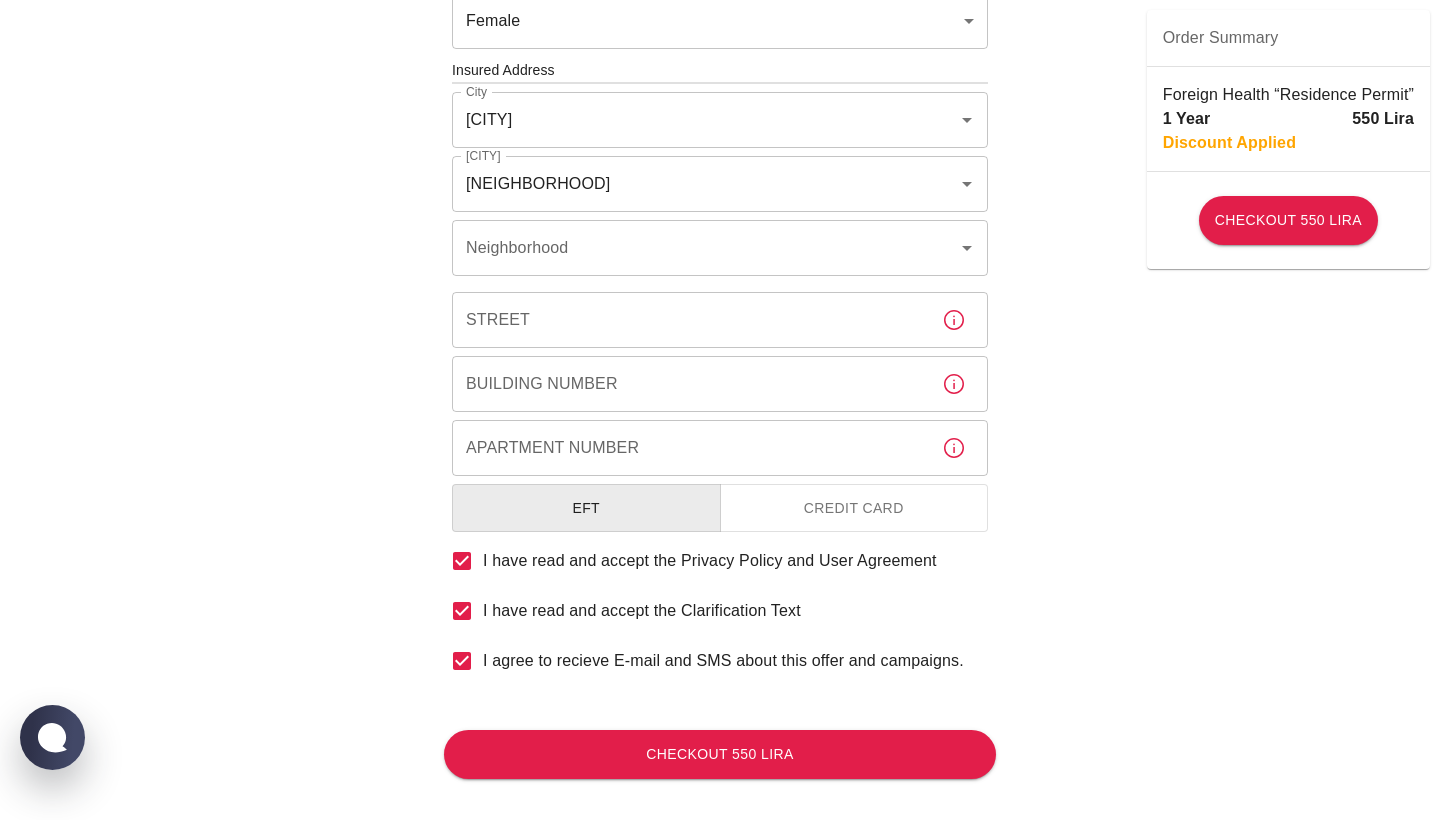 click on "To apply for the foreign health insurance, let’s double-check a few details. To get started, answer a few questions. Start Date: 08/08/2025 Start Date: Policy Period 1 Year b7343ef8-d55e-4554-96a8-76e30347e985 Policy Period Document Type Passport passport Document Type Passport or Kimlik Number 066894720 Passport or Kimlik Number Nationality Romania Nationality Father's Name CONSTANTIN CRISTIAN ILINCA Father's Name Mother's Name NELIDA ILINCA Mother's Name Birth Place ROMANIA Birth Place Gender Female female Gender Insured Address City İstanbul City Town Arnavutköy Town Neighborhood Neighborhood Street Street Building Number Building Number Apartment Number Apartment Number EFT Credit Card I have read and accept the  Privacy Policy and User Agreement I have read and accept the  Clarification Text I agree to recieve E-mail and SMS about this offer and campaigns. Order Summary Foreign Health “Residence Permit” 1 Year 550 Lira Discount Applied Checkout 550 Lira Checkout 550 Lira" at bounding box center (720, 68) 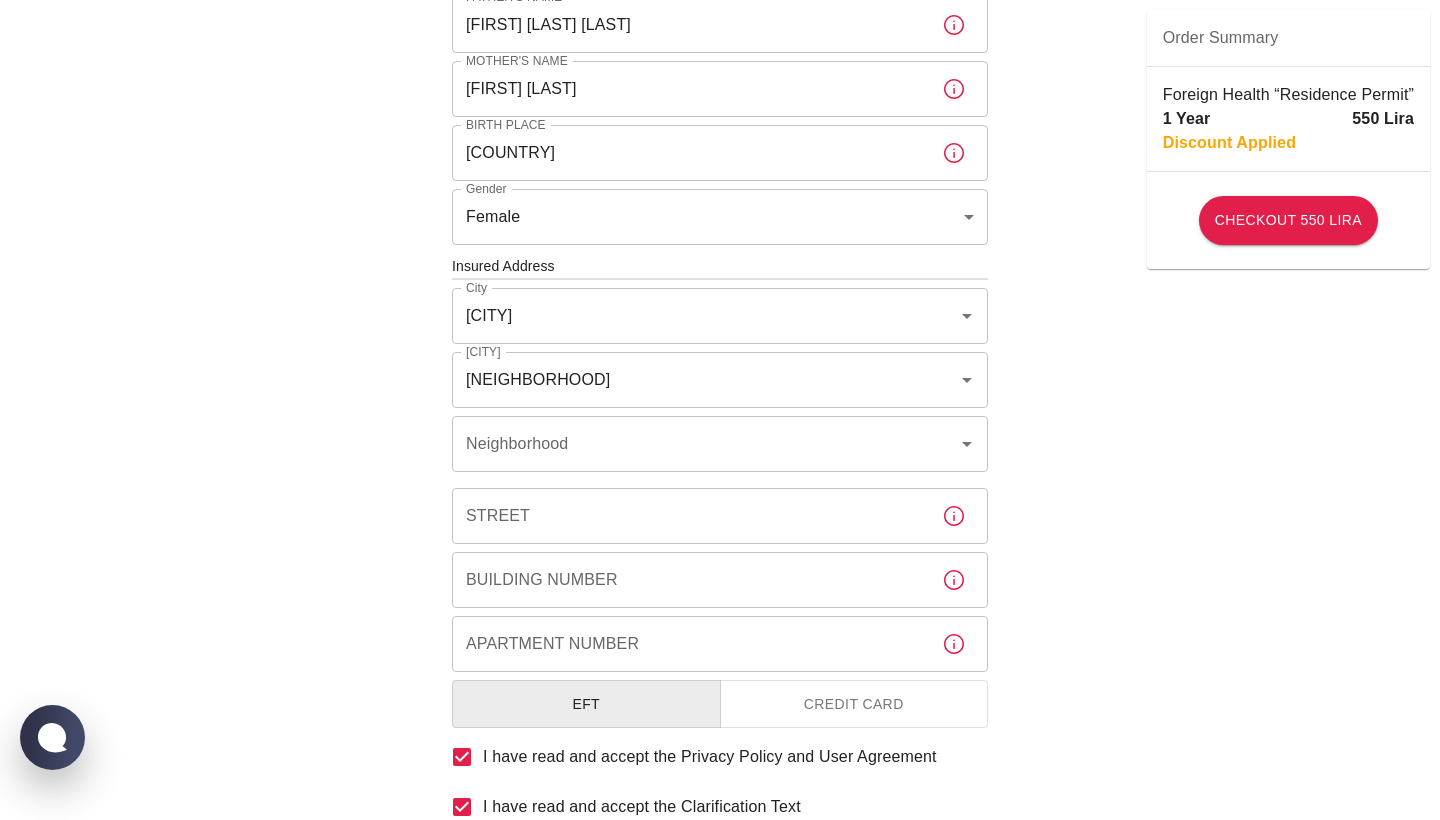 scroll, scrollTop: 467, scrollLeft: 0, axis: vertical 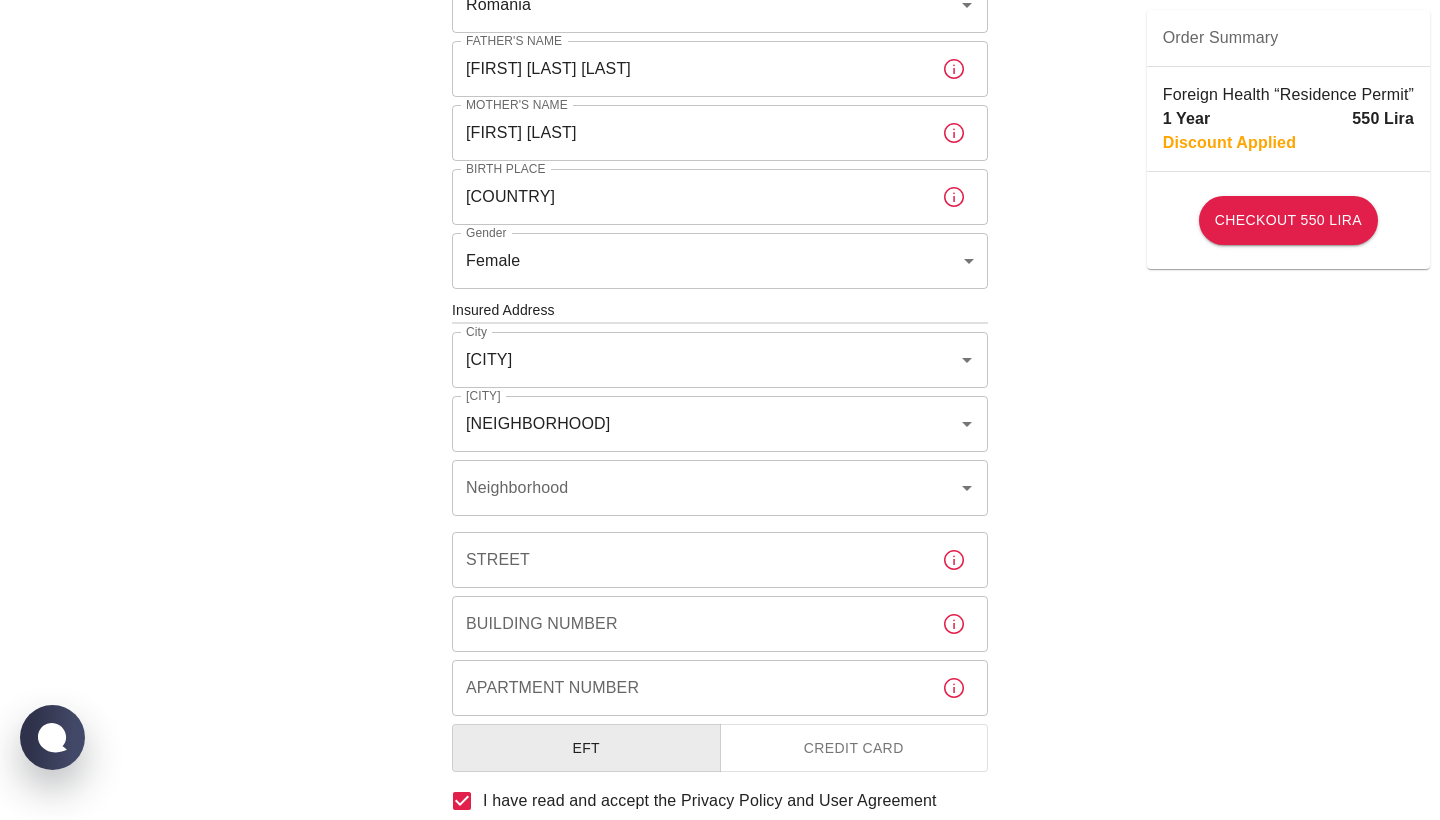 click on "To apply for the foreign health insurance, let’s double-check a few details. To get started, answer a few questions. Start Date: 08/08/2025 Start Date: Policy Period 1 Year b7343ef8-d55e-4554-96a8-76e30347e985 Policy Period Document Type Passport passport Document Type Passport or Kimlik Number 066894720 Passport or Kimlik Number Nationality Romania Nationality Father's Name CONSTANTIN CRISTIAN ILINCA Father's Name Mother's Name NELIDA ILINCA Mother's Name Birth Place ROMANIA Birth Place Gender Female female Gender Insured Address City İstanbul City Town Arnavutköy Town Neighborhood Neighborhood Street Street Building Number Building Number Apartment Number Apartment Number EFT Credit Card I have read and accept the  Privacy Policy and User Agreement I have read and accept the  Clarification Text I agree to recieve E-mail and SMS about this offer and campaigns. Order Summary Foreign Health “Residence Permit” 1 Year 550 Lira Discount Applied Checkout 550 Lira Checkout 550 Lira" at bounding box center [720, 341] 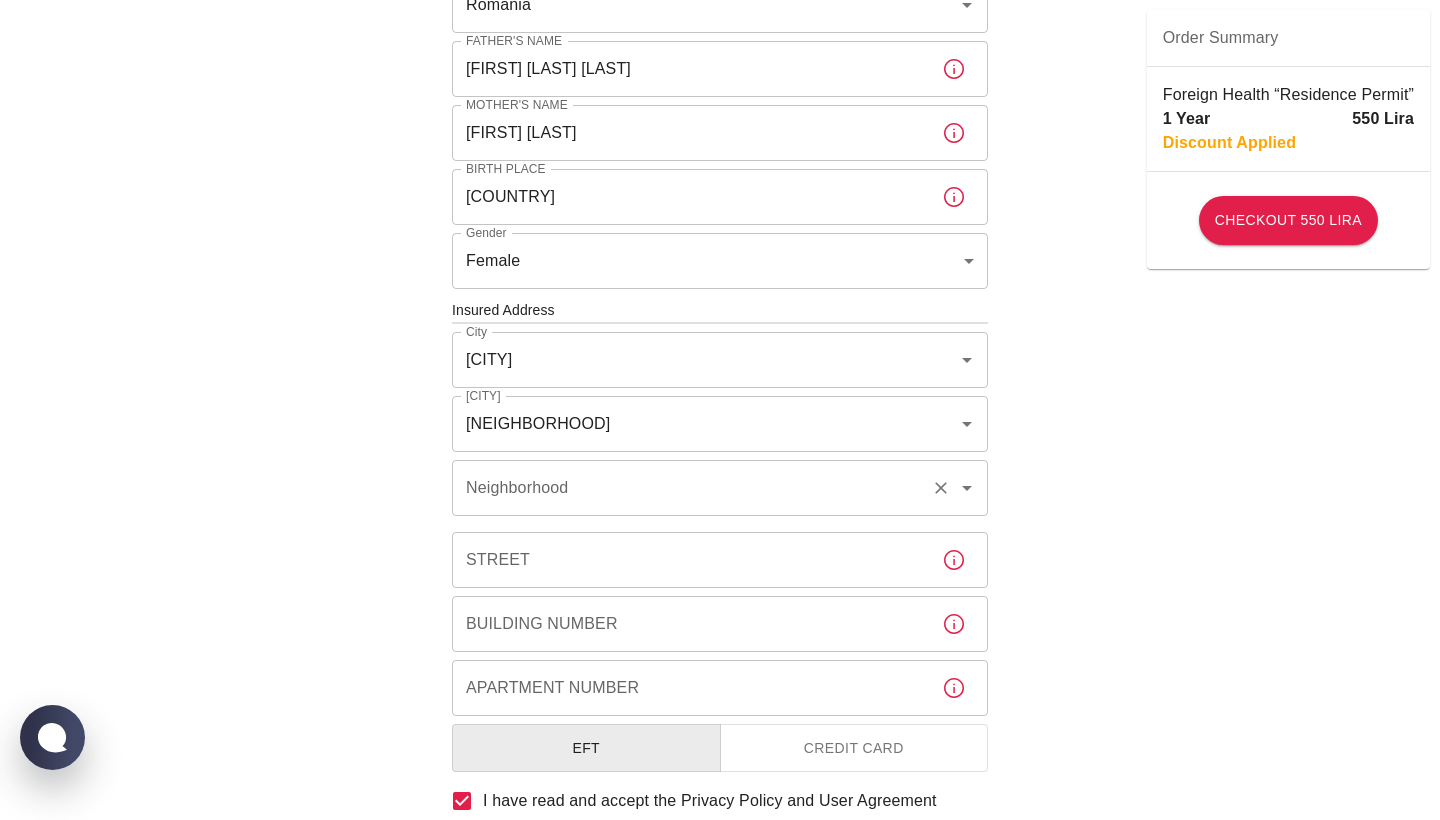 click on "Neighborhood" at bounding box center (692, 488) 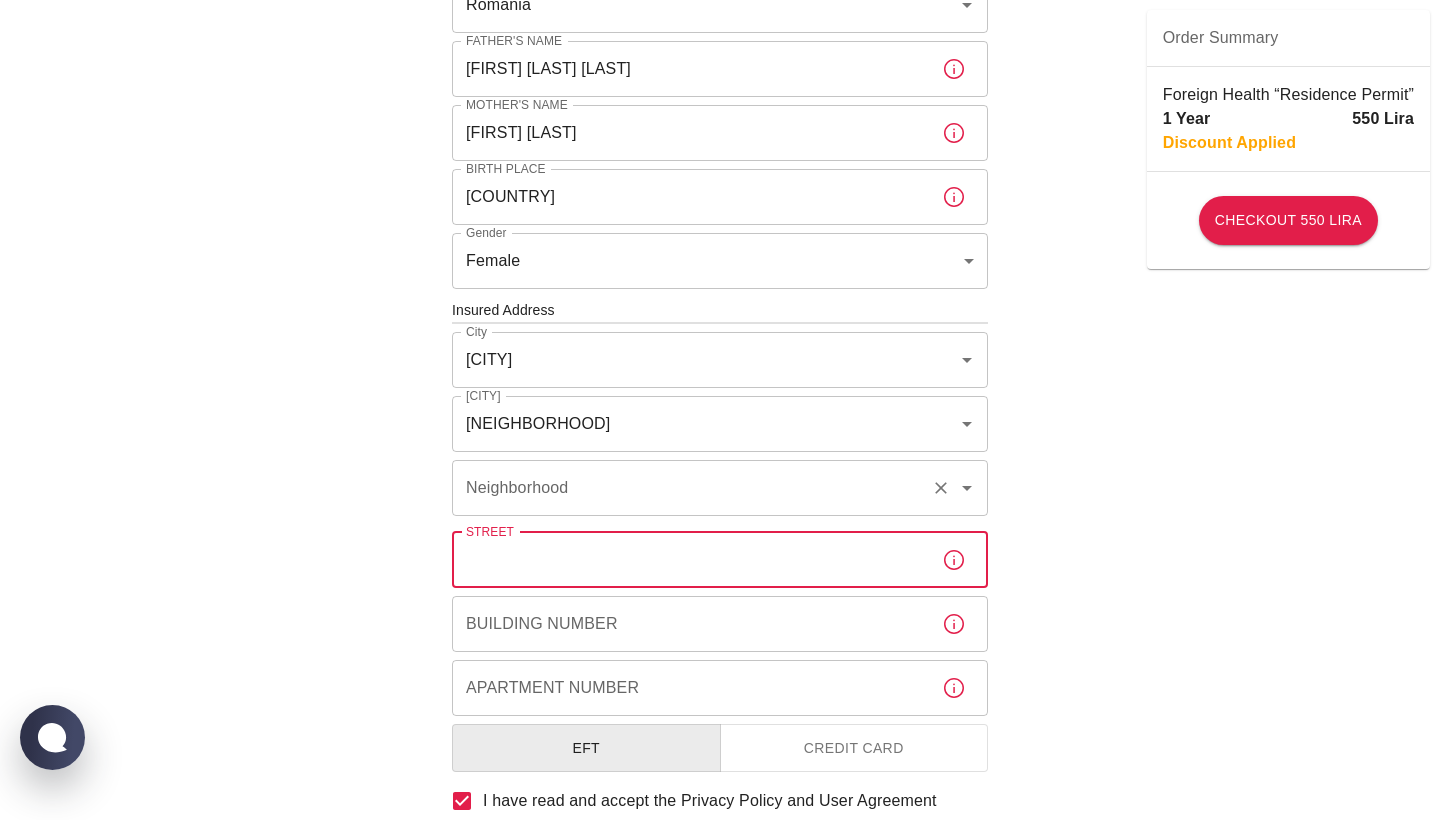 click on "Neighborhood" at bounding box center (692, 488) 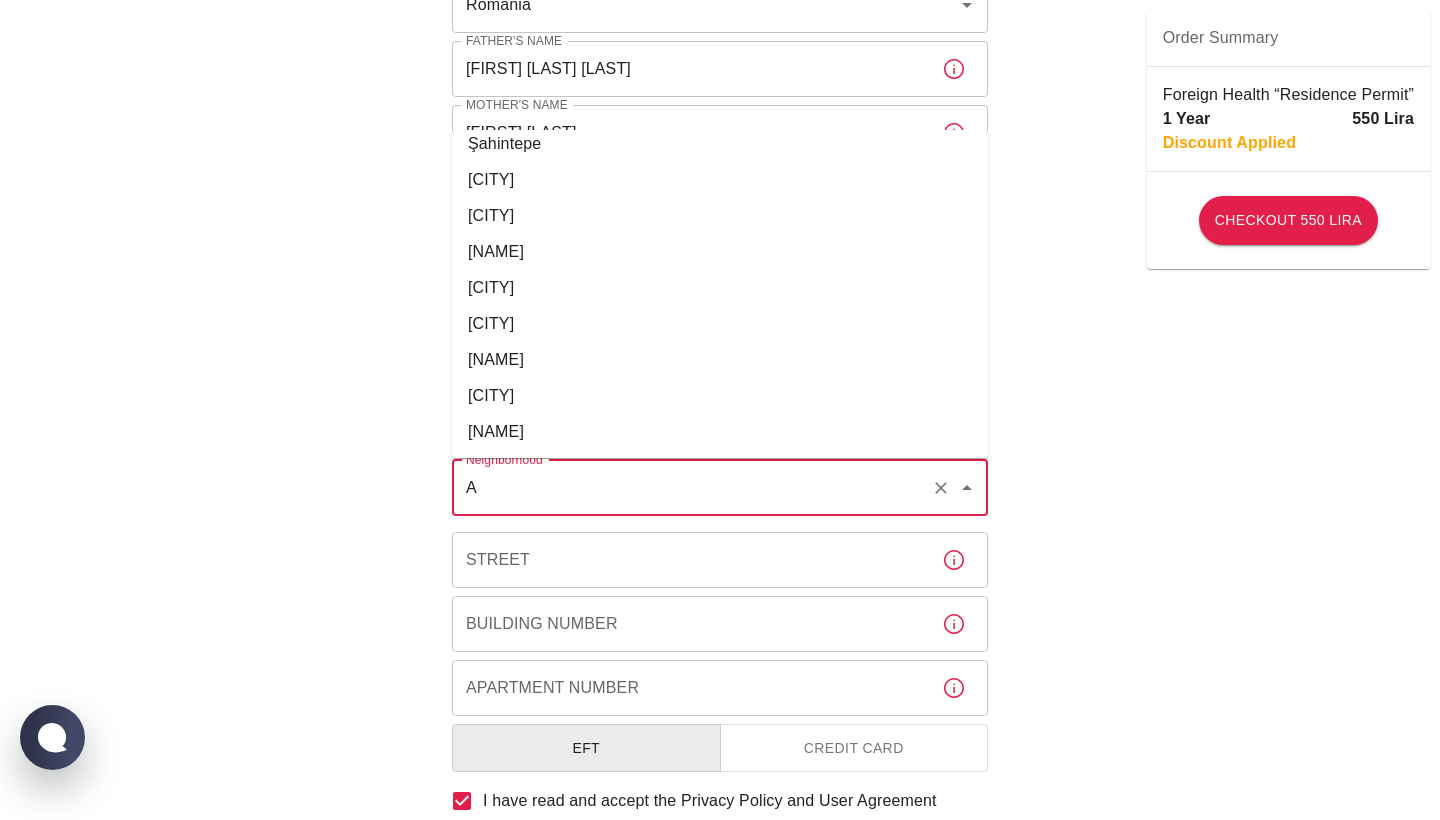scroll, scrollTop: 0, scrollLeft: 0, axis: both 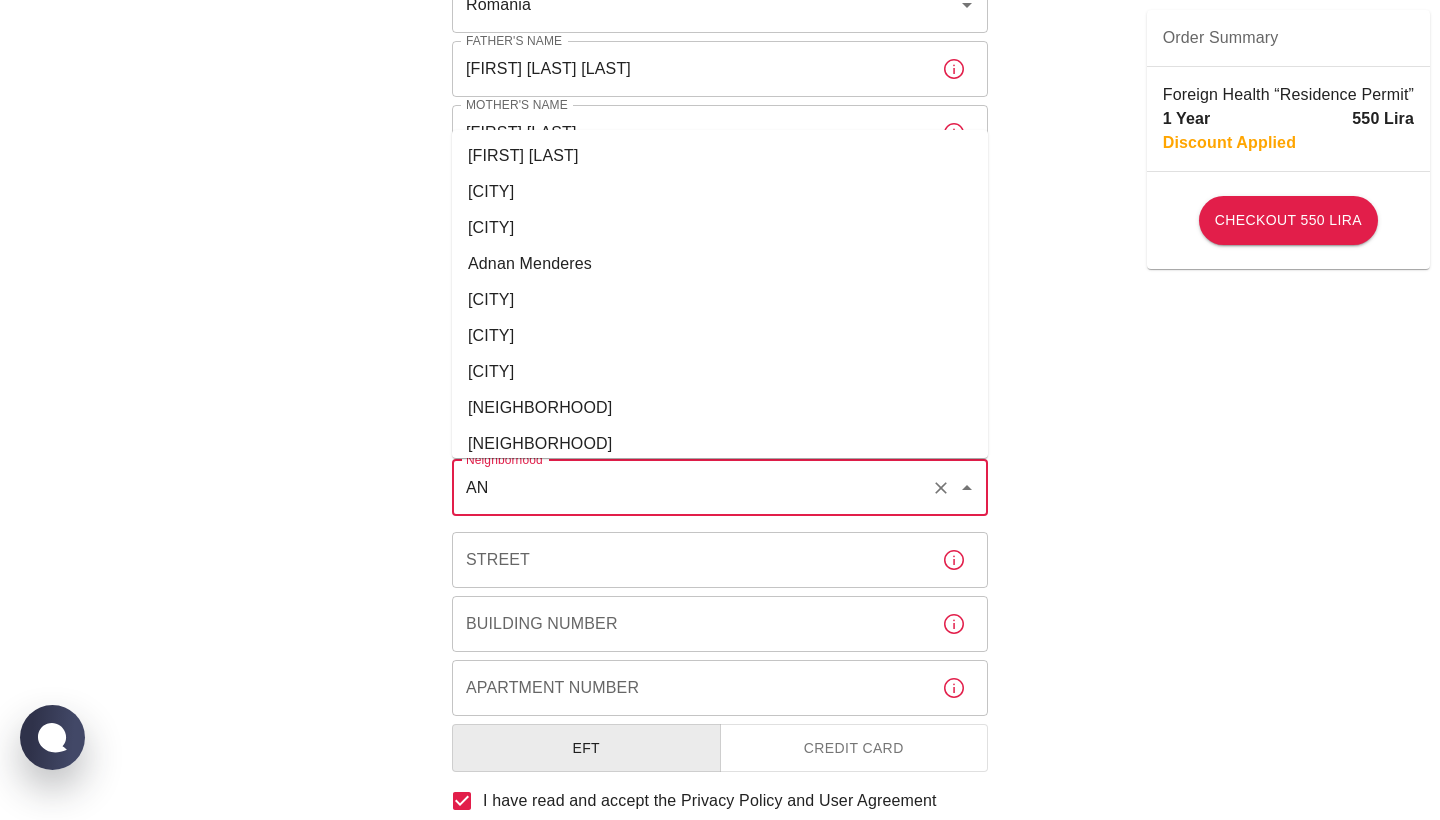 type on "A" 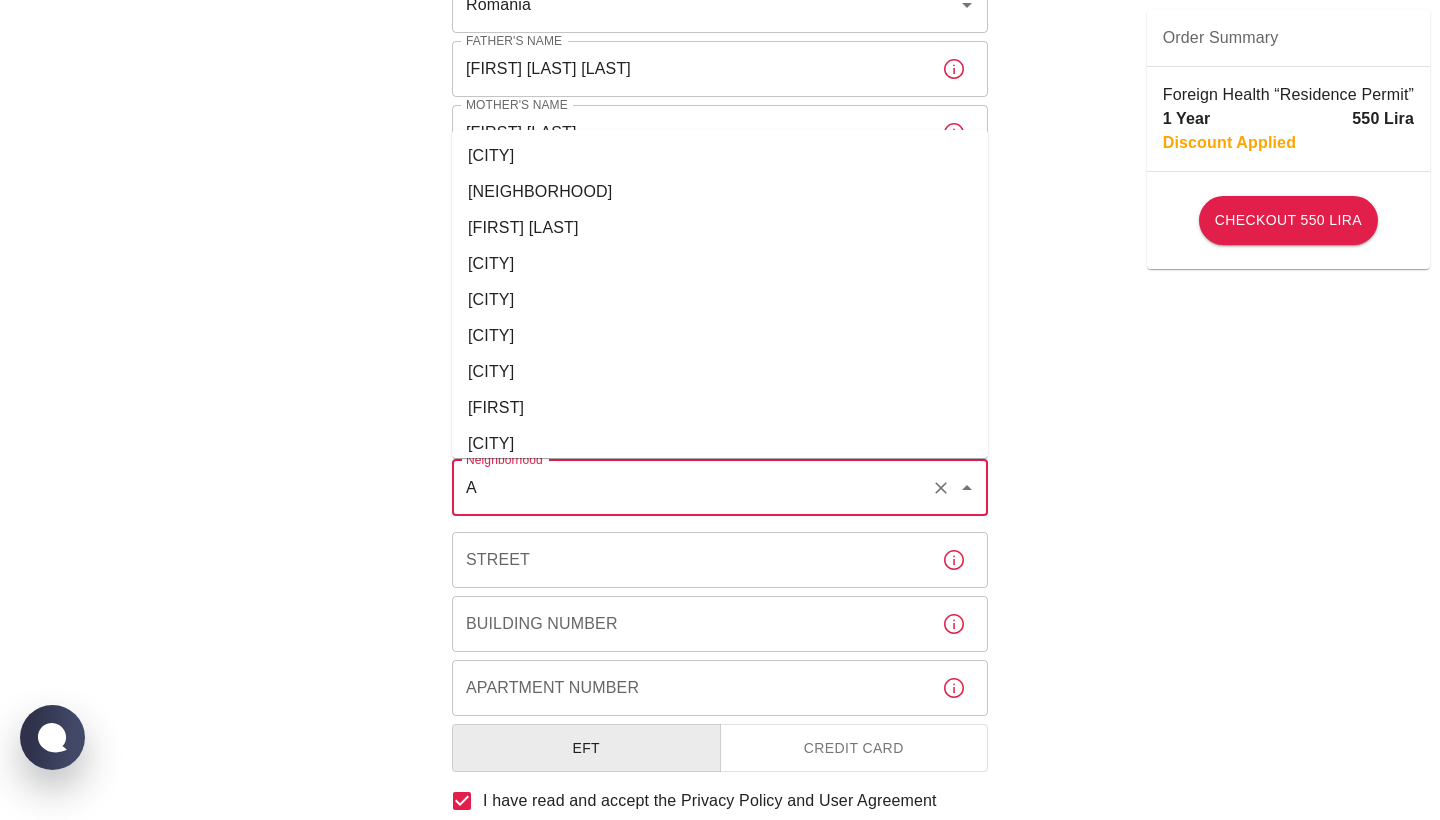 type 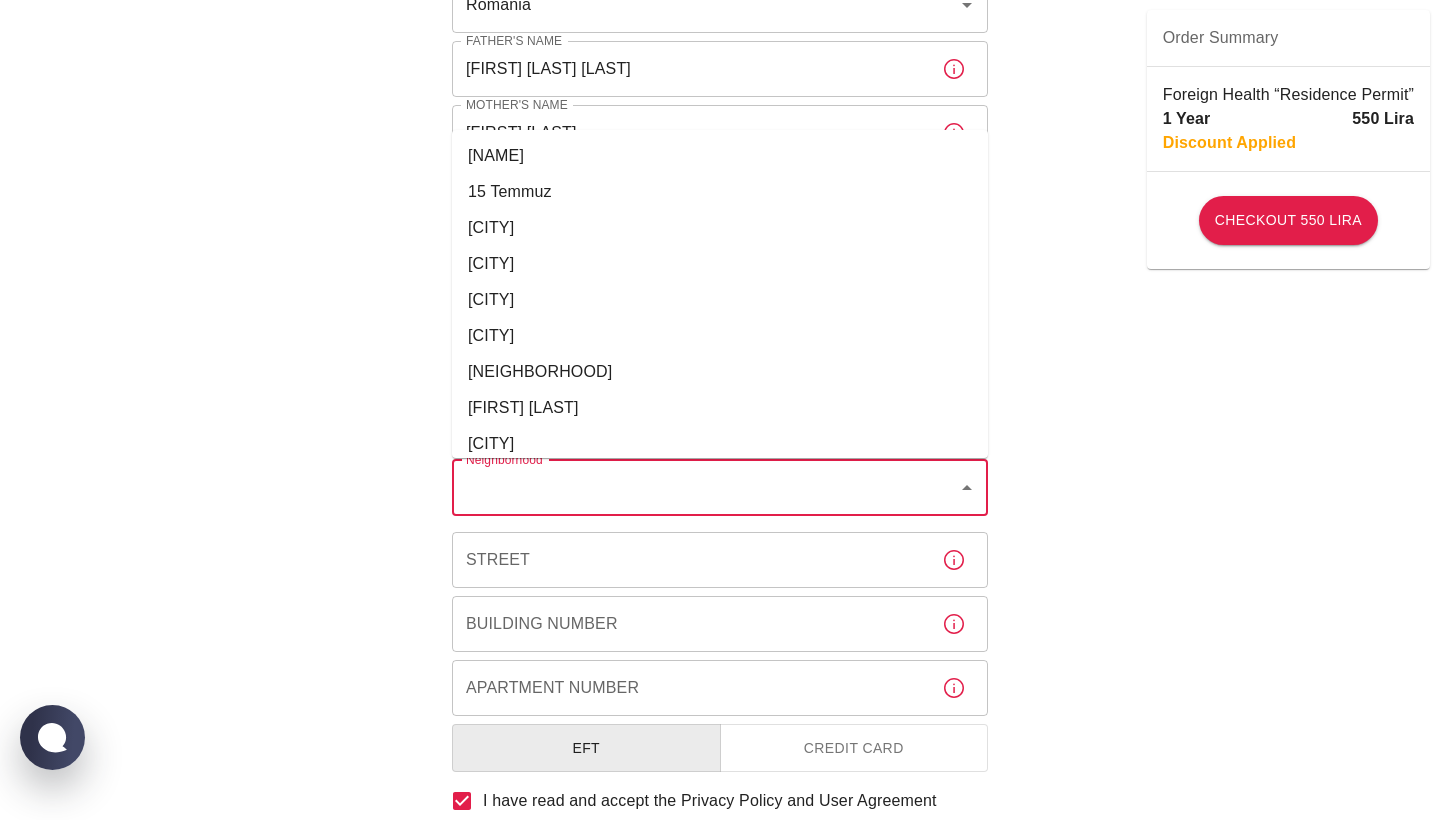 click on "Street" at bounding box center (689, 560) 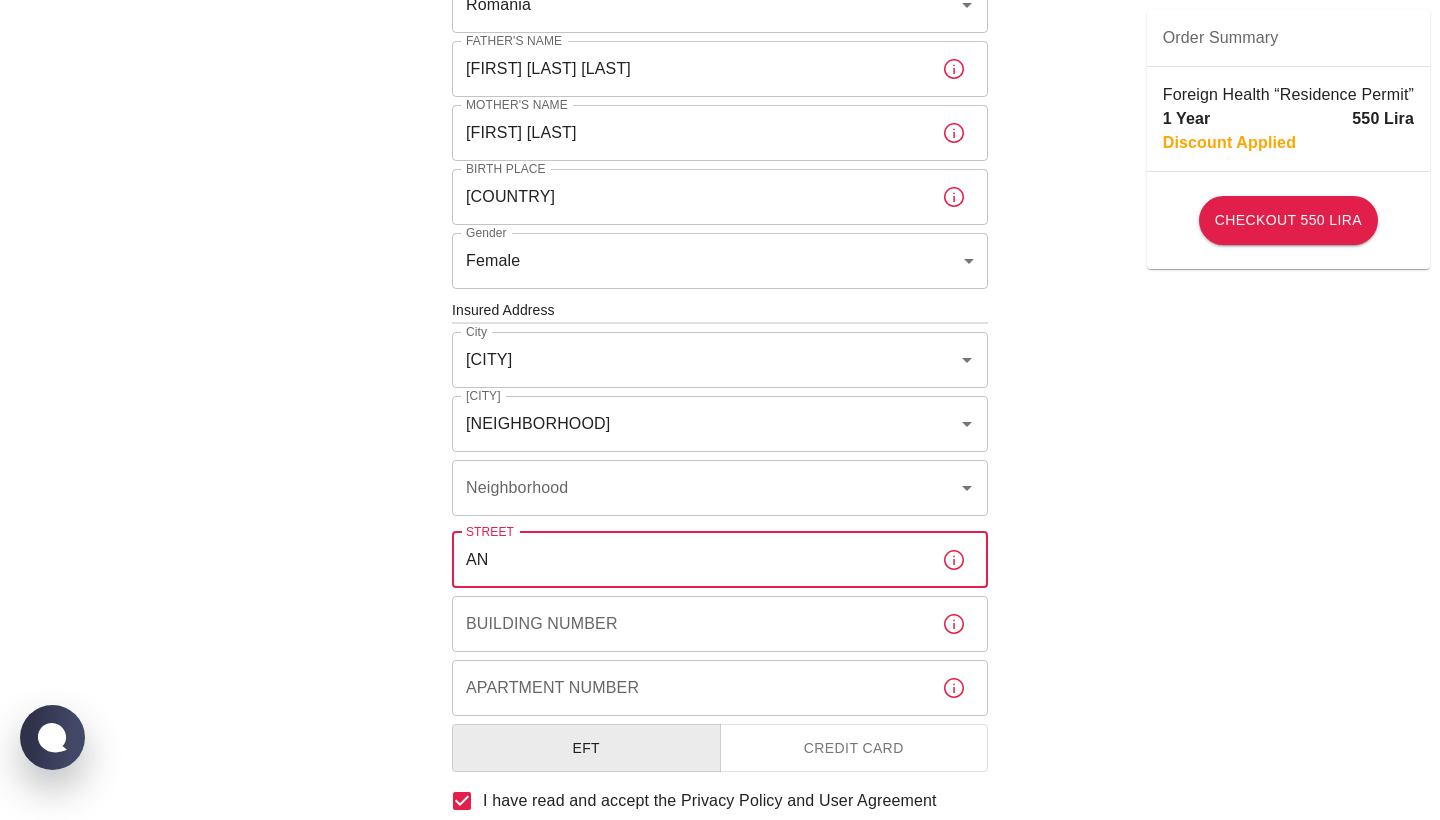 type on "A" 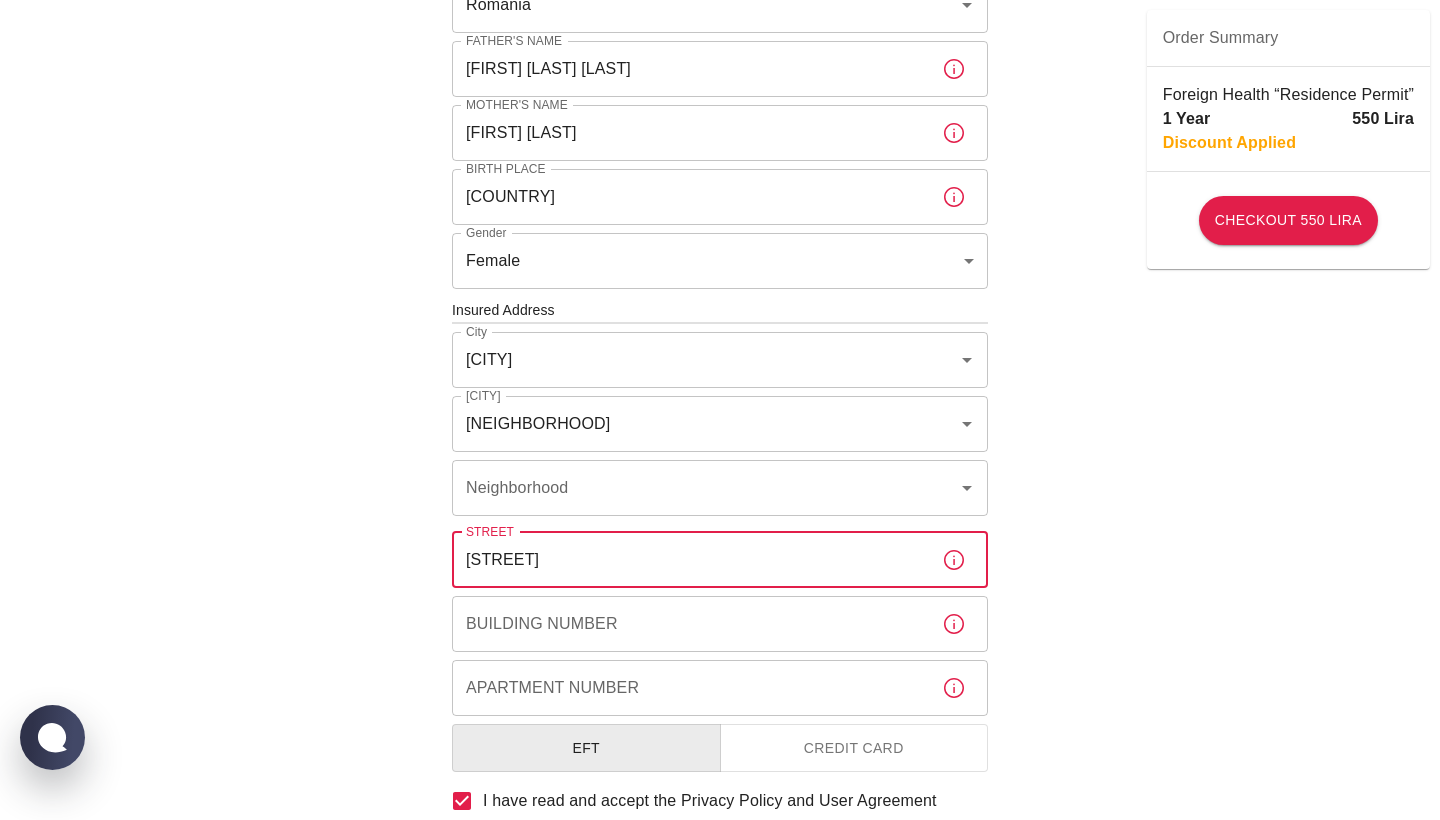 type on "ZAFERTEPE SOKAGI" 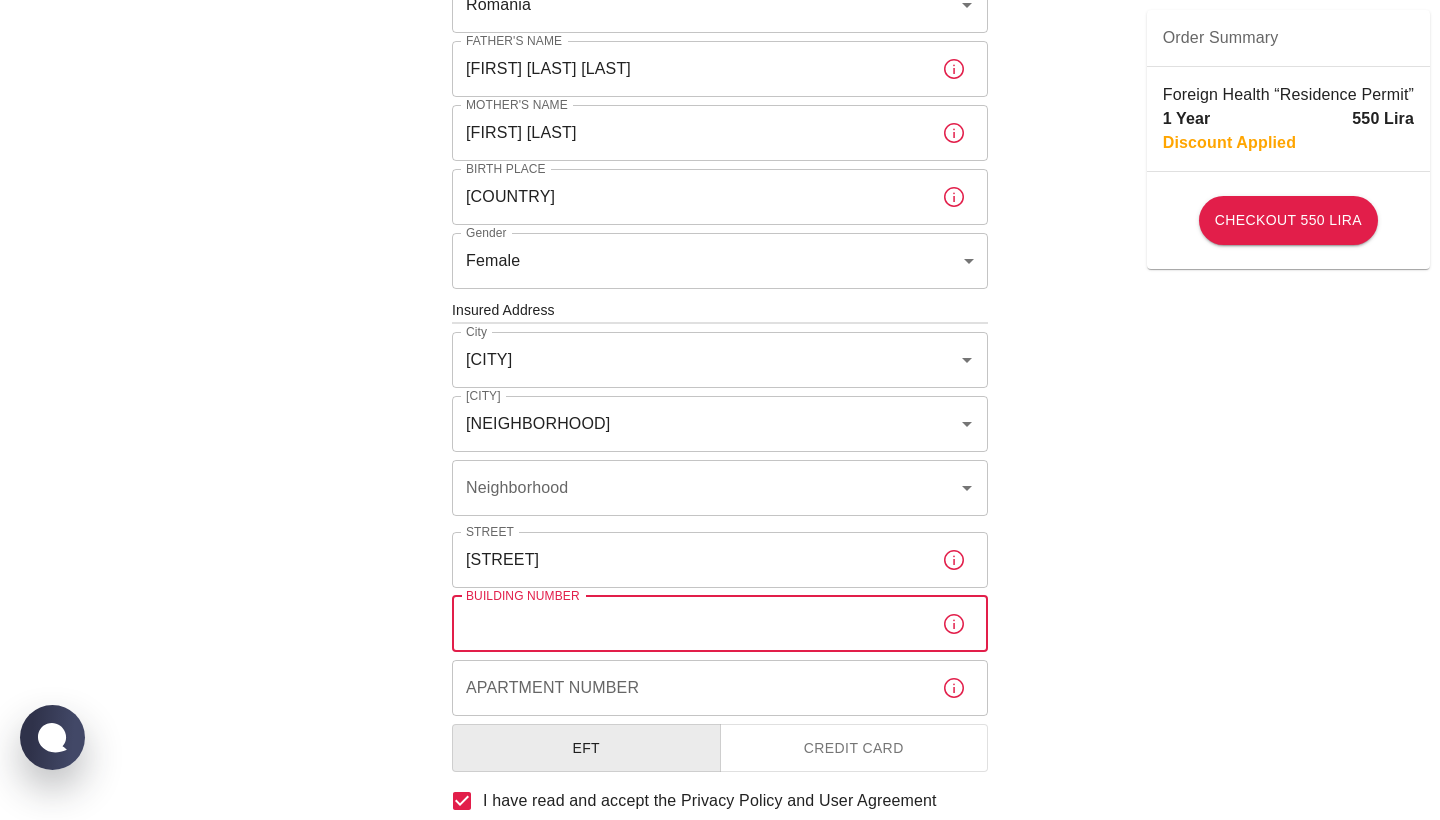 click on "Building Number Building Number" at bounding box center [720, 624] 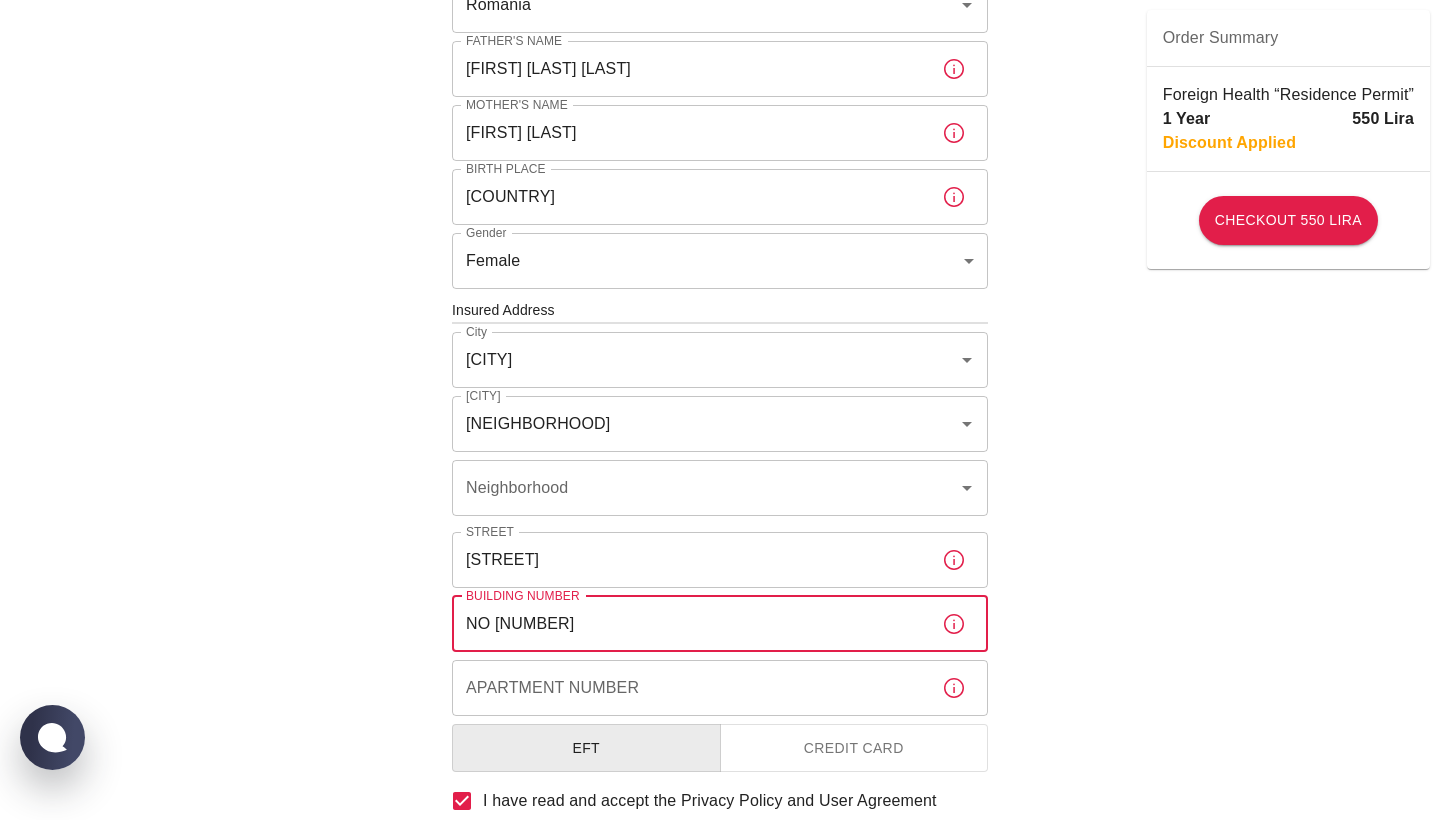 type on "NO 20" 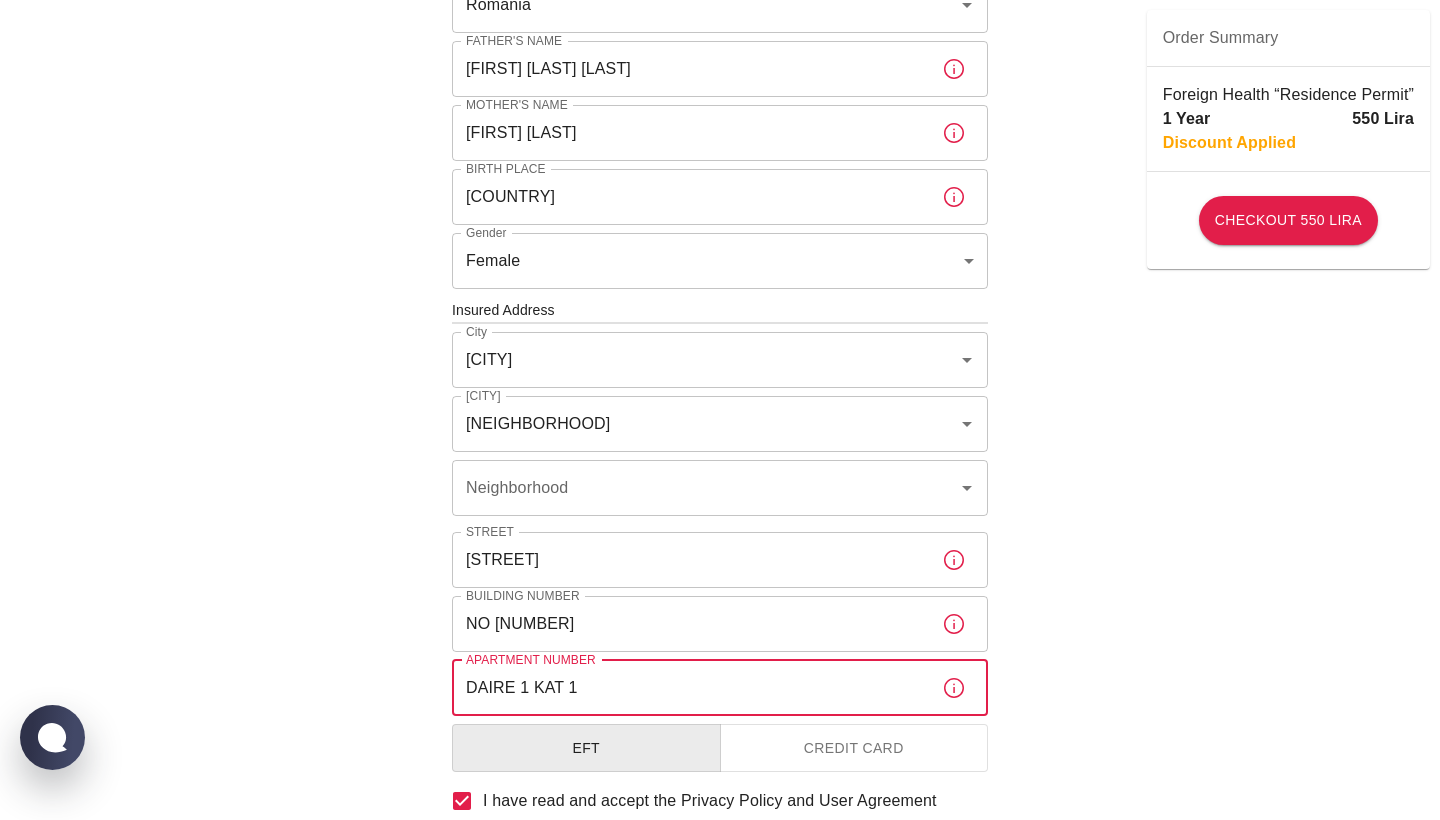 type on "DAIRE 1 KAT 1" 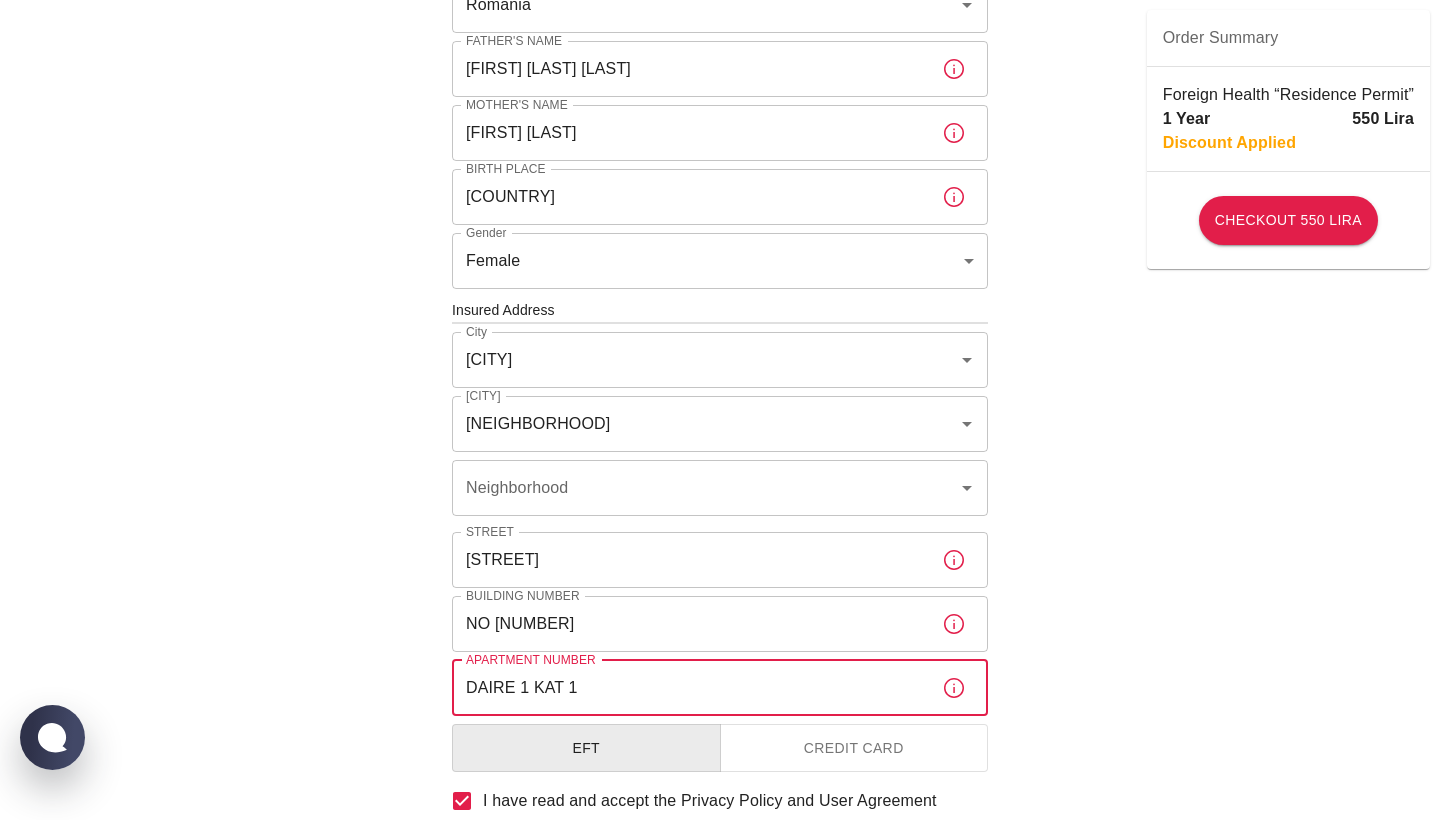 click on "Neighborhood Neighborhood" at bounding box center [720, 488] 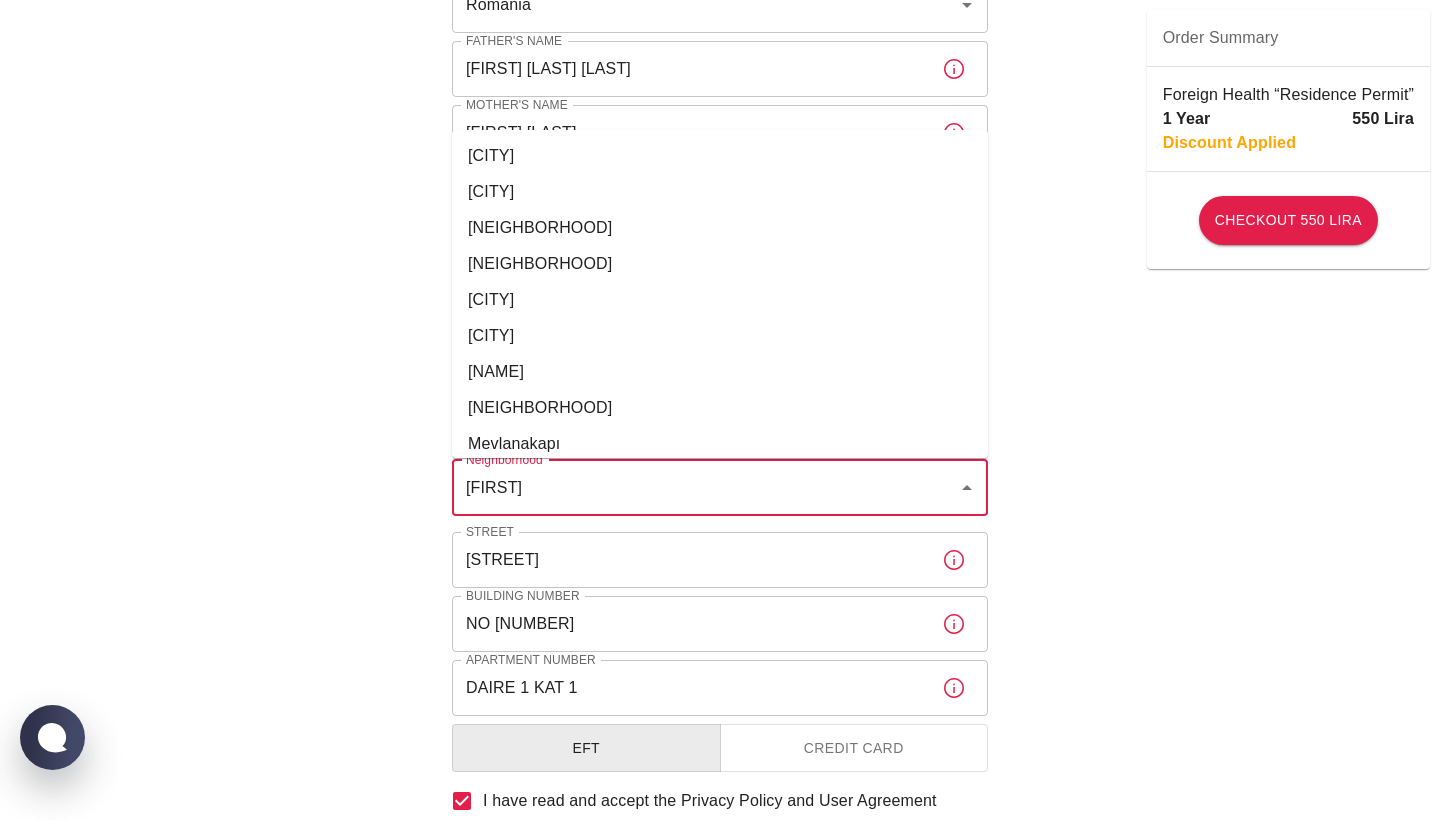 click on "Anadolu" at bounding box center (720, 156) 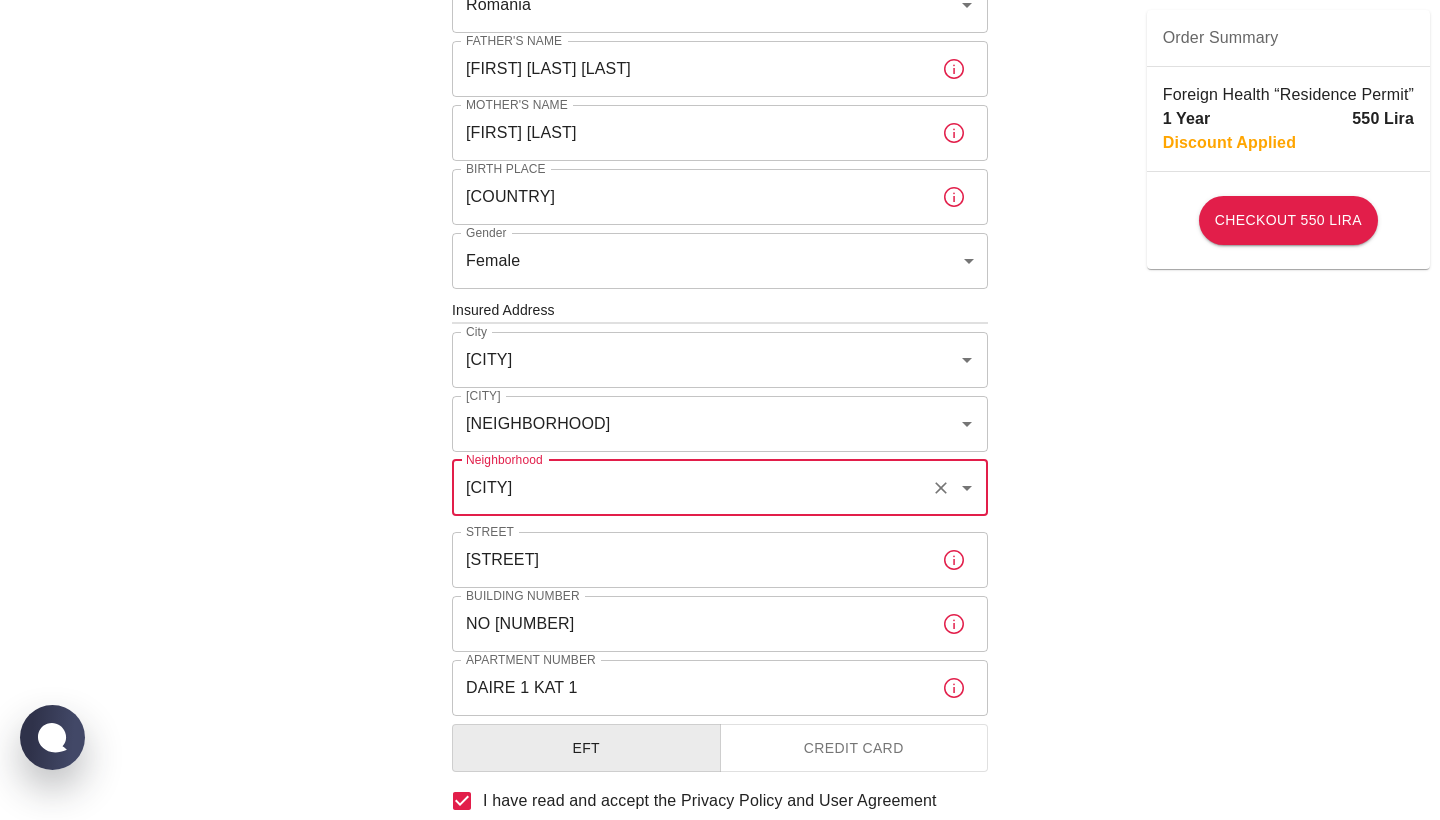 click on "To apply for the foreign health insurance, let’s double-check a few details. To get started, answer a few questions. Start Date: 08/08/2025 Start Date: Policy Period 1 Year b7343ef8-d55e-4554-96a8-76e30347e985 Policy Period Document Type Passport passport Document Type Passport or Kimlik Number 066894720 Passport or Kimlik Number Nationality Romania Nationality Father's Name CONSTANTIN CRISTIAN ILINCA Father's Name Mother's Name NELIDA ILINCA Mother's Name Birth Place ROMANIA Birth Place Gender Female female Gender Insured Address City İstanbul City Town Arnavutköy Town Neighborhood Anadolu Neighborhood Street ZAFERTEPE SOKAGI Street Building Number NO 20 Building Number Apartment Number DAIRE 1 KAT 1 Apartment Number EFT Credit Card I have read and accept the  Privacy Policy and User Agreement I have read and accept the  Clarification Text I agree to recieve E-mail and SMS about this offer and campaigns. Order Summary Foreign Health “Residence Permit” 1 Year 550 Lira Discount Applied" at bounding box center [720, 308] 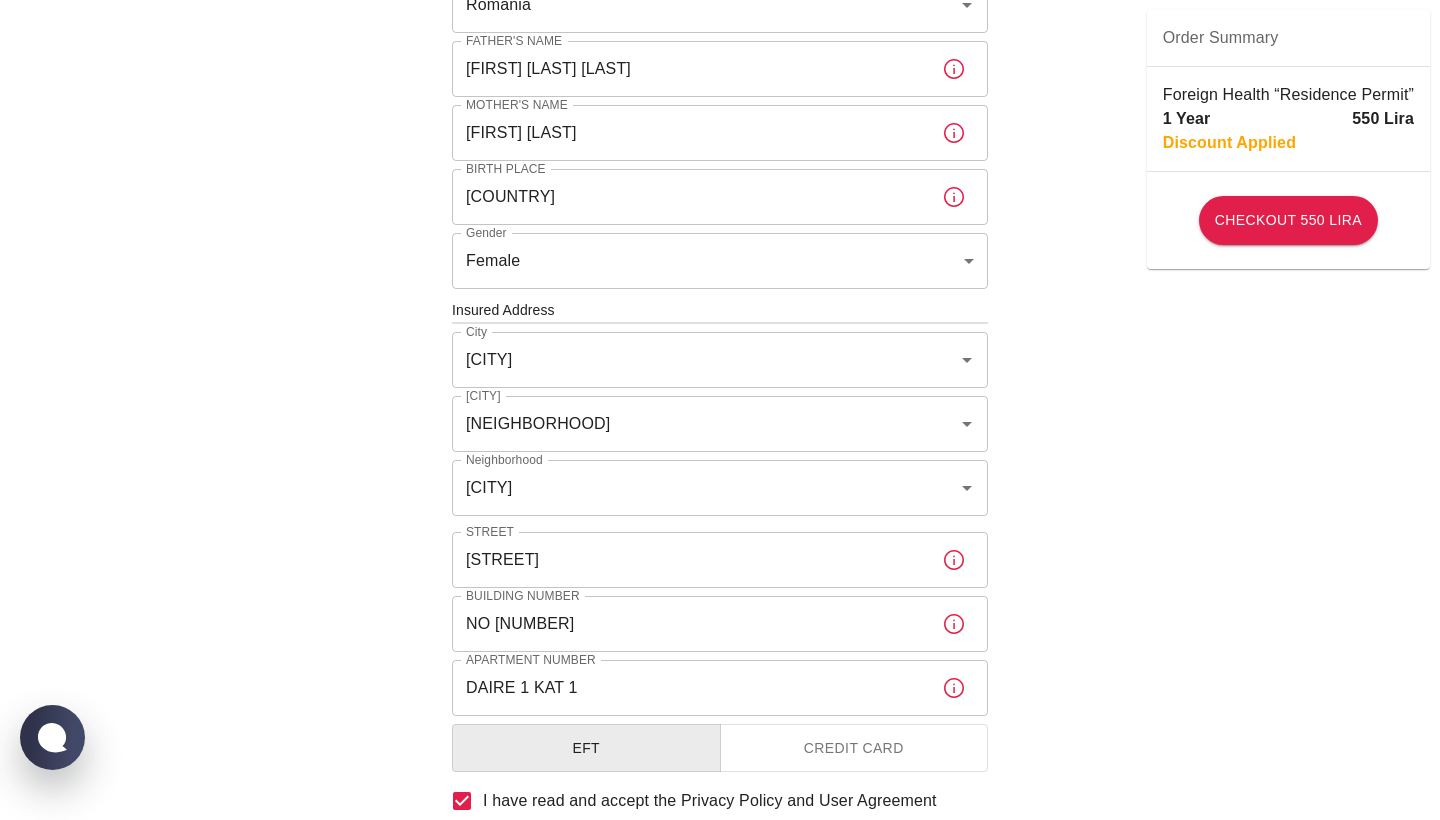 click on "To apply for the foreign health insurance, let’s double-check a few details. To get started, answer a few questions. Start Date: 08/08/2025 Start Date: Policy Period 1 Year b7343ef8-d55e-4554-96a8-76e30347e985 Policy Period Document Type Passport passport Document Type Passport or Kimlik Number 066894720 Passport or Kimlik Number Nationality Romania Nationality Father's Name CONSTANTIN CRISTIAN ILINCA Father's Name Mother's Name NELIDA ILINCA Mother's Name Birth Place ROMANIA Birth Place Gender Female female Gender Insured Address City İstanbul City Town Arnavutköy Town Neighborhood Anadolu Neighborhood Street ZAFERTEPE SOKAGI Street Building Number NO 20 Building Number Apartment Number DAIRE 1 KAT 1 Apartment Number EFT Credit Card I have read and accept the  Privacy Policy and User Agreement I have read and accept the  Clarification Text I agree to recieve E-mail and SMS about this offer and campaigns. Order Summary Foreign Health “Residence Permit” 1 Year 550 Lira Discount Applied" at bounding box center [720, 308] 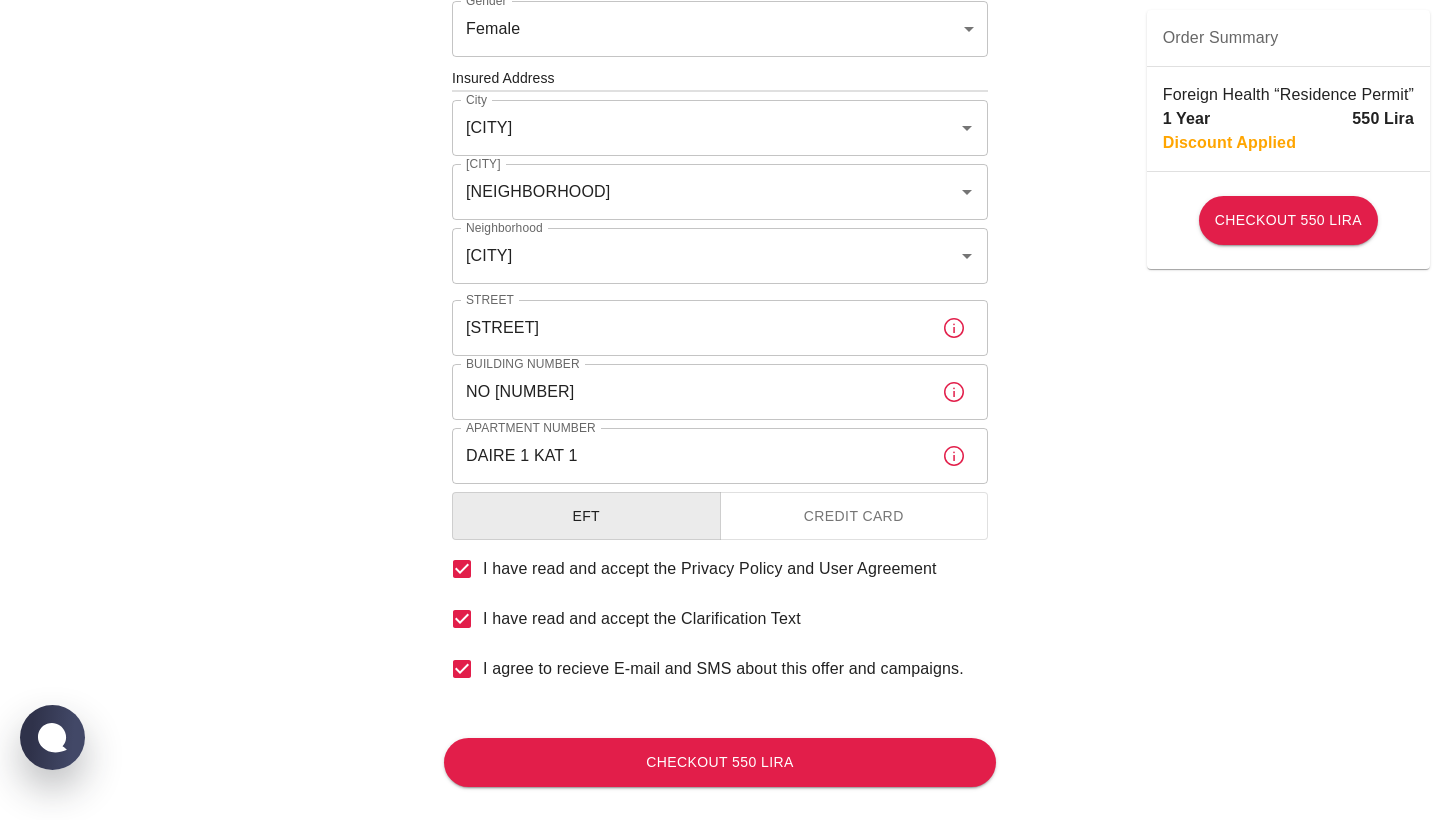 scroll, scrollTop: 715, scrollLeft: 0, axis: vertical 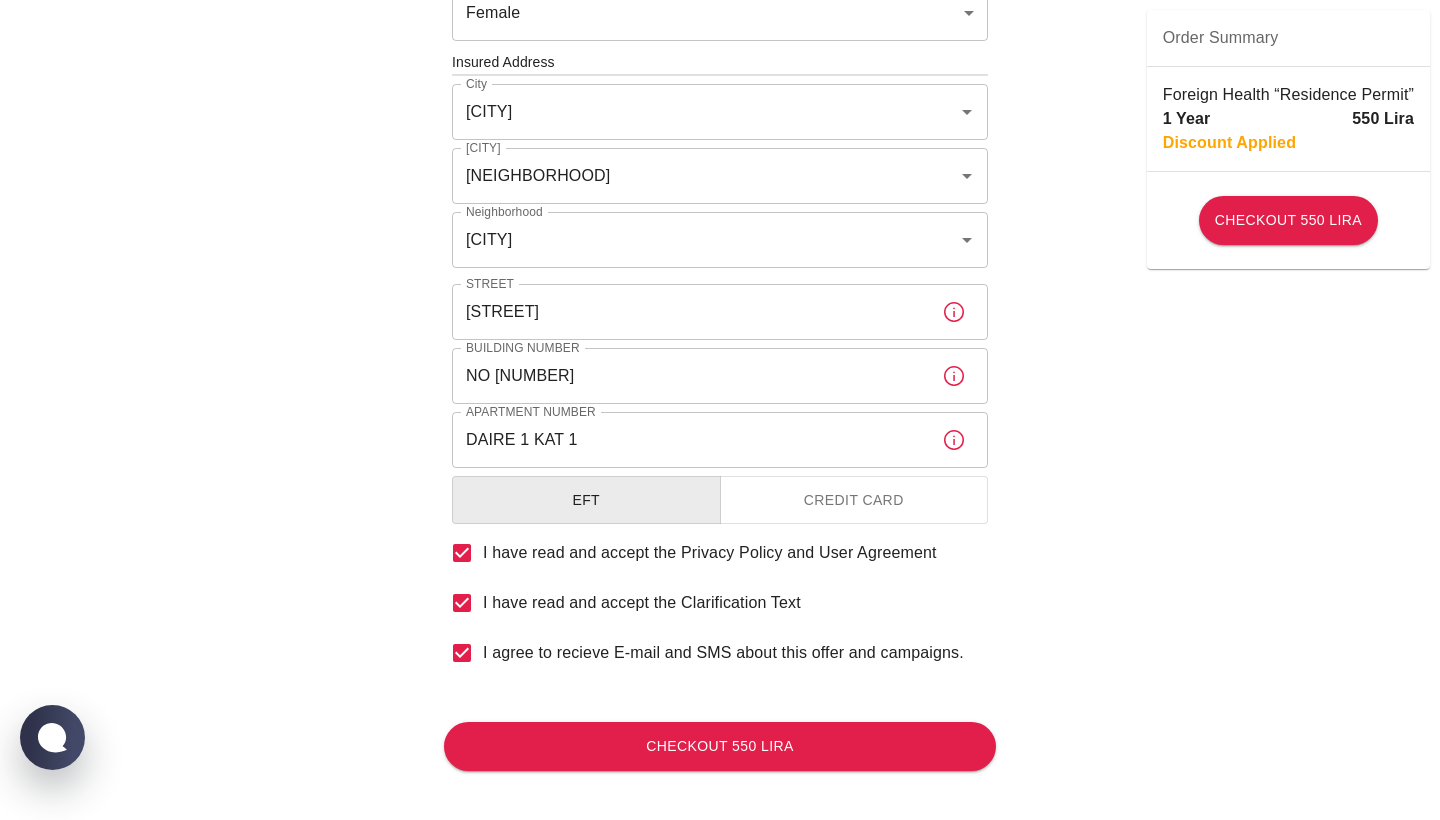click on "Credit Card" at bounding box center [854, 500] 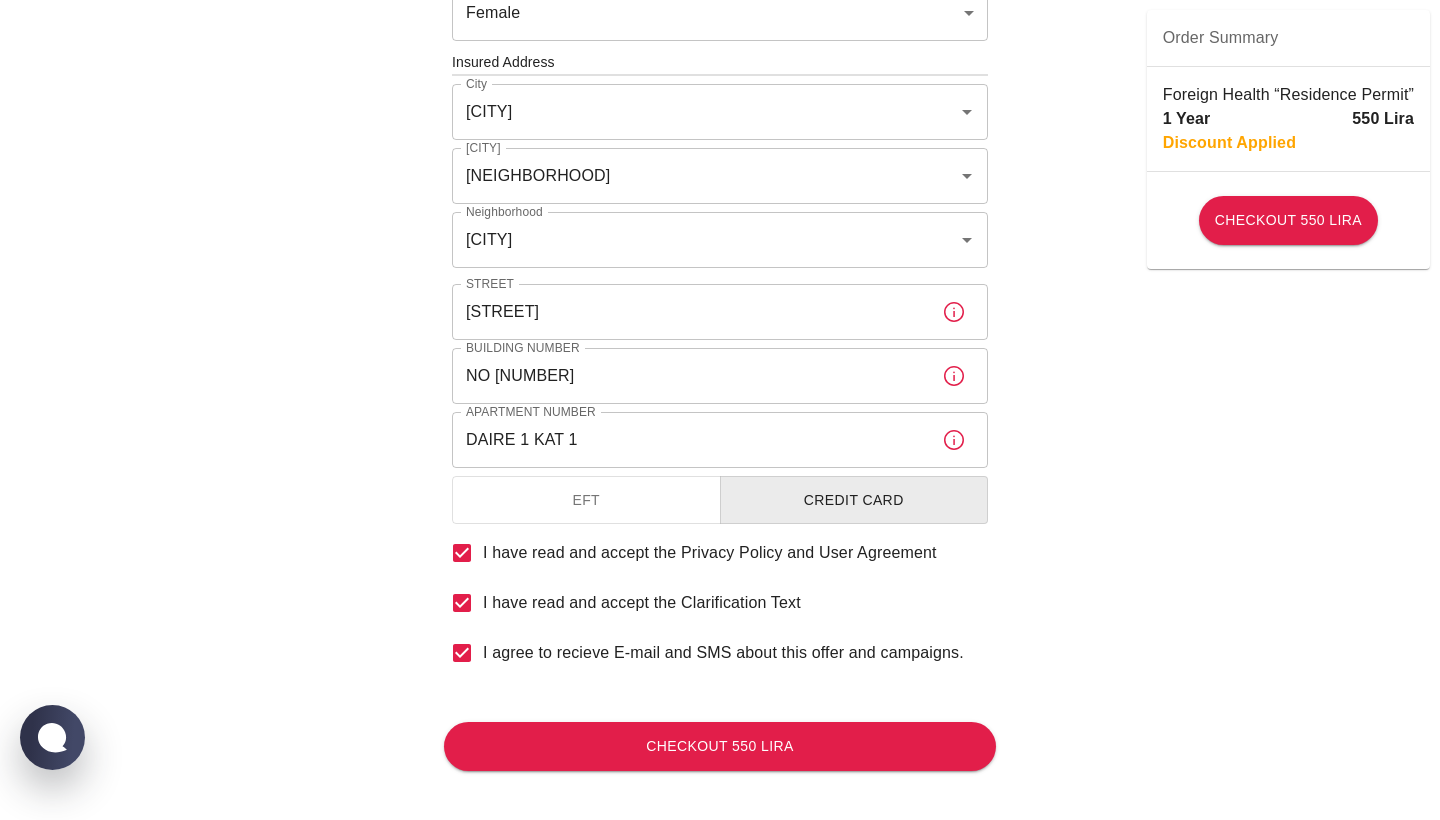 click on "To apply for the foreign health insurance, let’s double-check a few details. To get started, answer a few questions. Start Date: 08/08/2025 Start Date: Policy Period 1 Year b7343ef8-d55e-4554-96a8-76e30347e985 Policy Period Document Type Passport passport Document Type Passport or Kimlik Number 066894720 Passport or Kimlik Number Nationality Romania Nationality Father's Name CONSTANTIN CRISTIAN ILINCA Father's Name Mother's Name NELIDA ILINCA Mother's Name Birth Place ROMANIA Birth Place Gender Female female Gender Insured Address City İstanbul City Town Arnavutköy Town Neighborhood Anadolu Neighborhood Street ZAFERTEPE SOKAGI Street Building Number NO 20 Building Number Apartment Number DAIRE 1 KAT 1 Apartment Number EFT Credit Card I have read and accept the  Privacy Policy and User Agreement I have read and accept the  Clarification Text I agree to recieve E-mail and SMS about this offer and campaigns. Order Summary Foreign Health “Residence Permit” 1 Year 550 Lira Discount Applied" at bounding box center [720, 60] 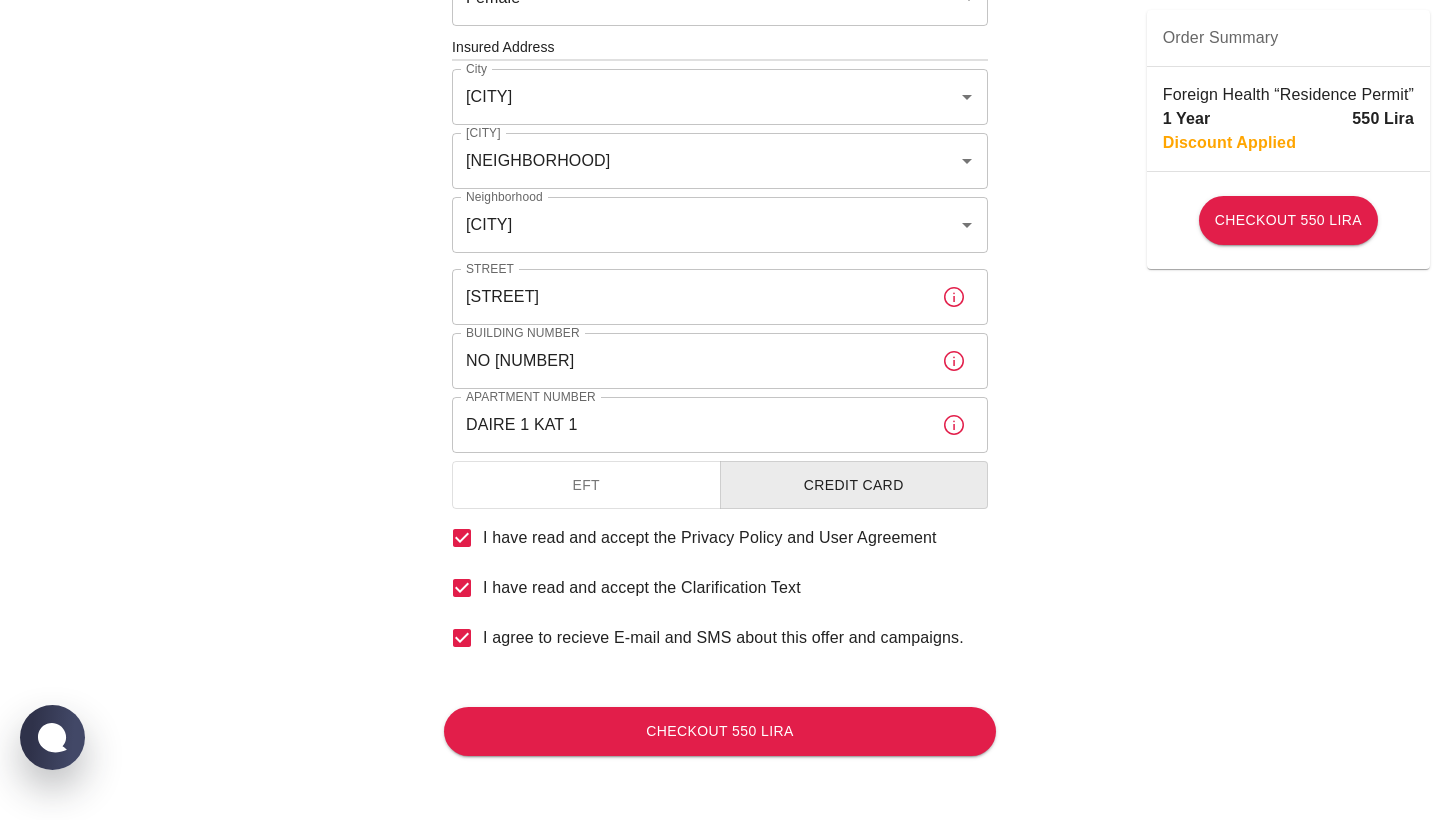 scroll, scrollTop: 727, scrollLeft: 0, axis: vertical 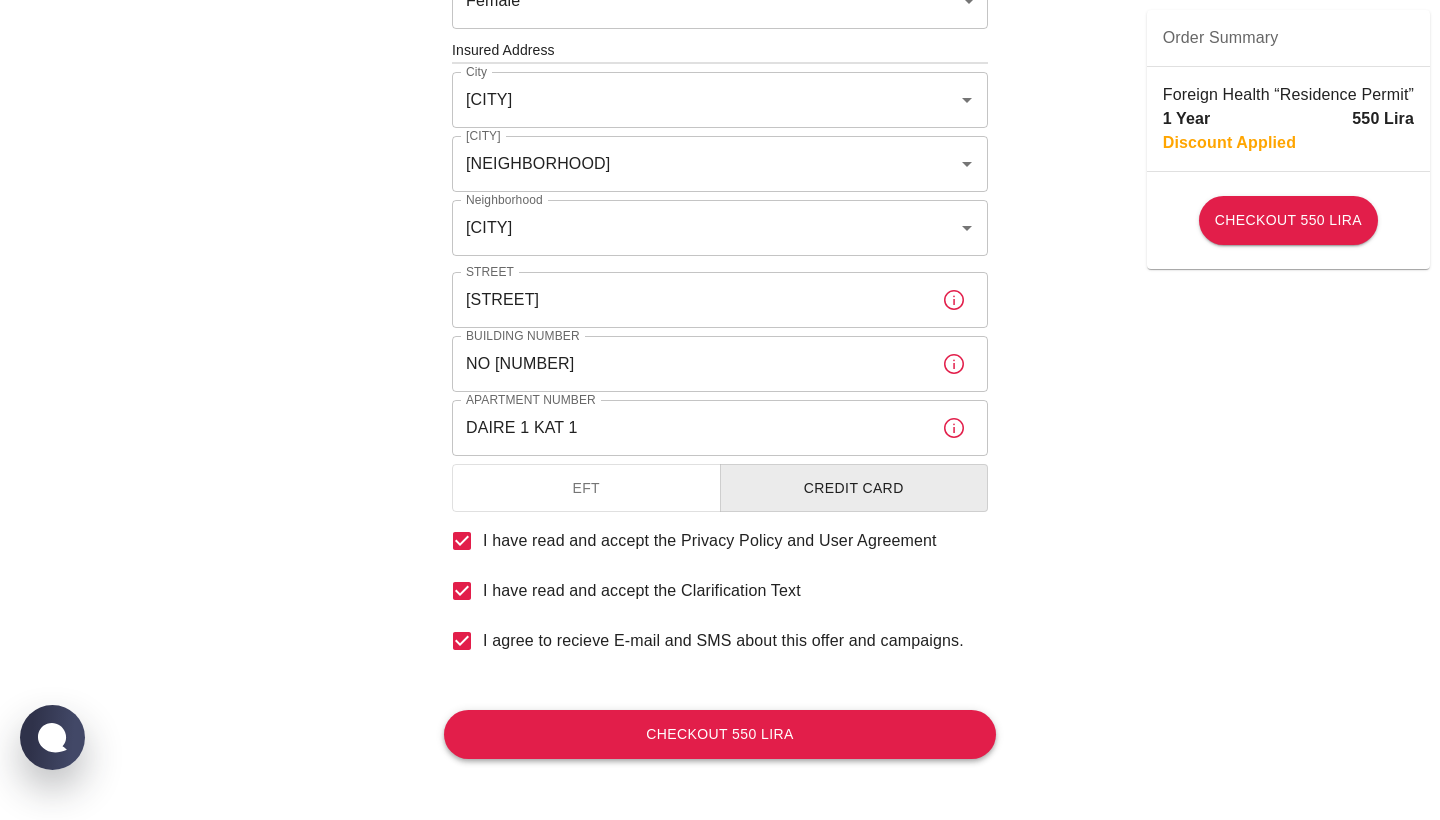 click on "Checkout 550 Lira" at bounding box center (720, 734) 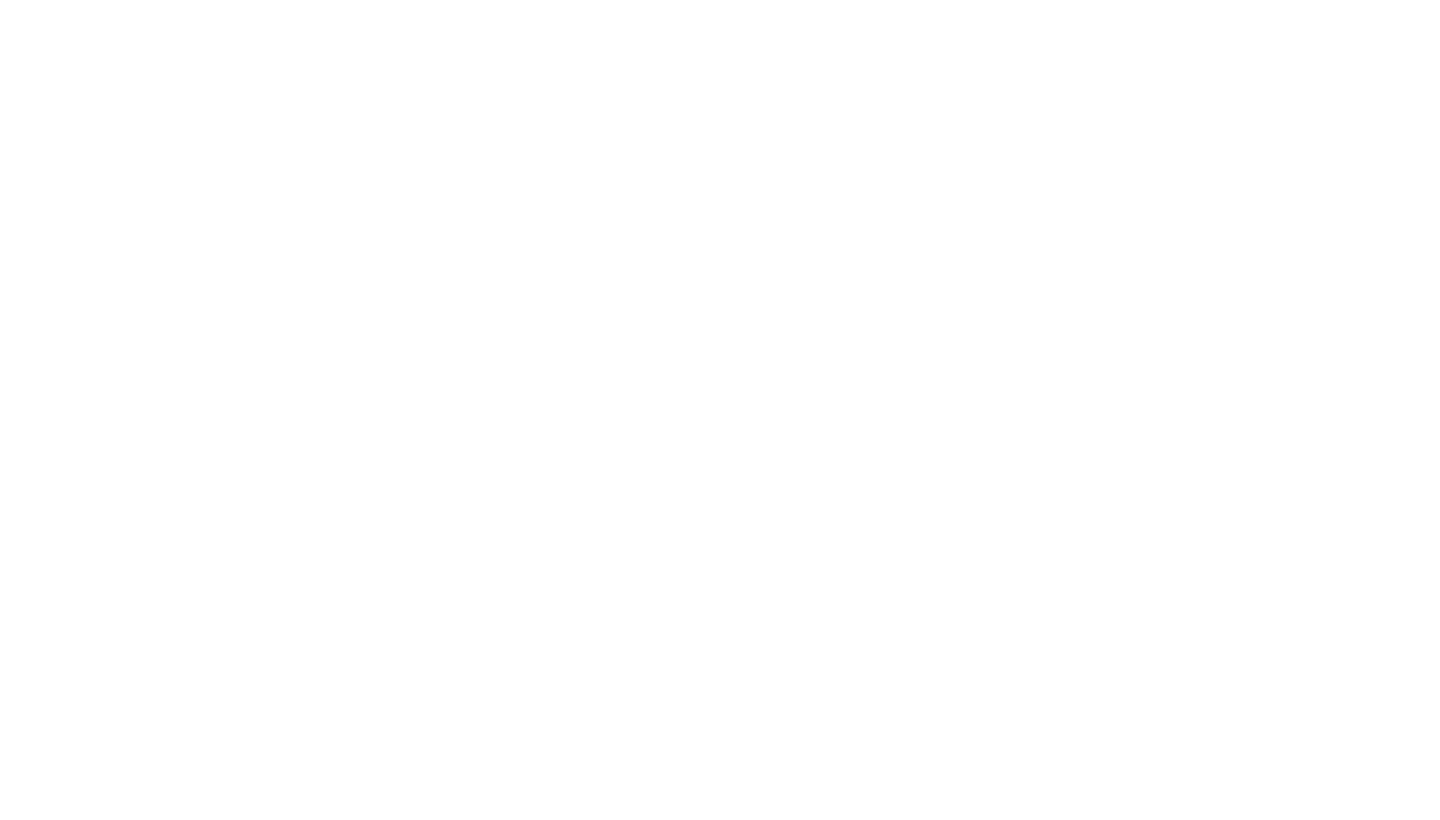 scroll, scrollTop: 0, scrollLeft: 0, axis: both 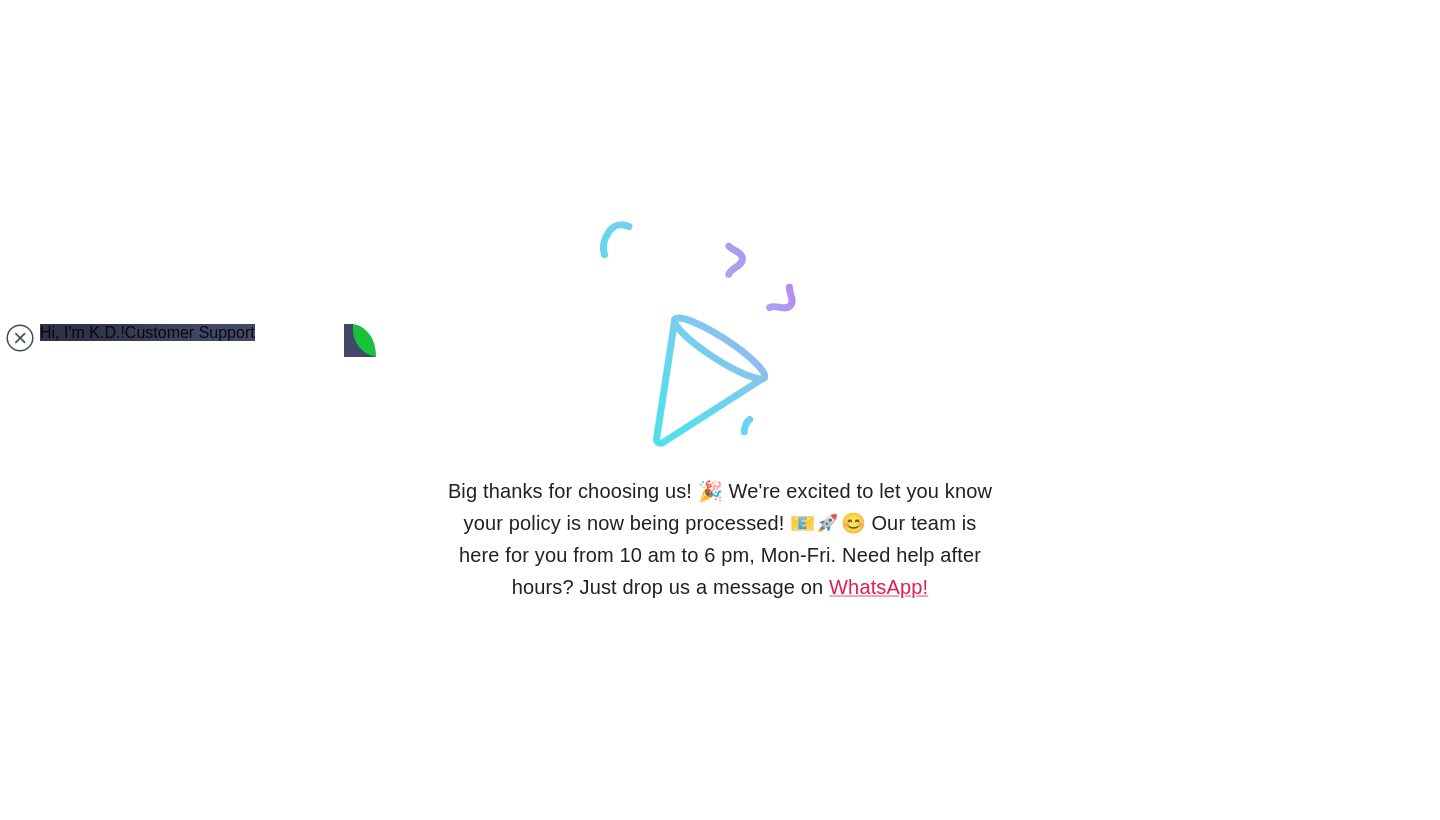 drag, startPoint x: 0, startPoint y: 0, endPoint x: 1066, endPoint y: 690, distance: 1269.8252 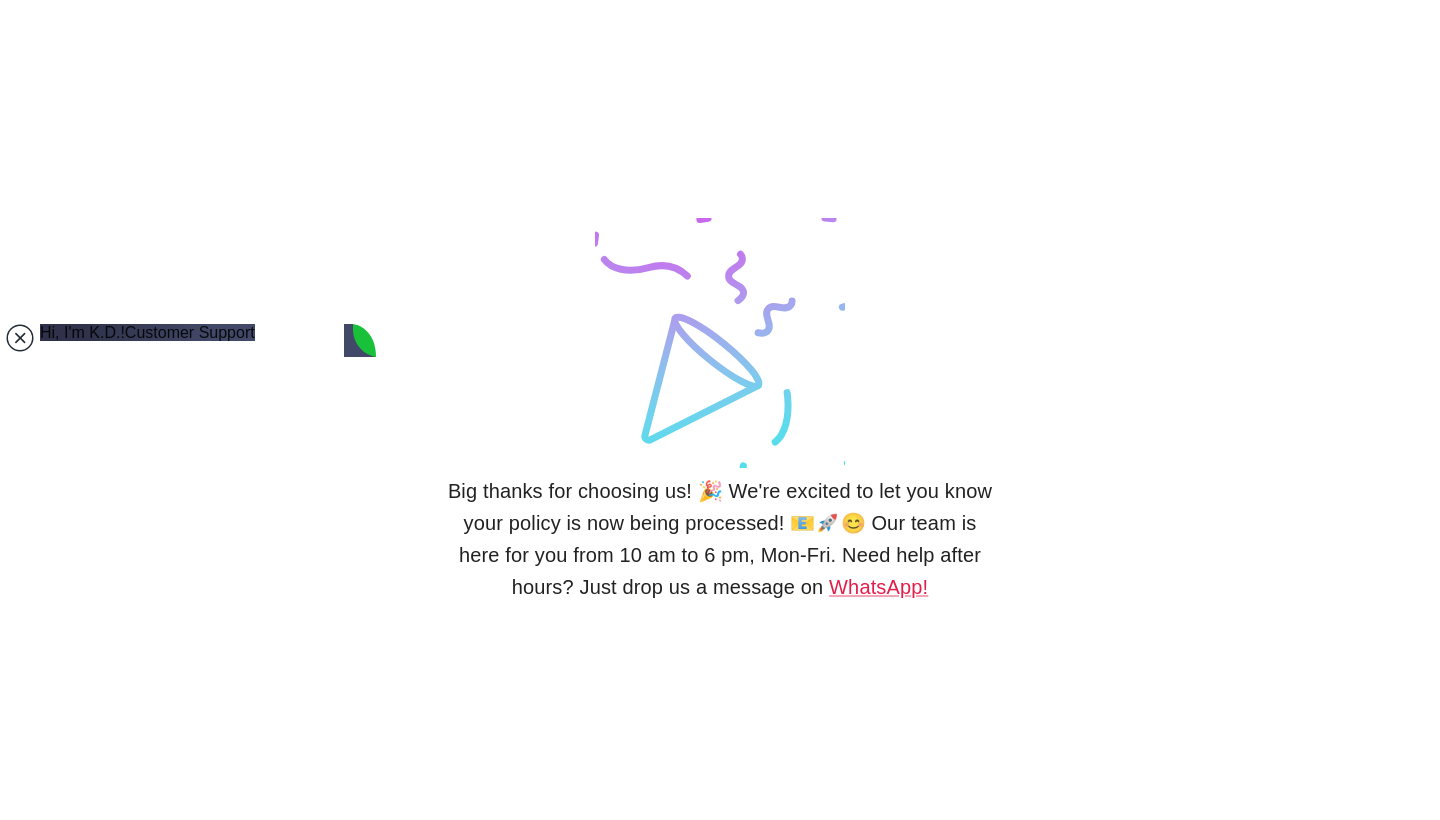 click at bounding box center [20, 338] 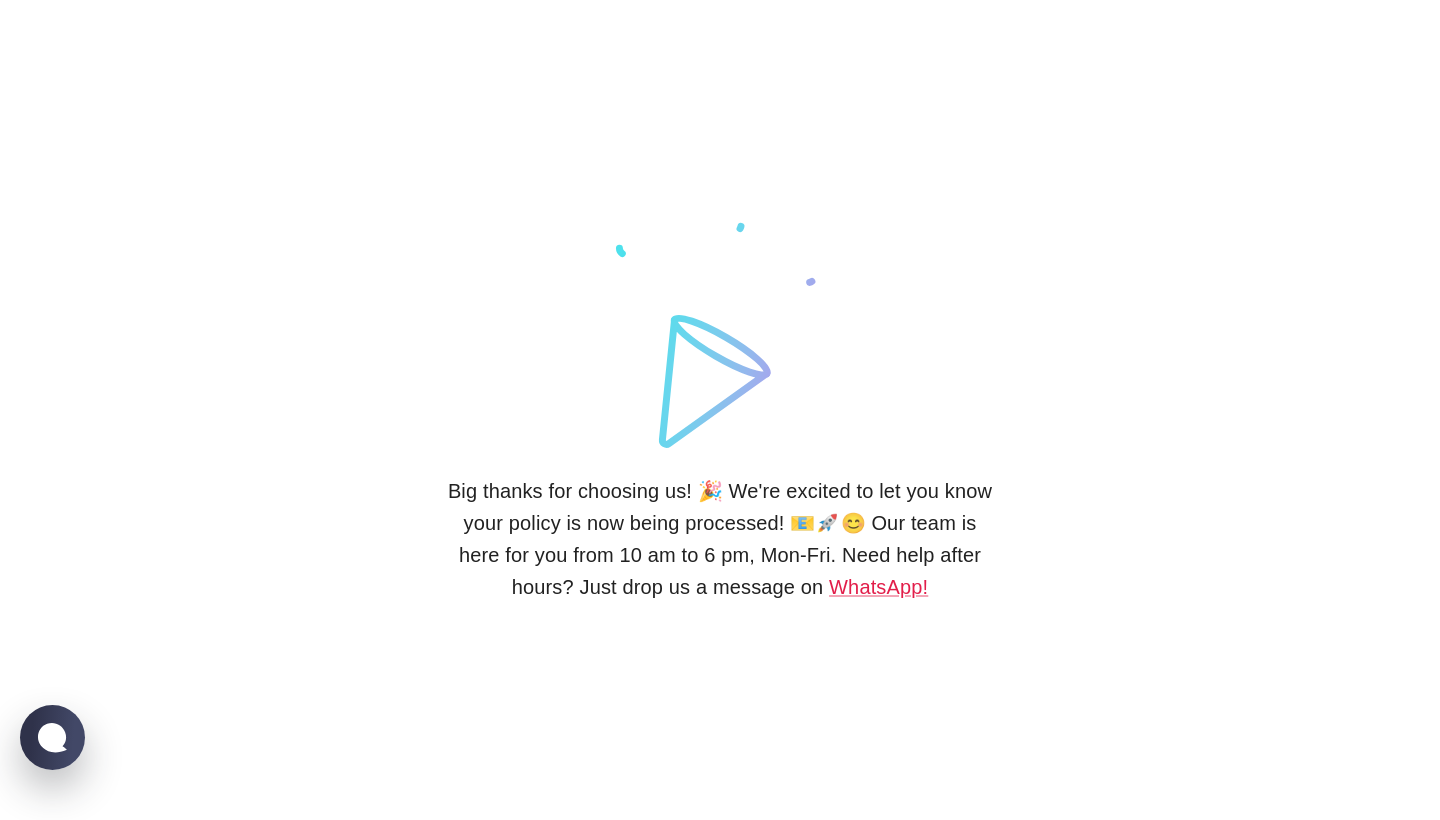 scroll, scrollTop: 0, scrollLeft: 0, axis: both 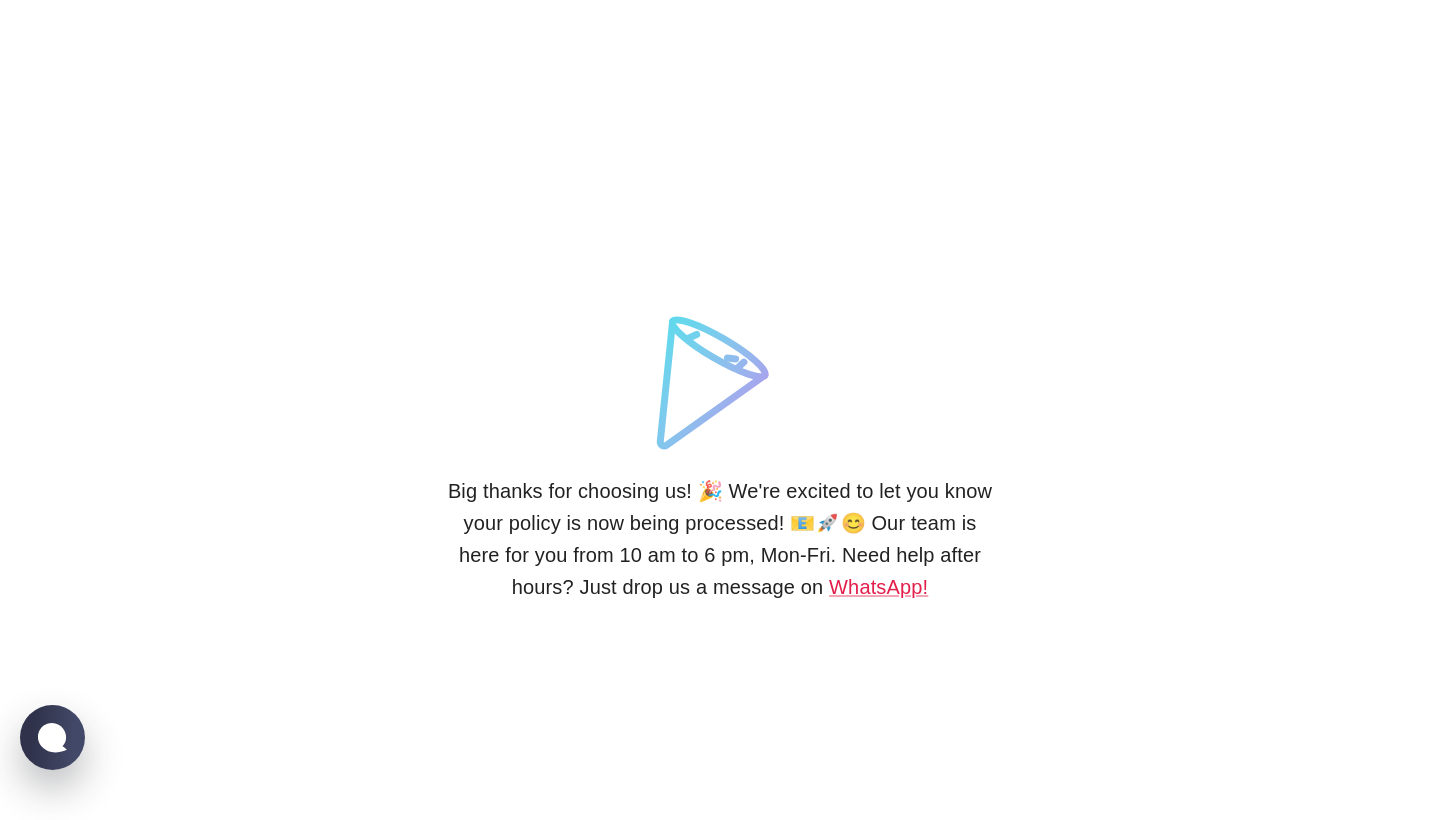 click on "Big thanks for choosing us! 🎉 We're excited to let you know your policy is now being processed! 📧🚀😊 Our team is here for you from 10 am to 6 pm, Mon-Fri. Need help after hours? Just drop us a message on   WhatsApp!" at bounding box center (720, 539) 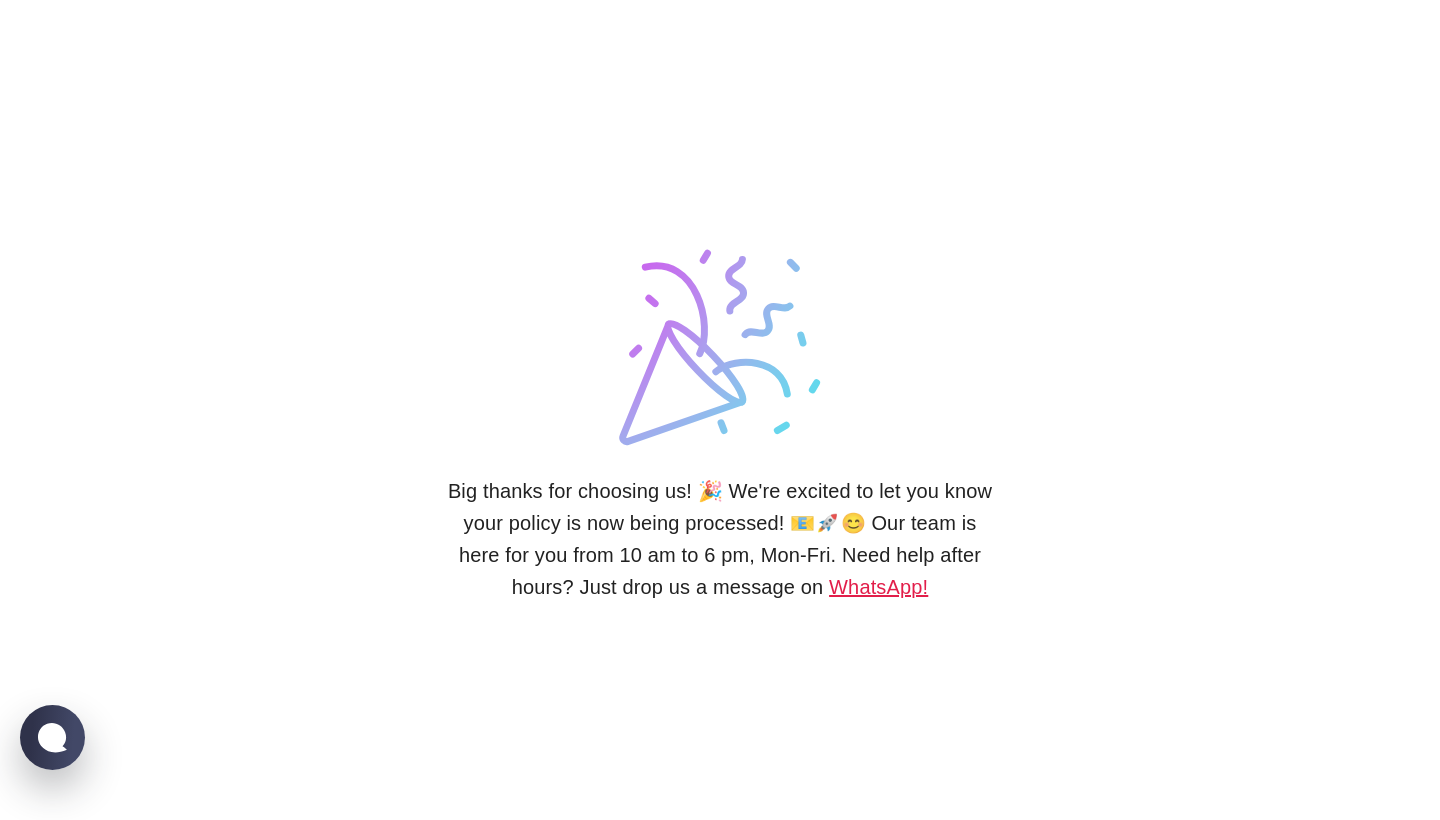 click on "WhatsApp!" at bounding box center [878, 587] 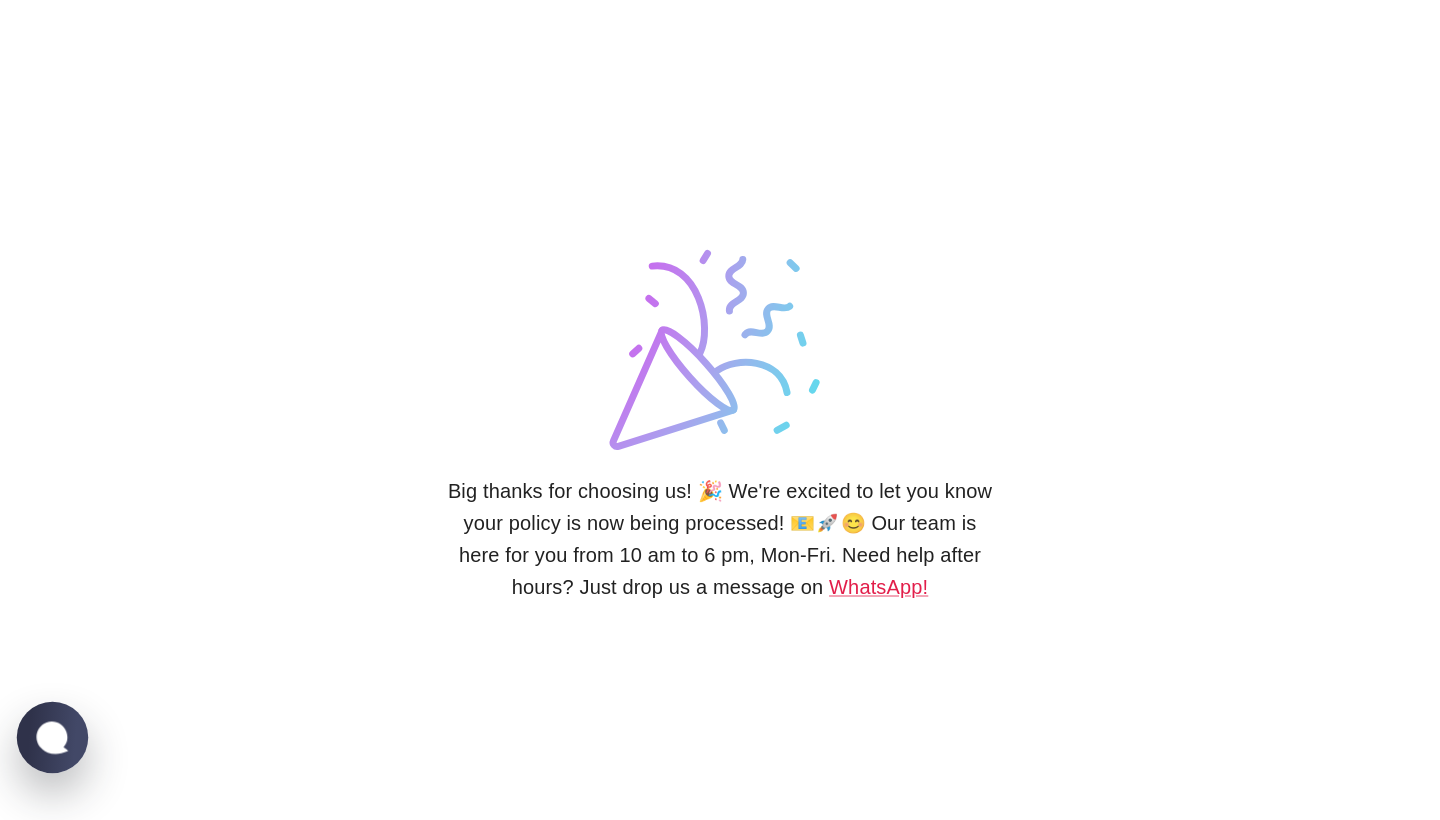 click 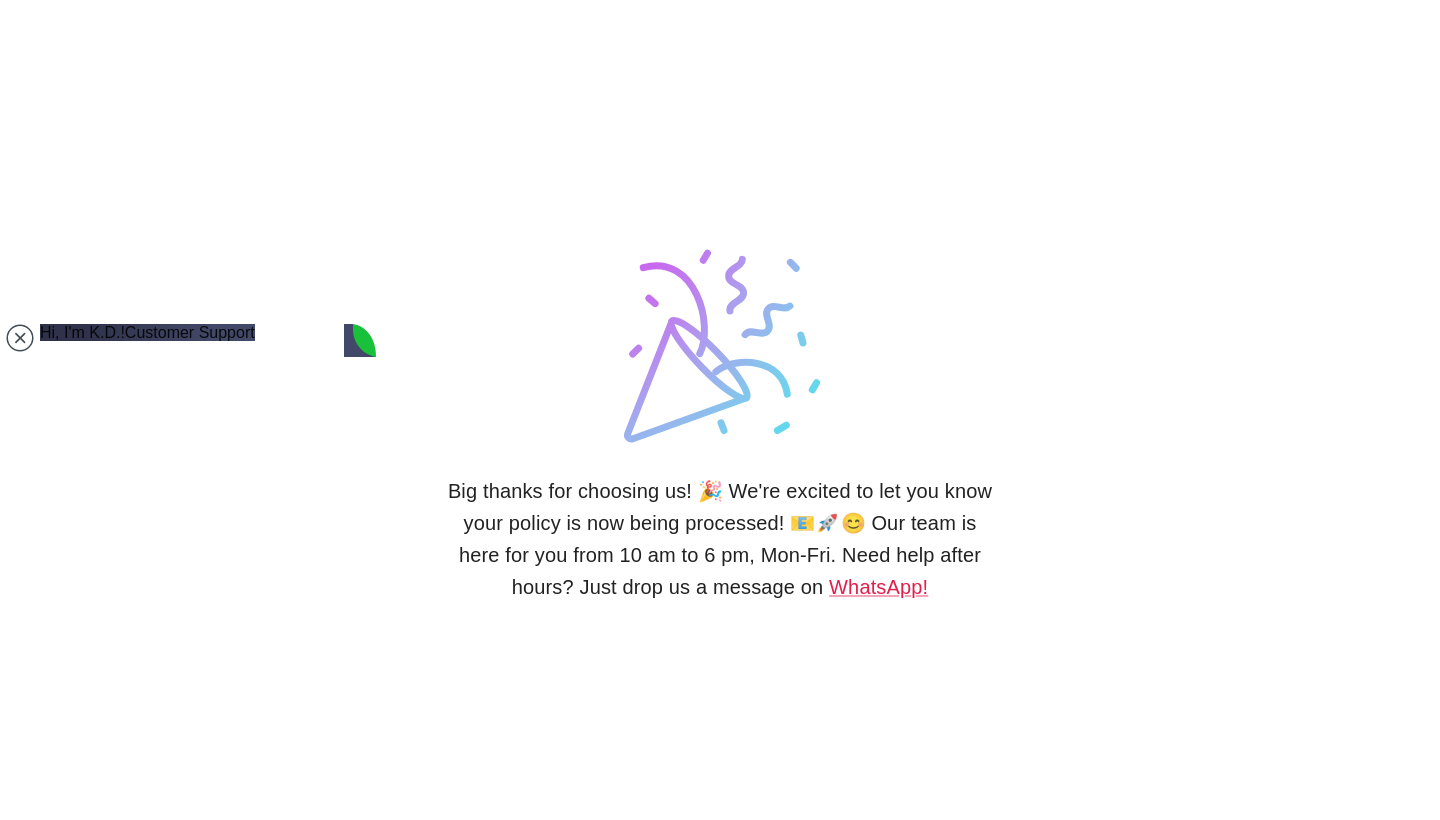 click at bounding box center (142, 1335) 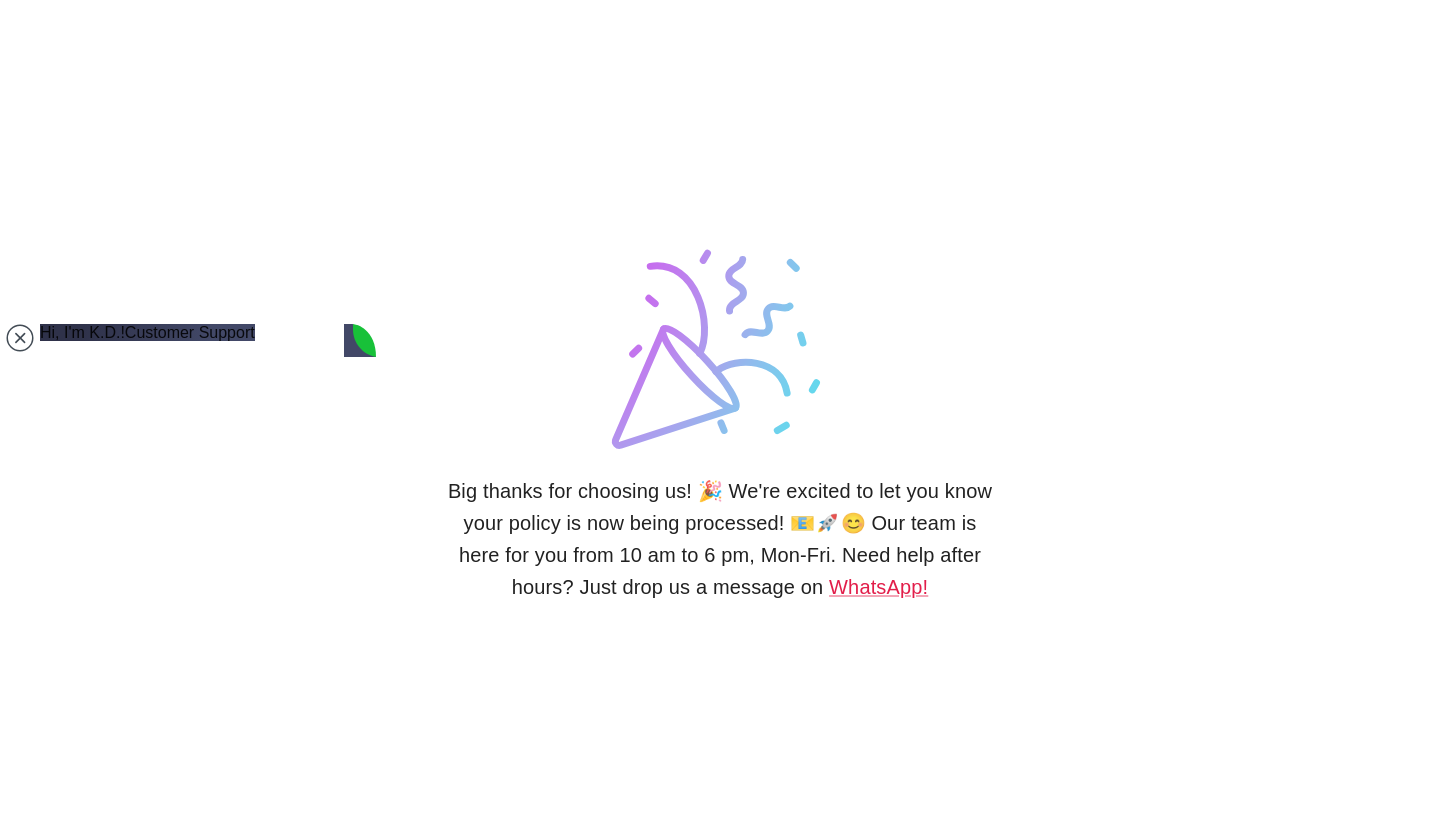 click on "Tailored Insurance Solutions" at bounding box center (151, 1298) 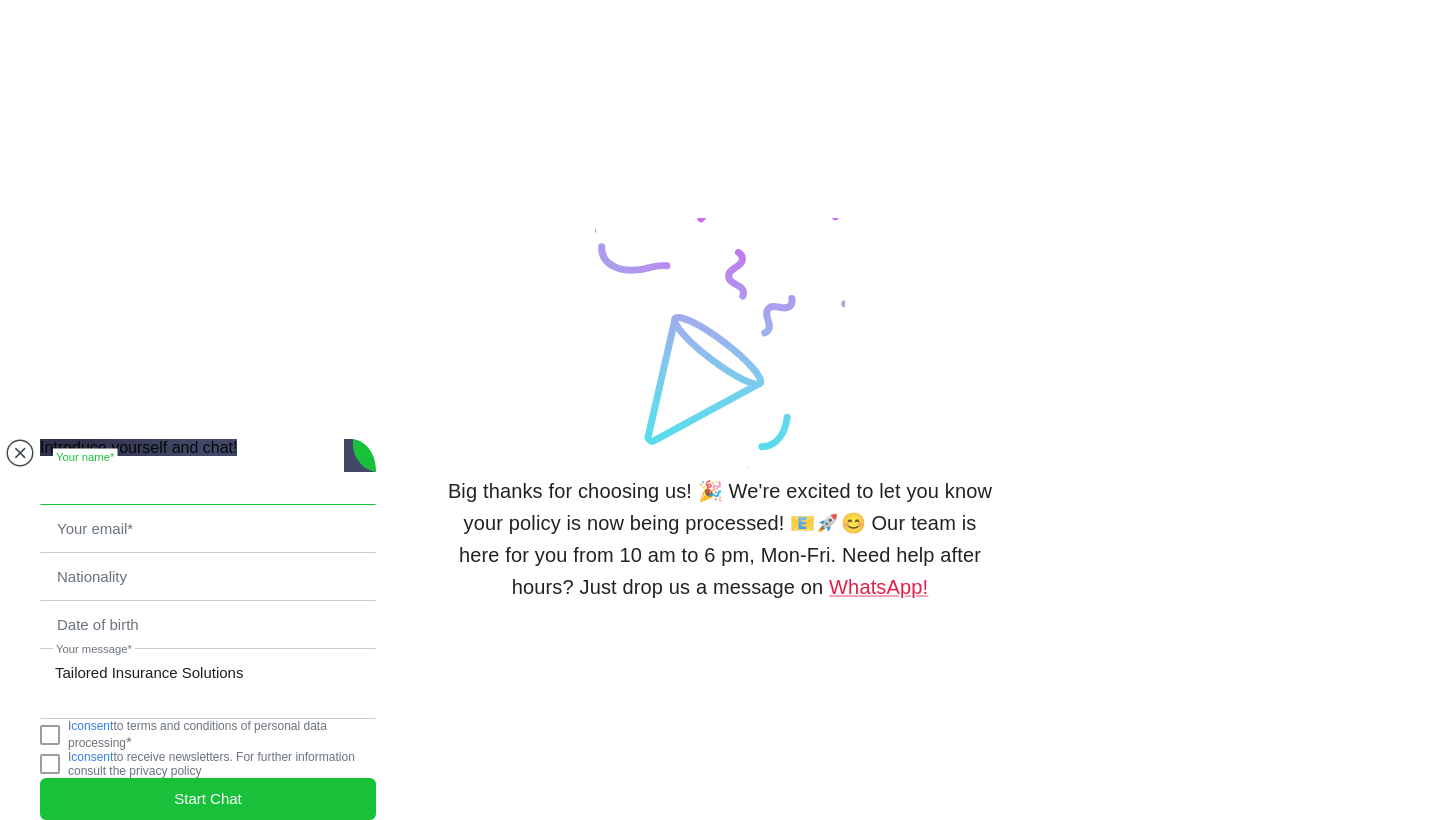 click at bounding box center (208, 481) 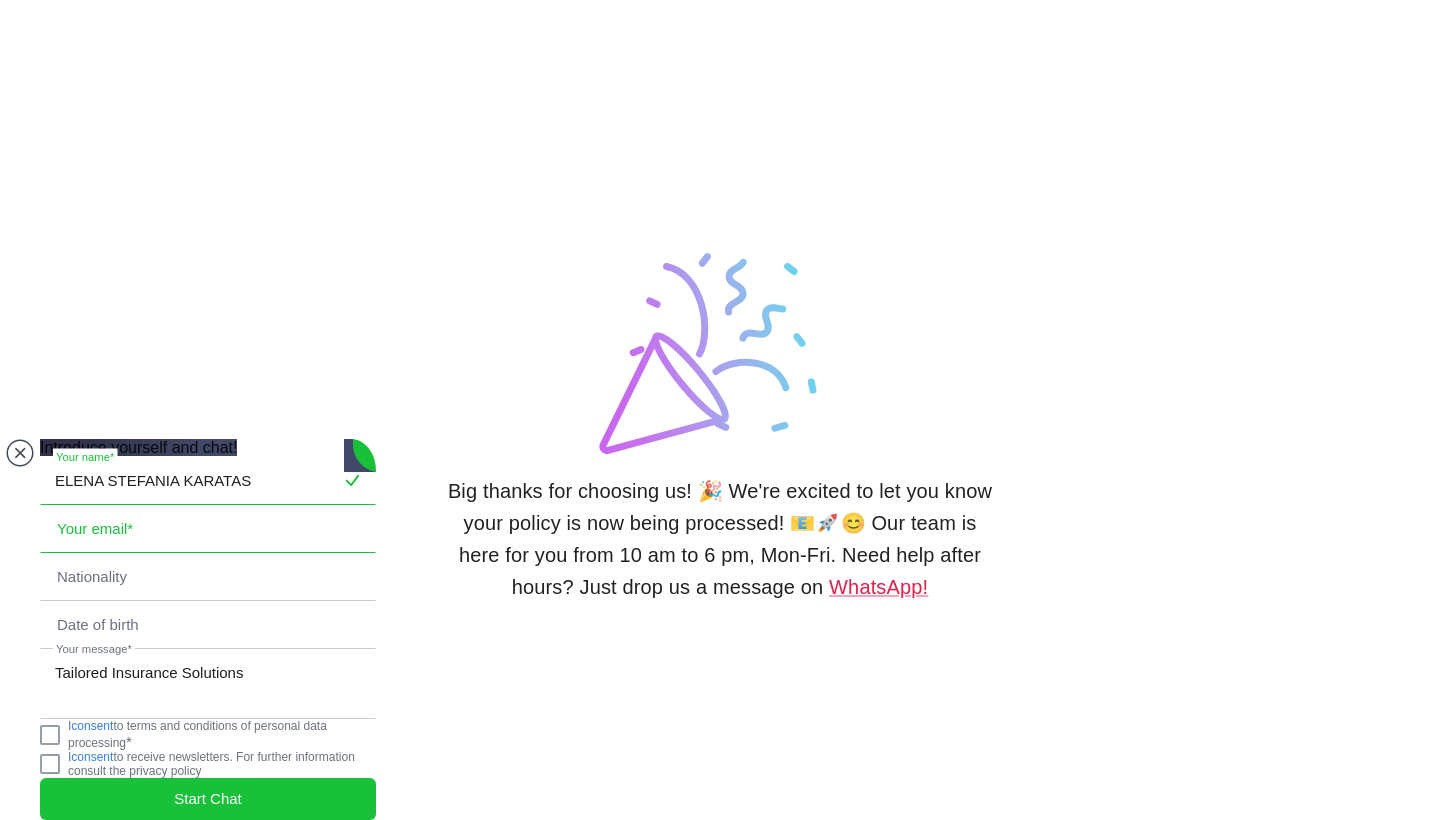 type on "ELENA STEFANIA KARATAS" 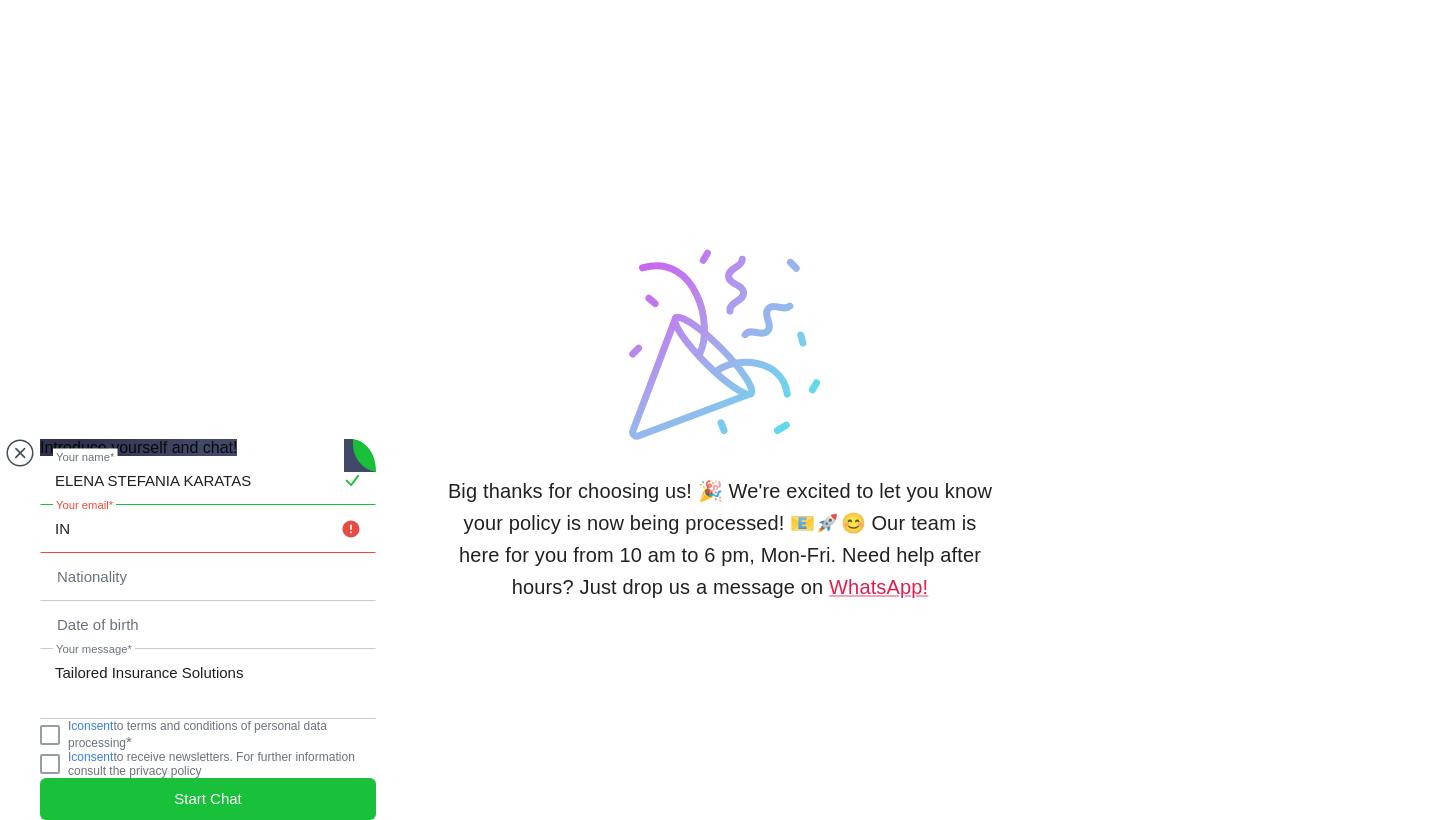 type on "I" 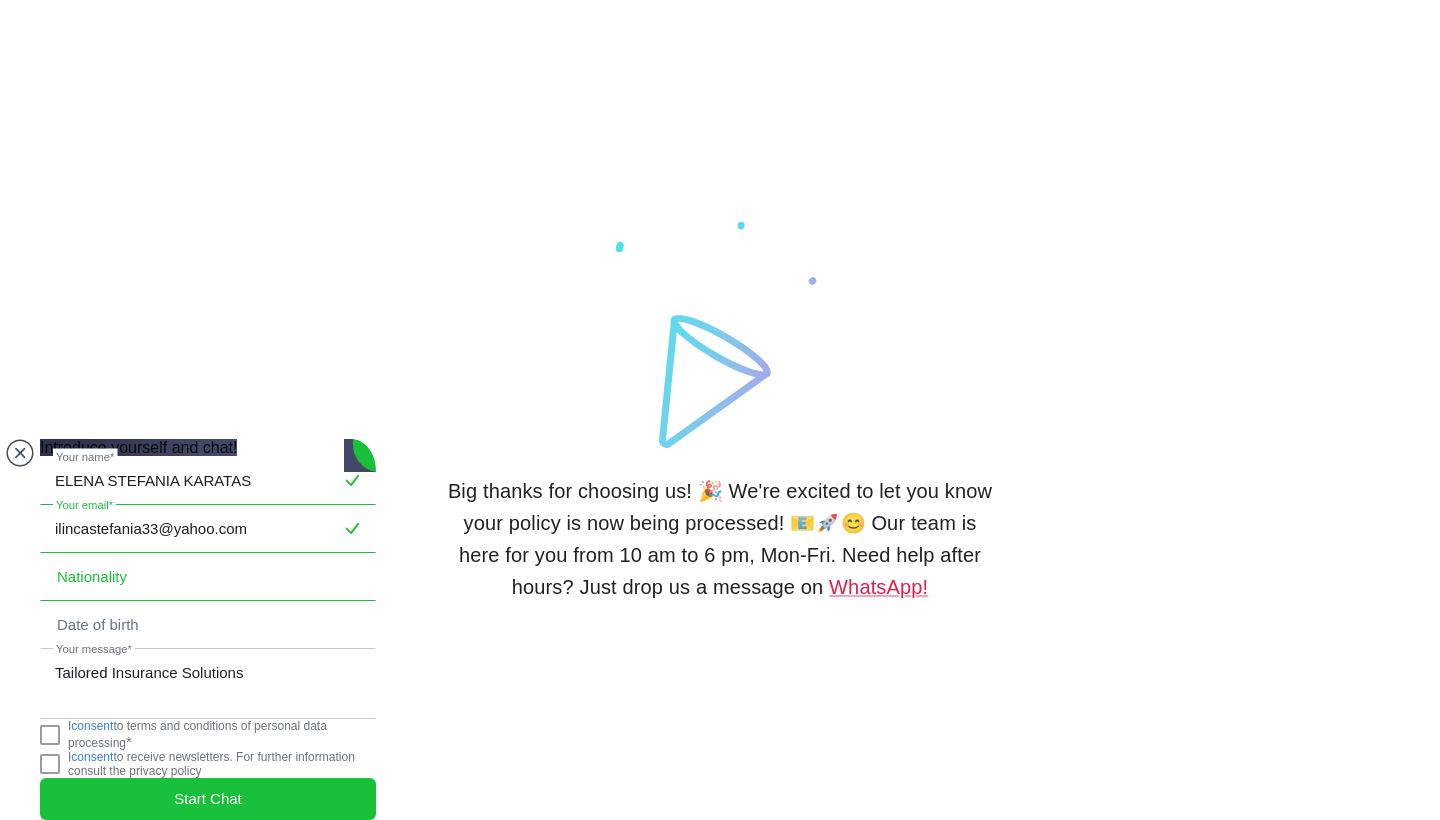 type on "ilincastefania33@yahoo.com" 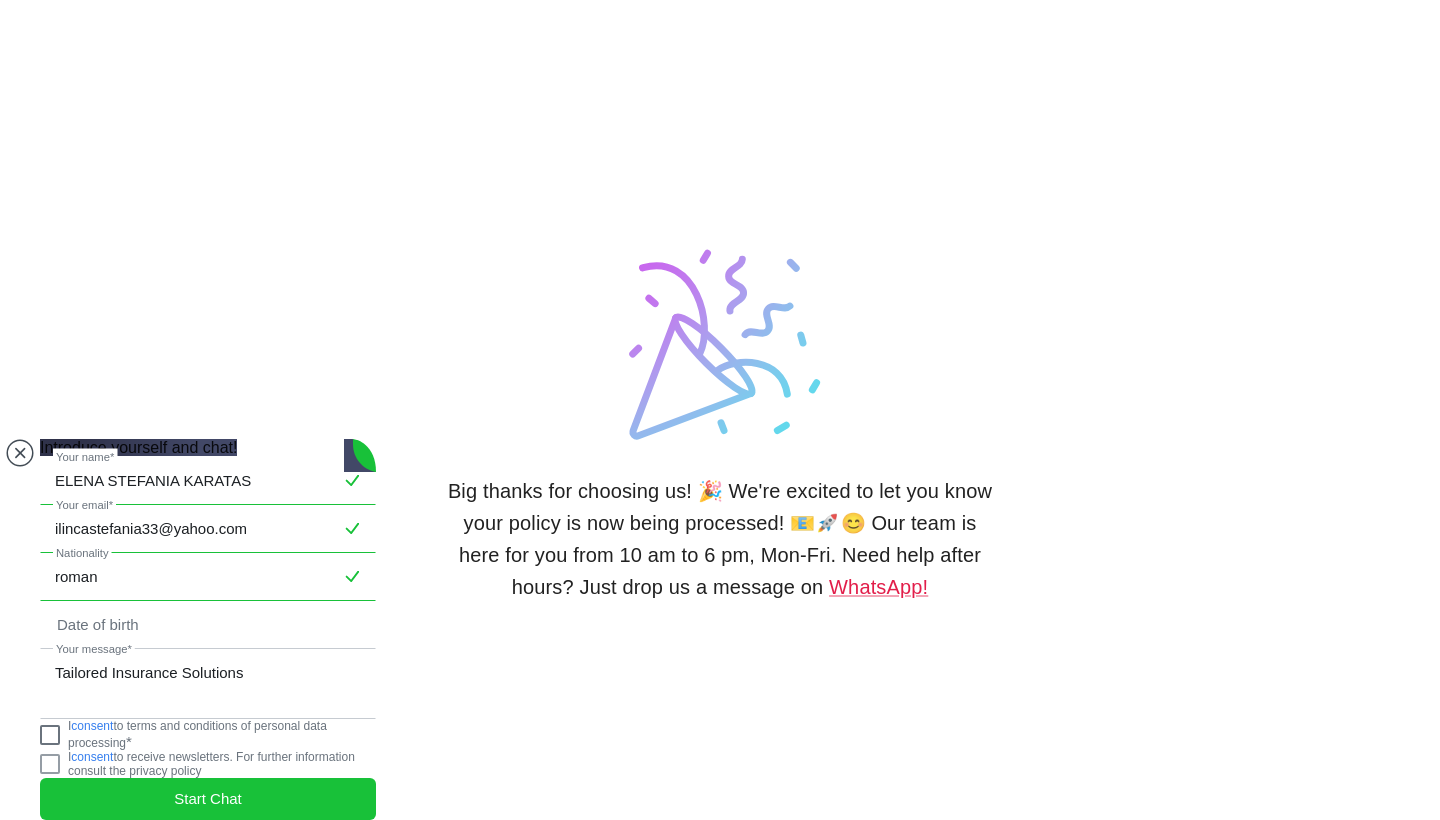 click at bounding box center [50, 735] 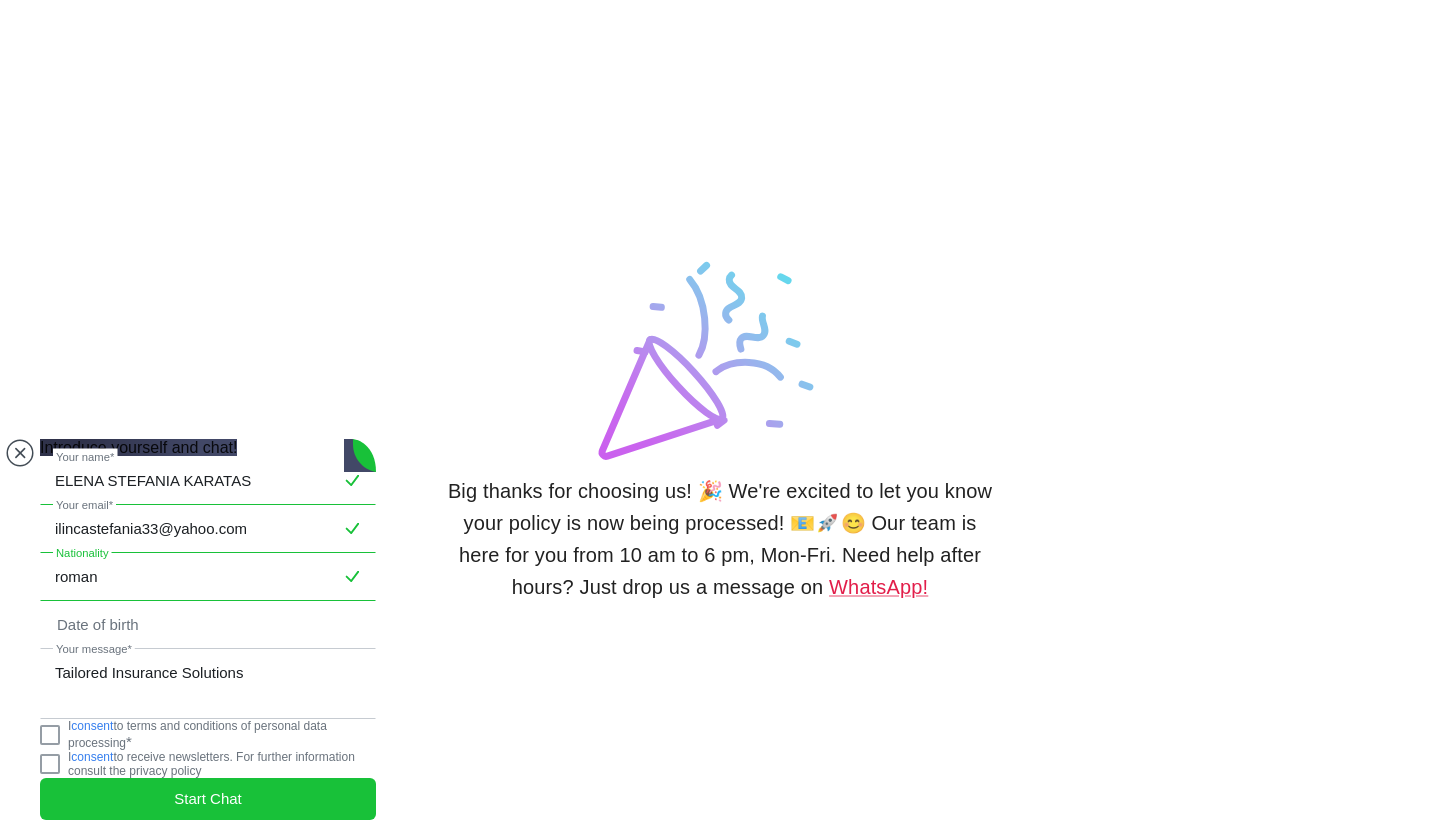click on "roman" at bounding box center [208, 577] 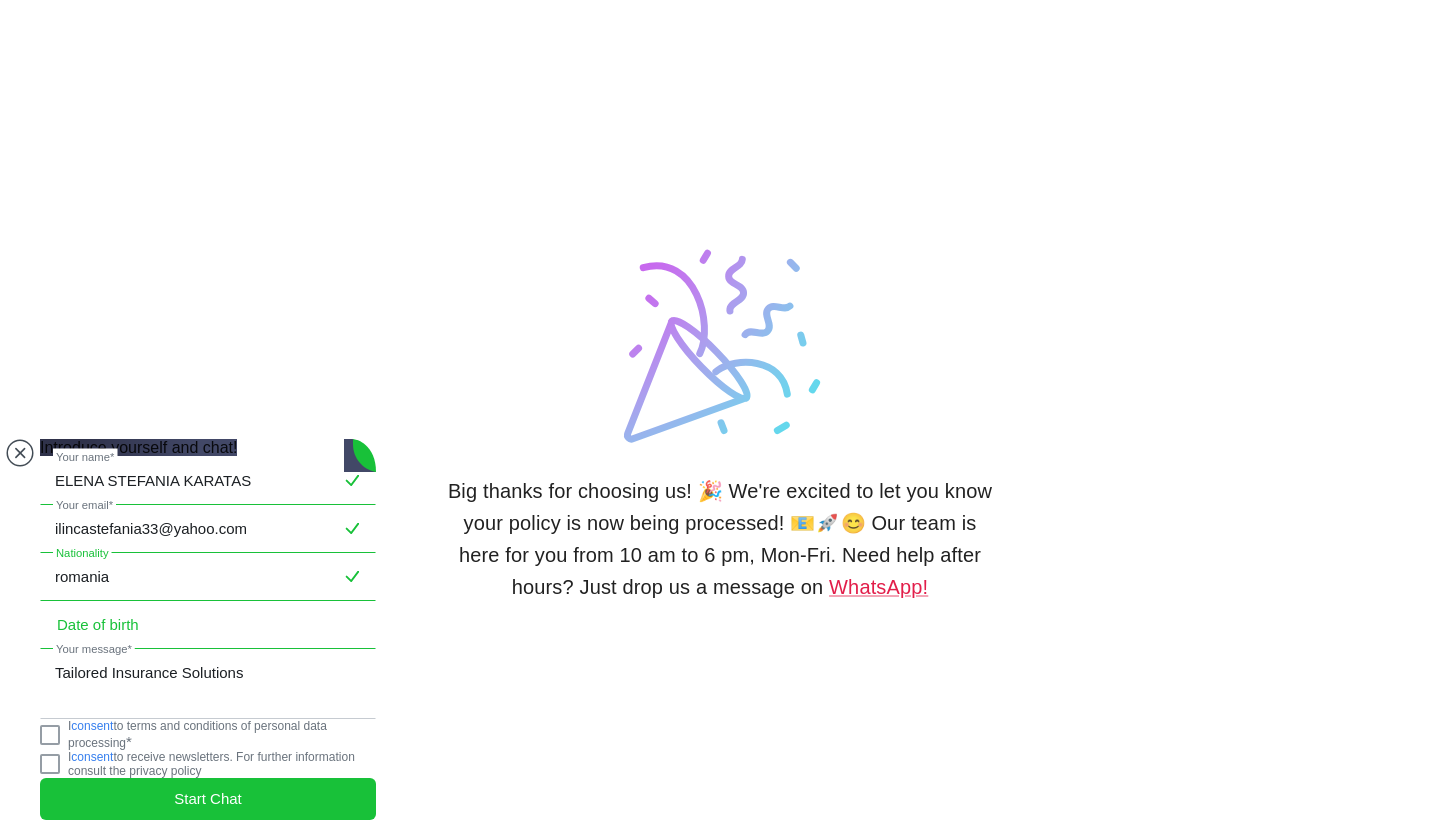 type on "romania" 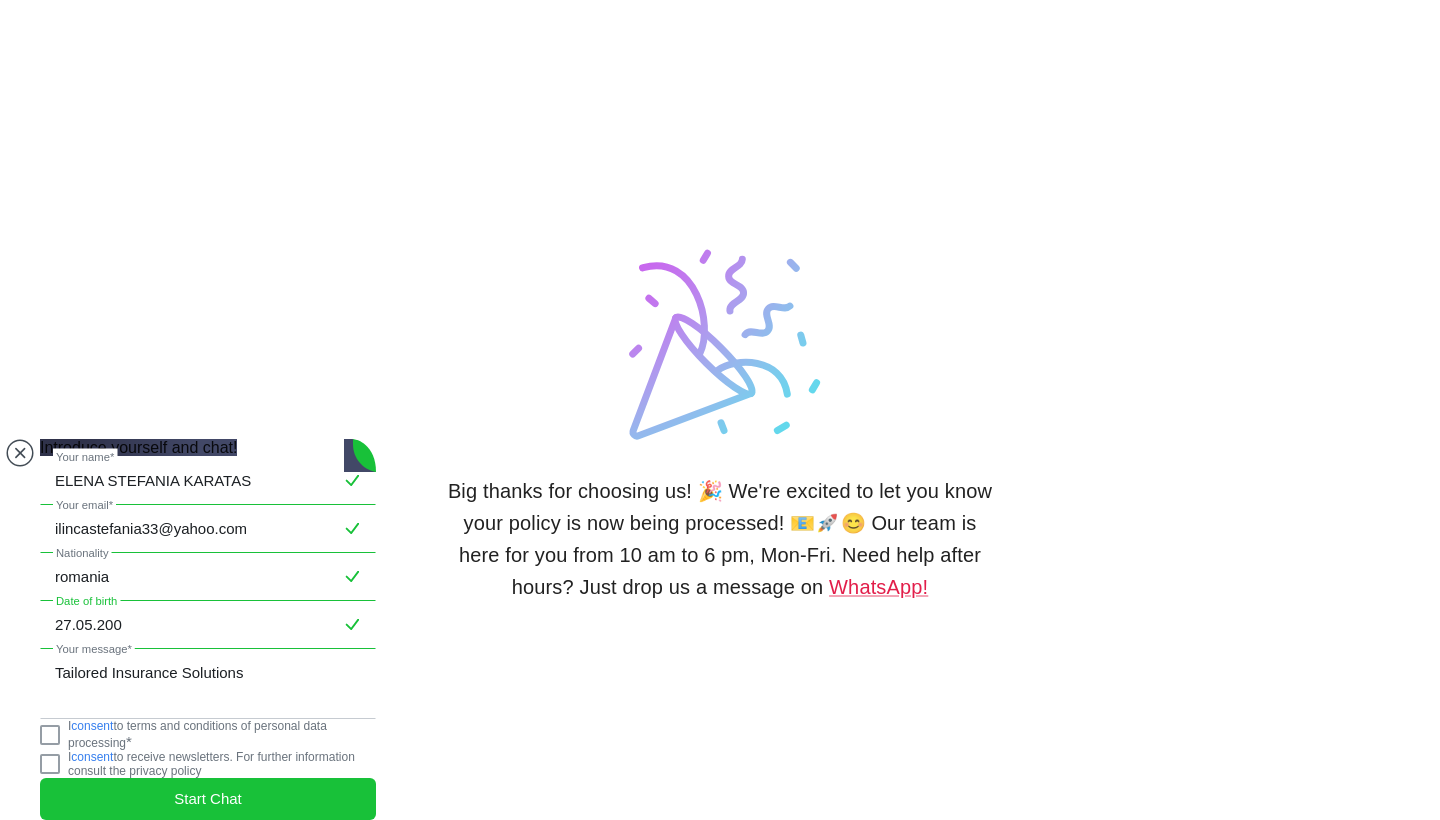 type on "27.05.2003" 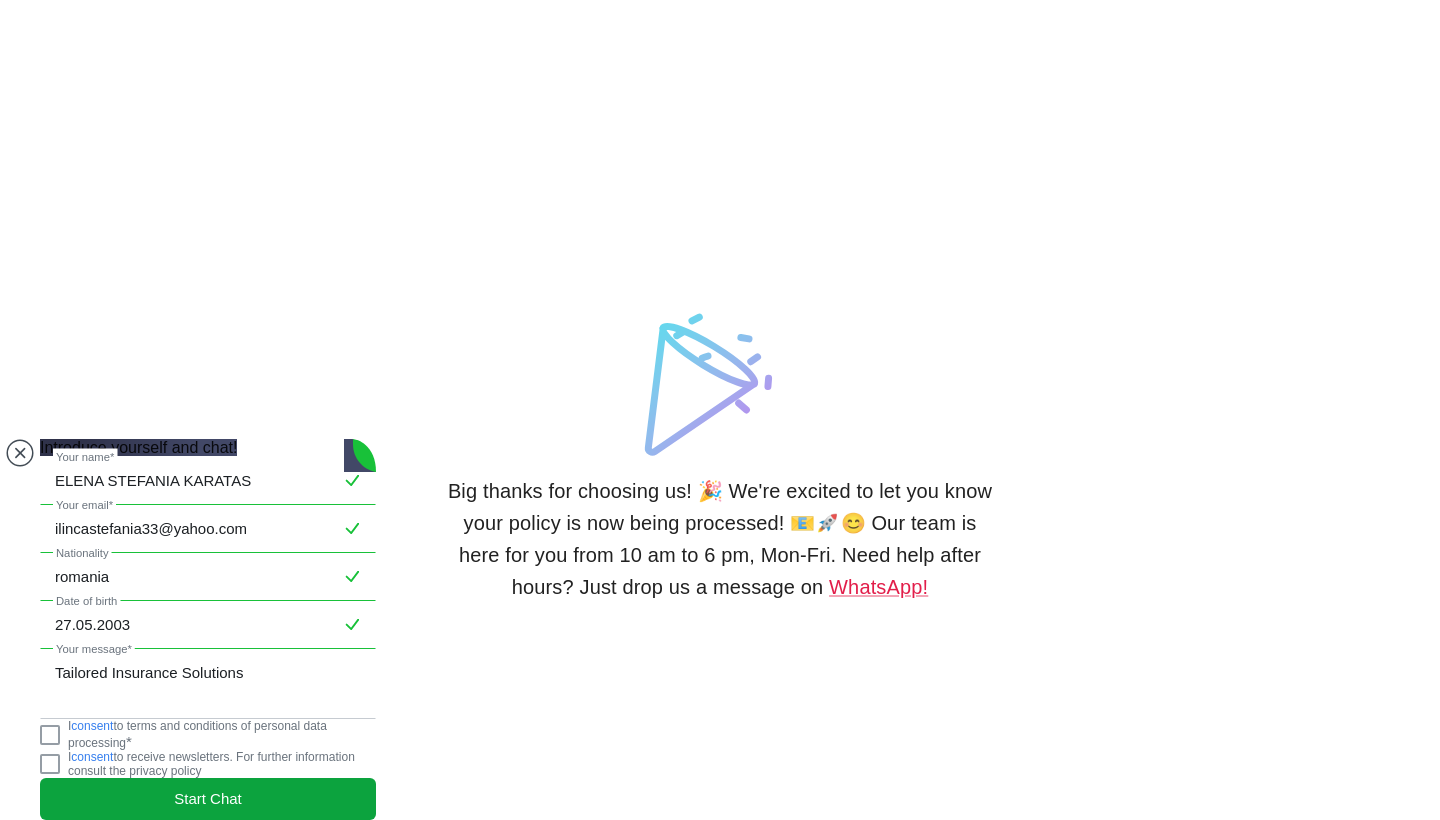 click on "Start Chat" at bounding box center [208, 799] 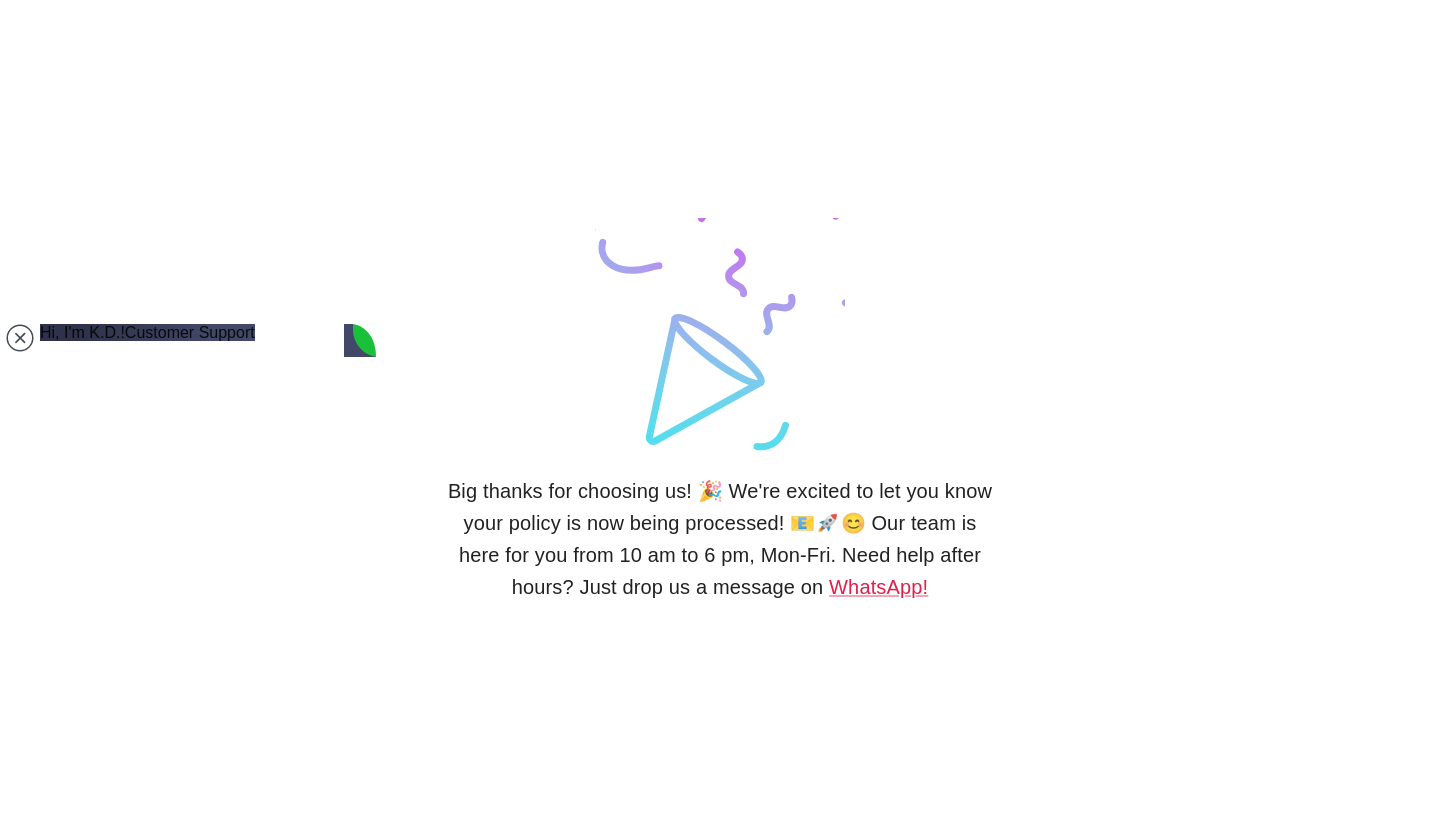 click at bounding box center (142, 1335) 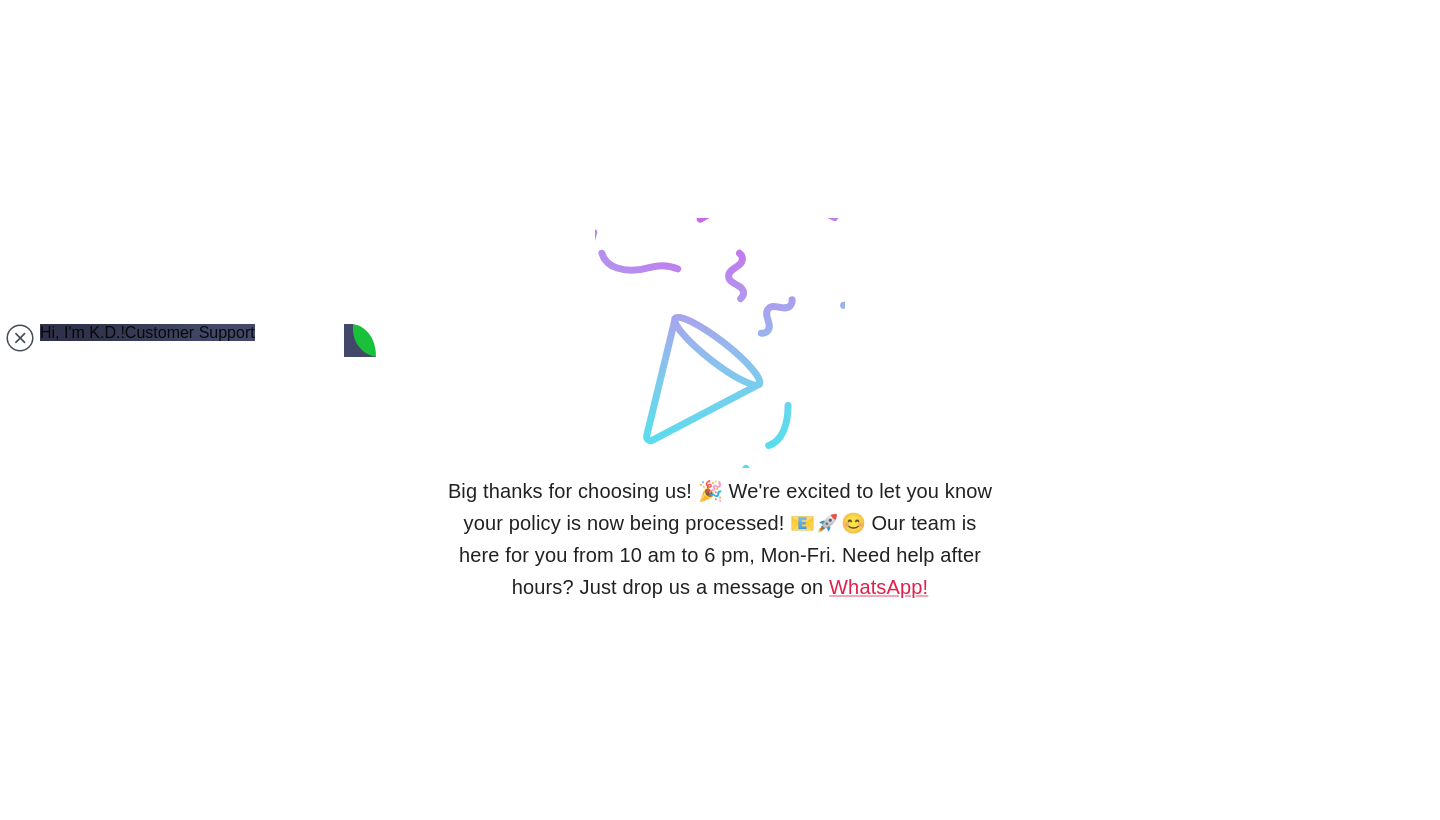 type on "i" 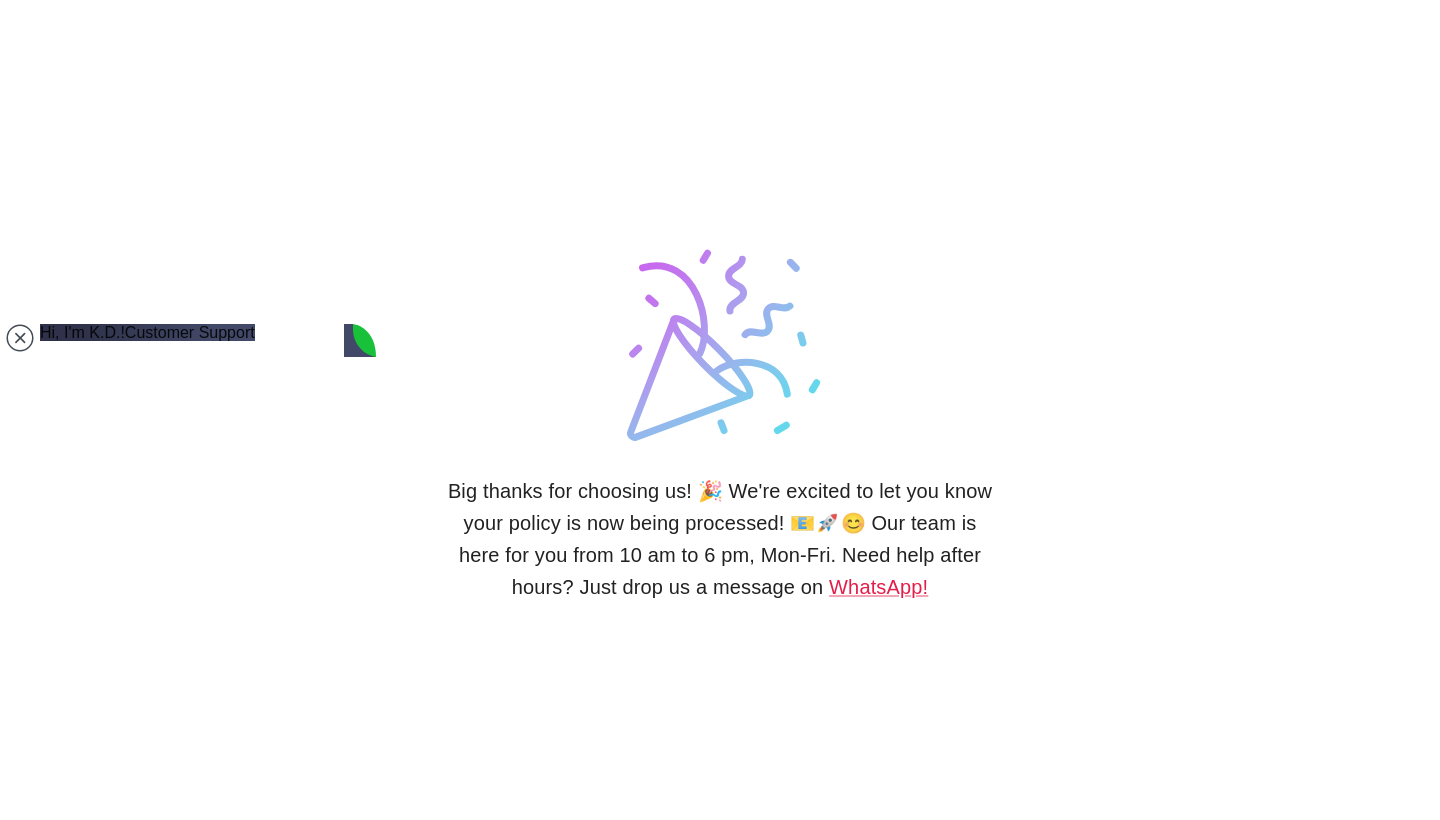 click on "IPAY FOR THE INSURECENE" at bounding box center (142, 1335) 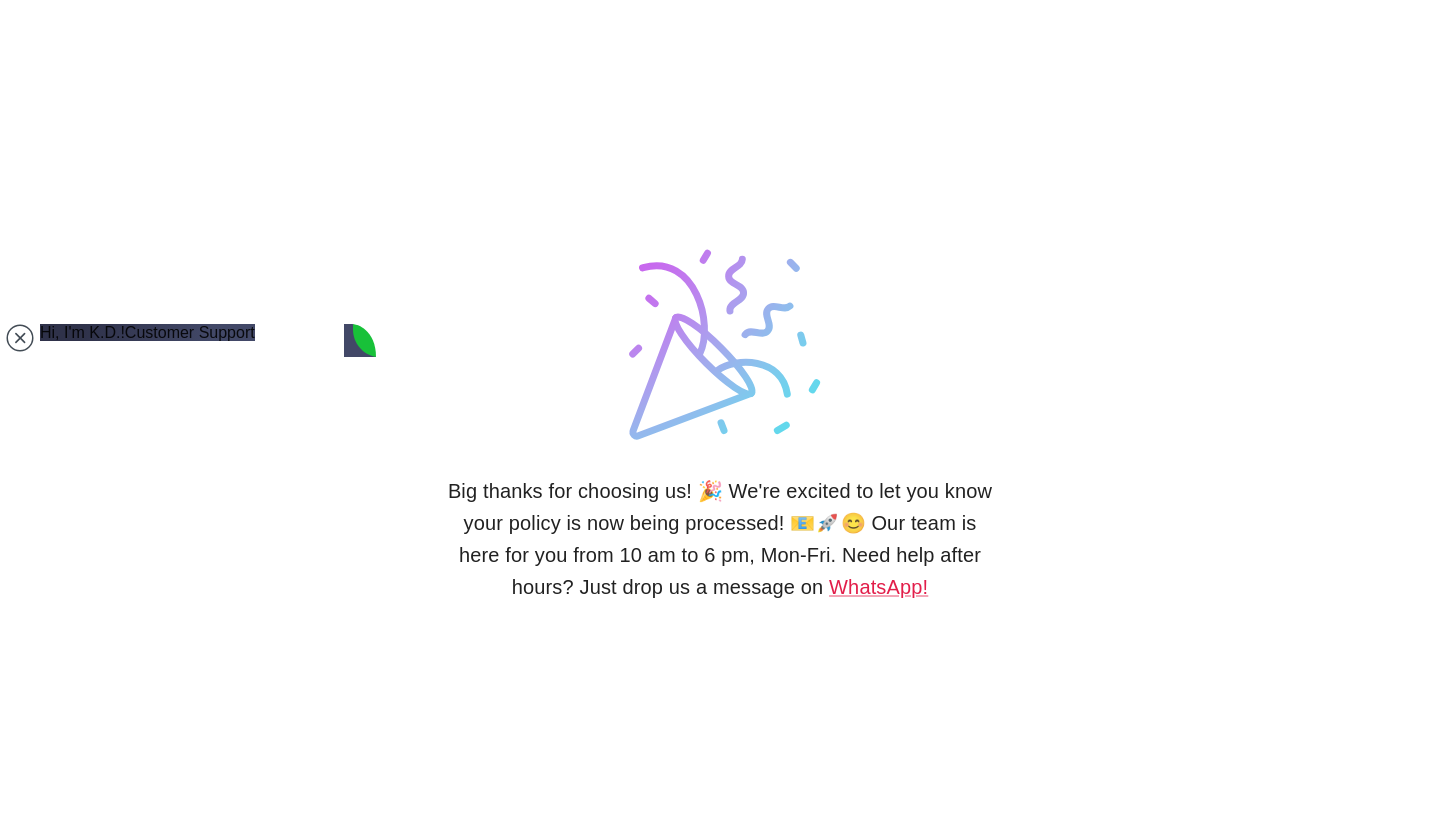 click on "IPAY FOR THE INSURECENE" at bounding box center [142, 1335] 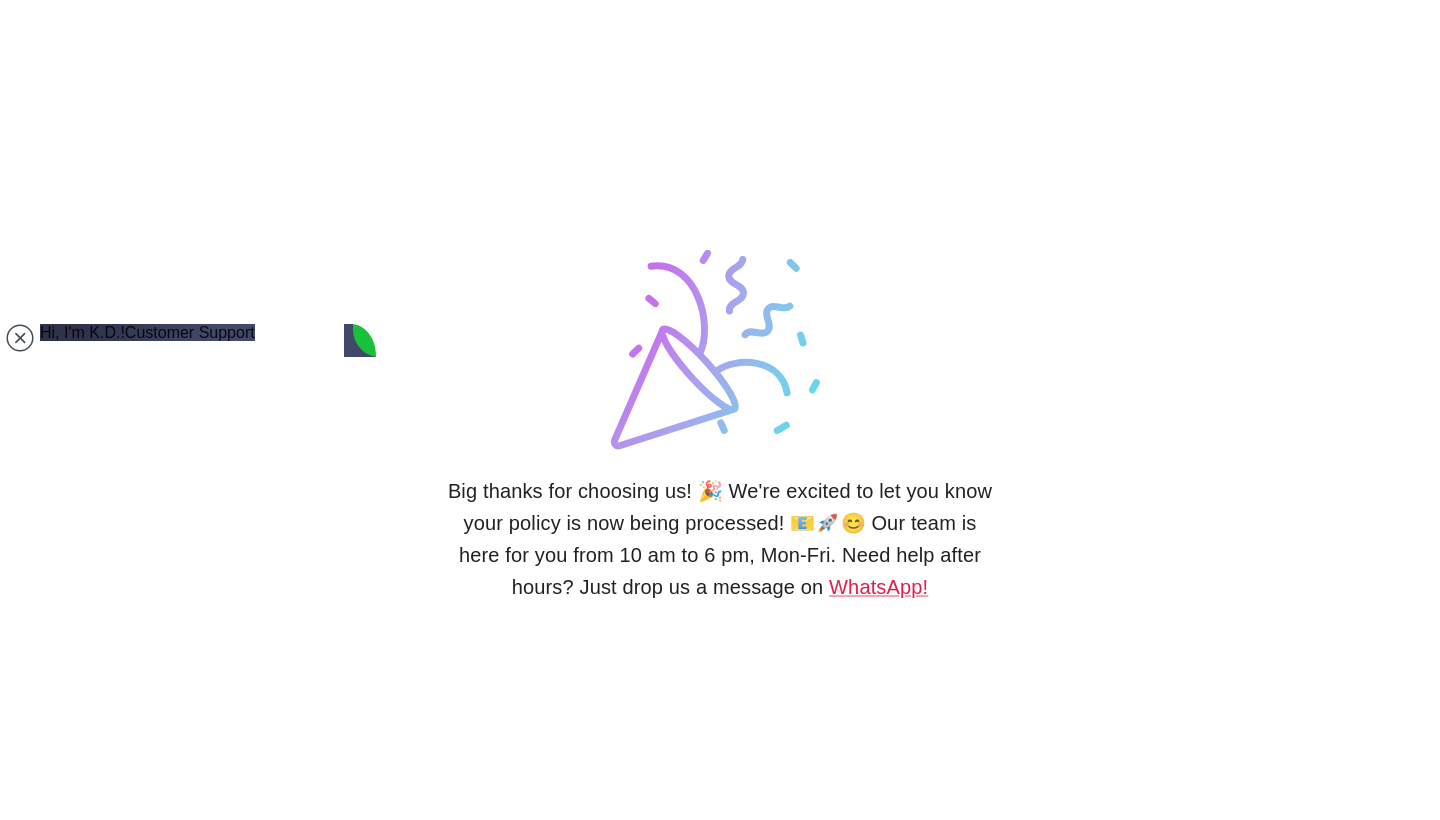 type on "IPAY FOR THE INSURENCE" 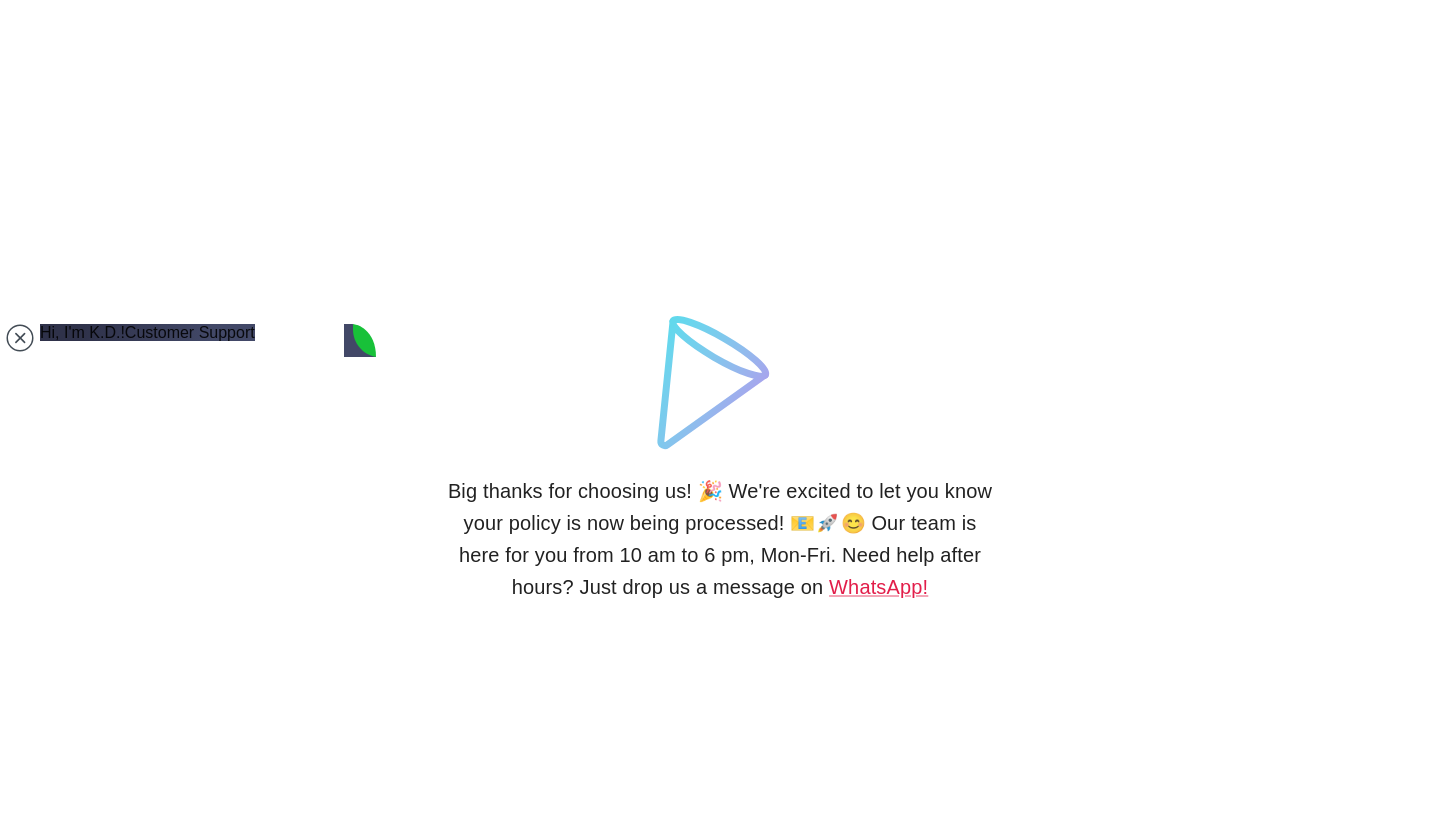 scroll, scrollTop: 124, scrollLeft: 0, axis: vertical 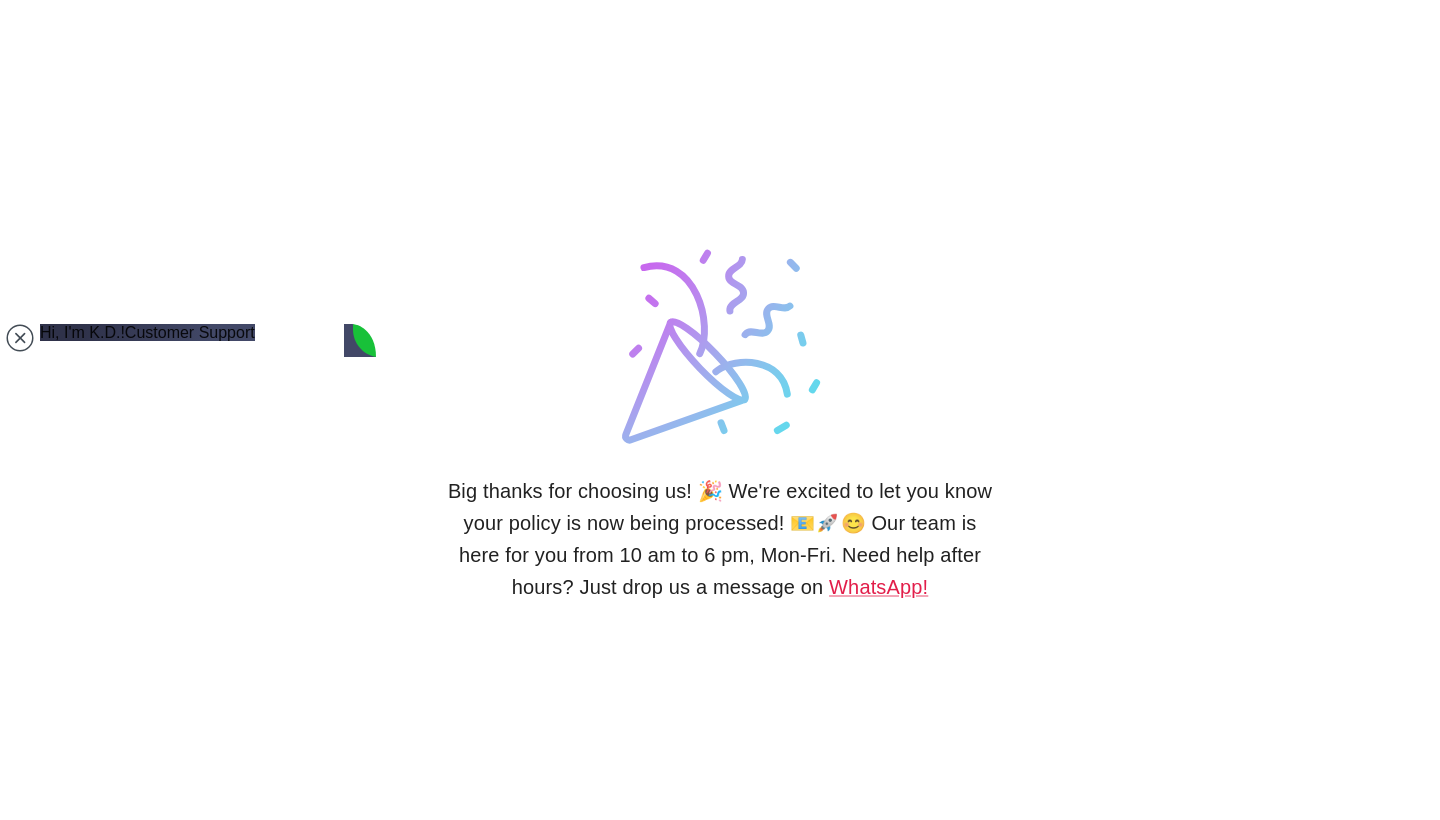 click on "ON YOURWEB" at bounding box center [142, 1335] 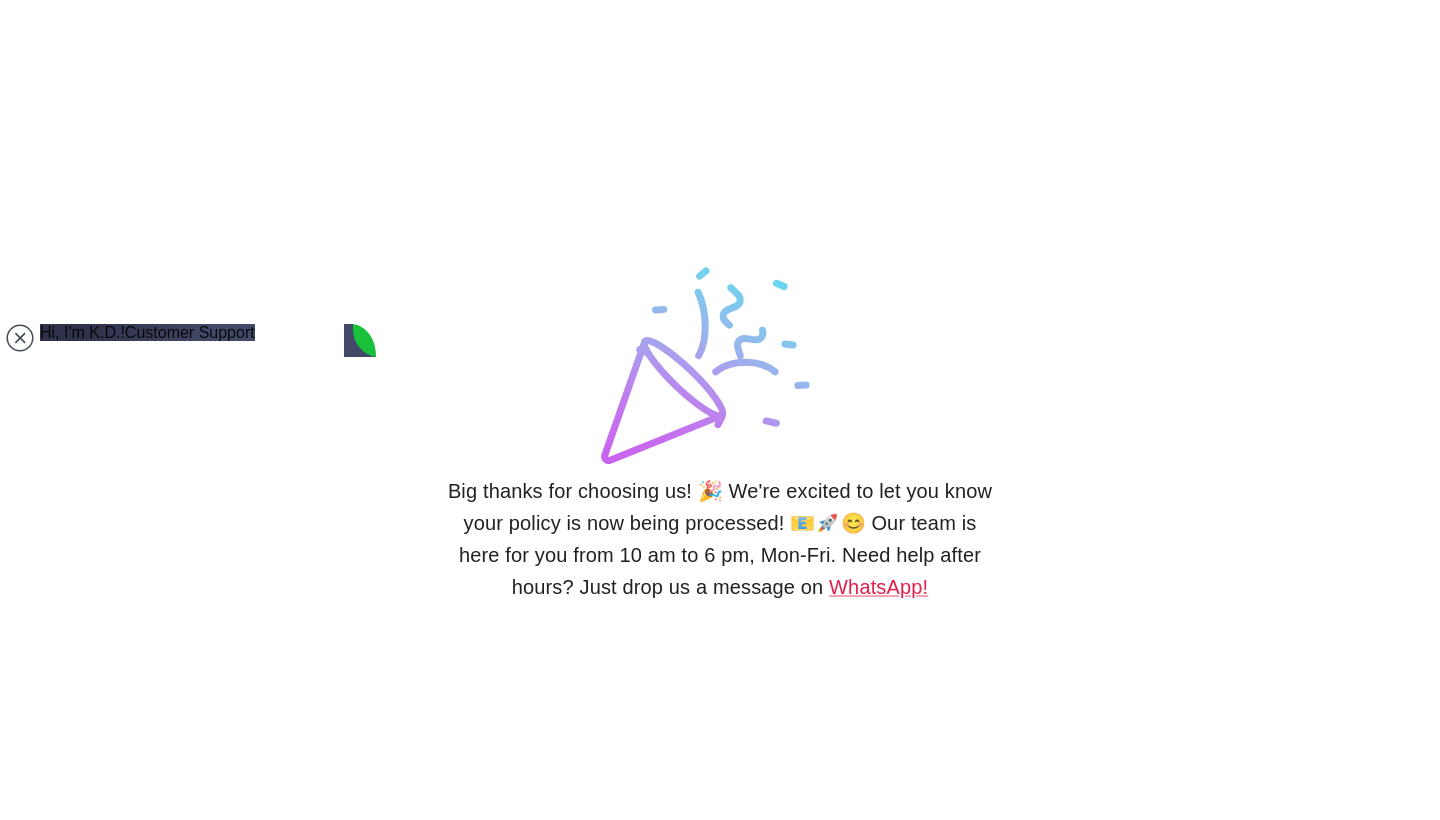 type on "ON YOUR WEB" 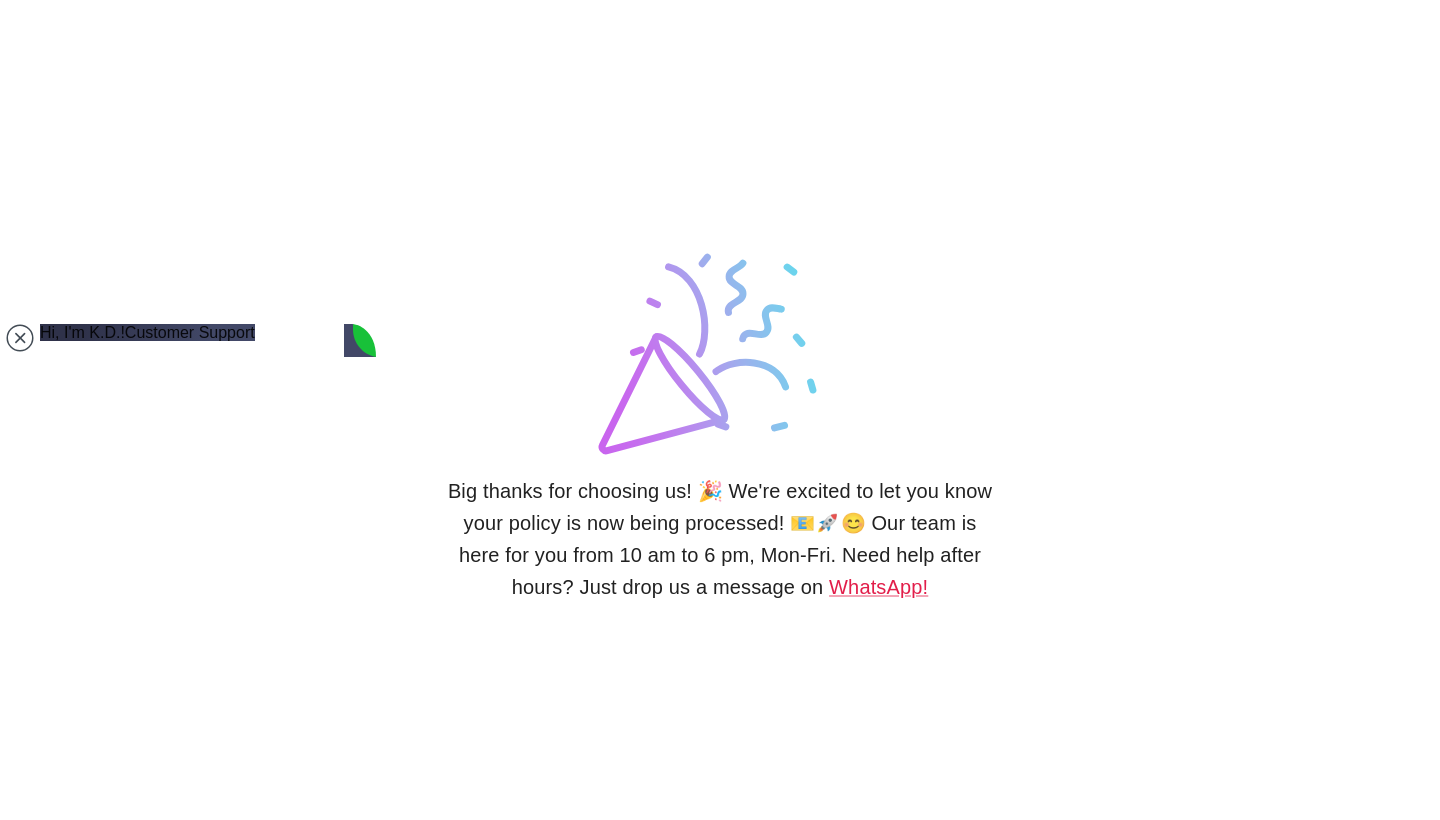 click at bounding box center (244, 1348) 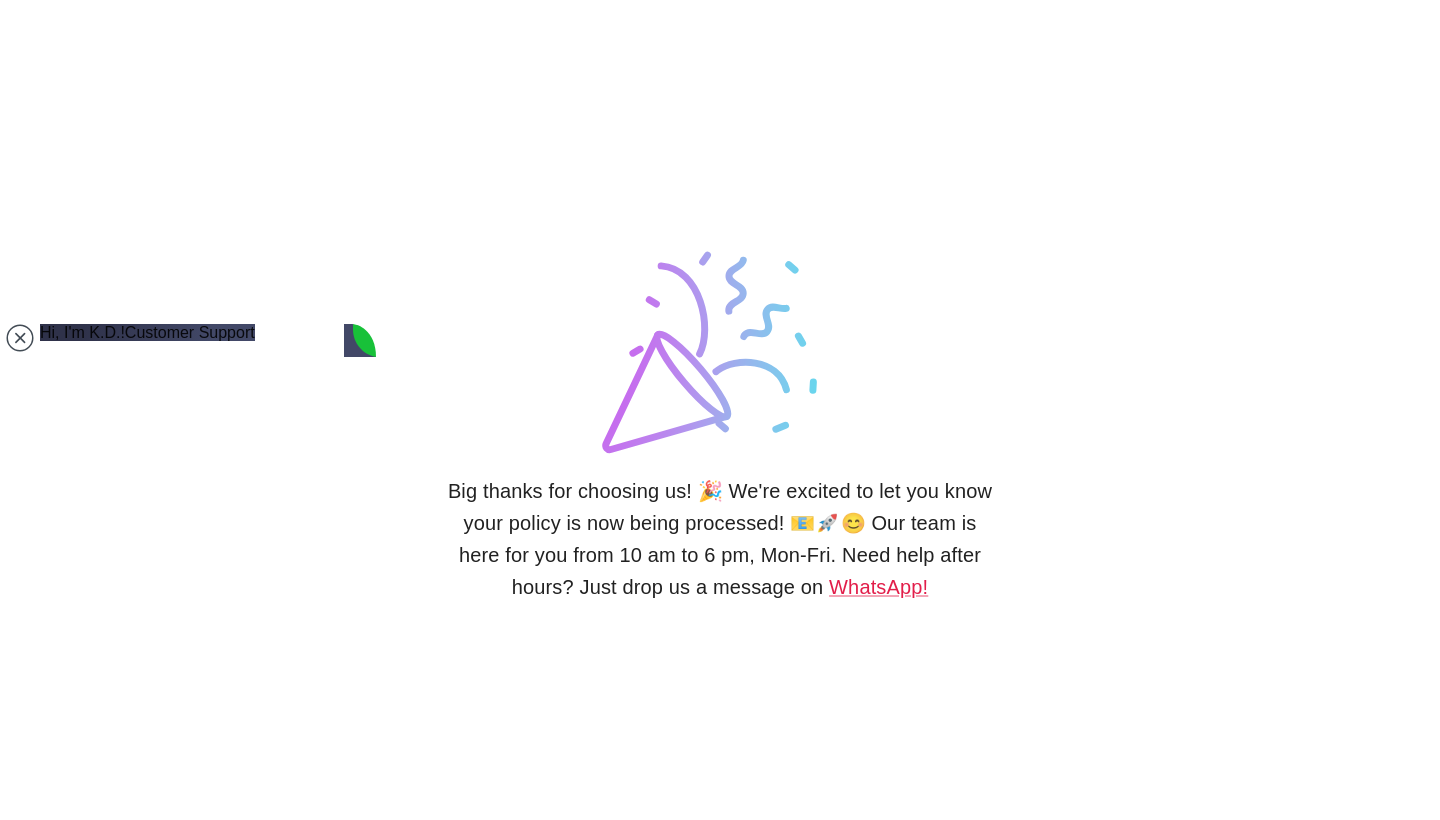 scroll, scrollTop: 282, scrollLeft: 0, axis: vertical 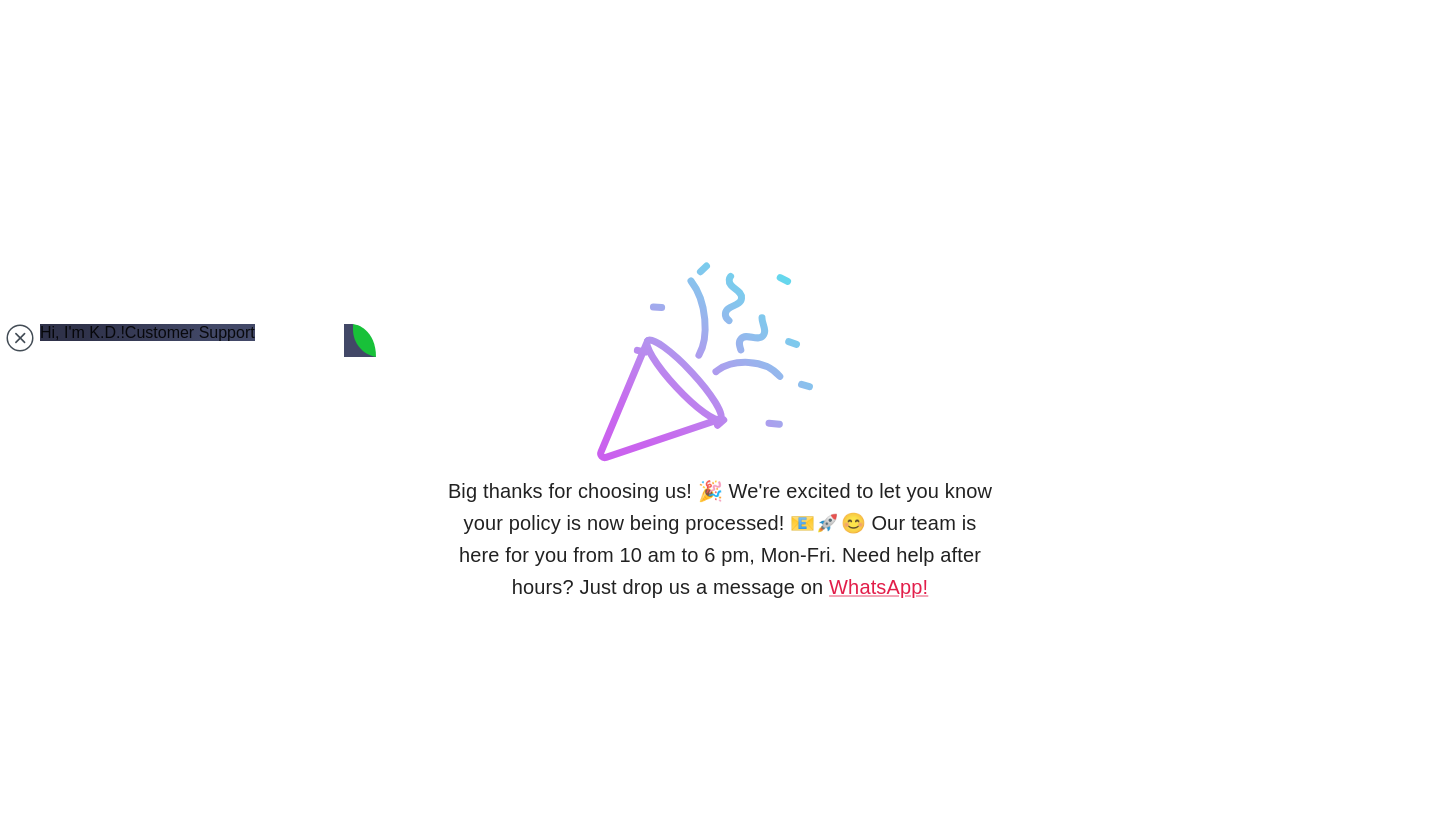 type on "I DIDN T RECEIVE IT YET" 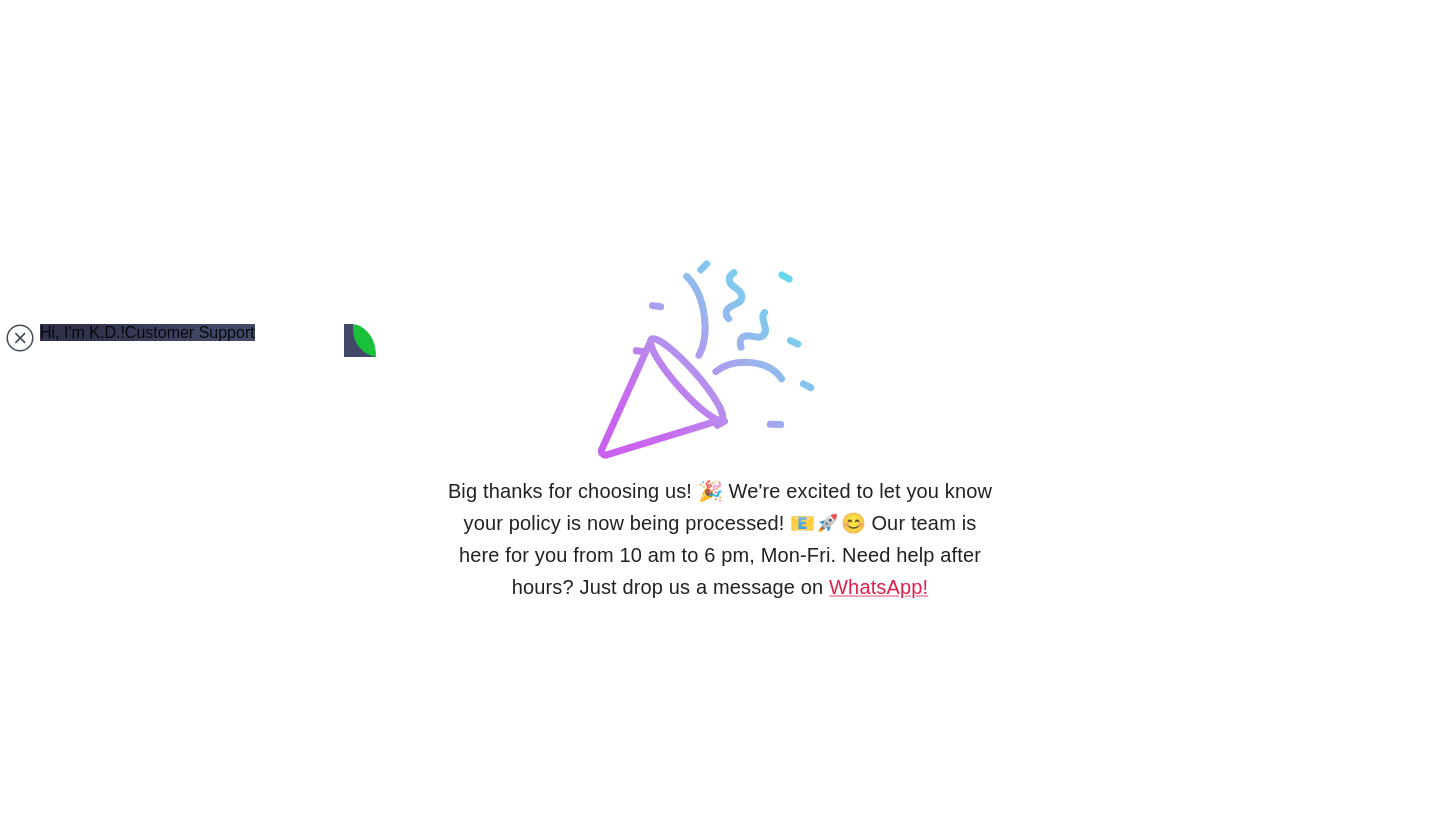 scroll, scrollTop: 358, scrollLeft: 0, axis: vertical 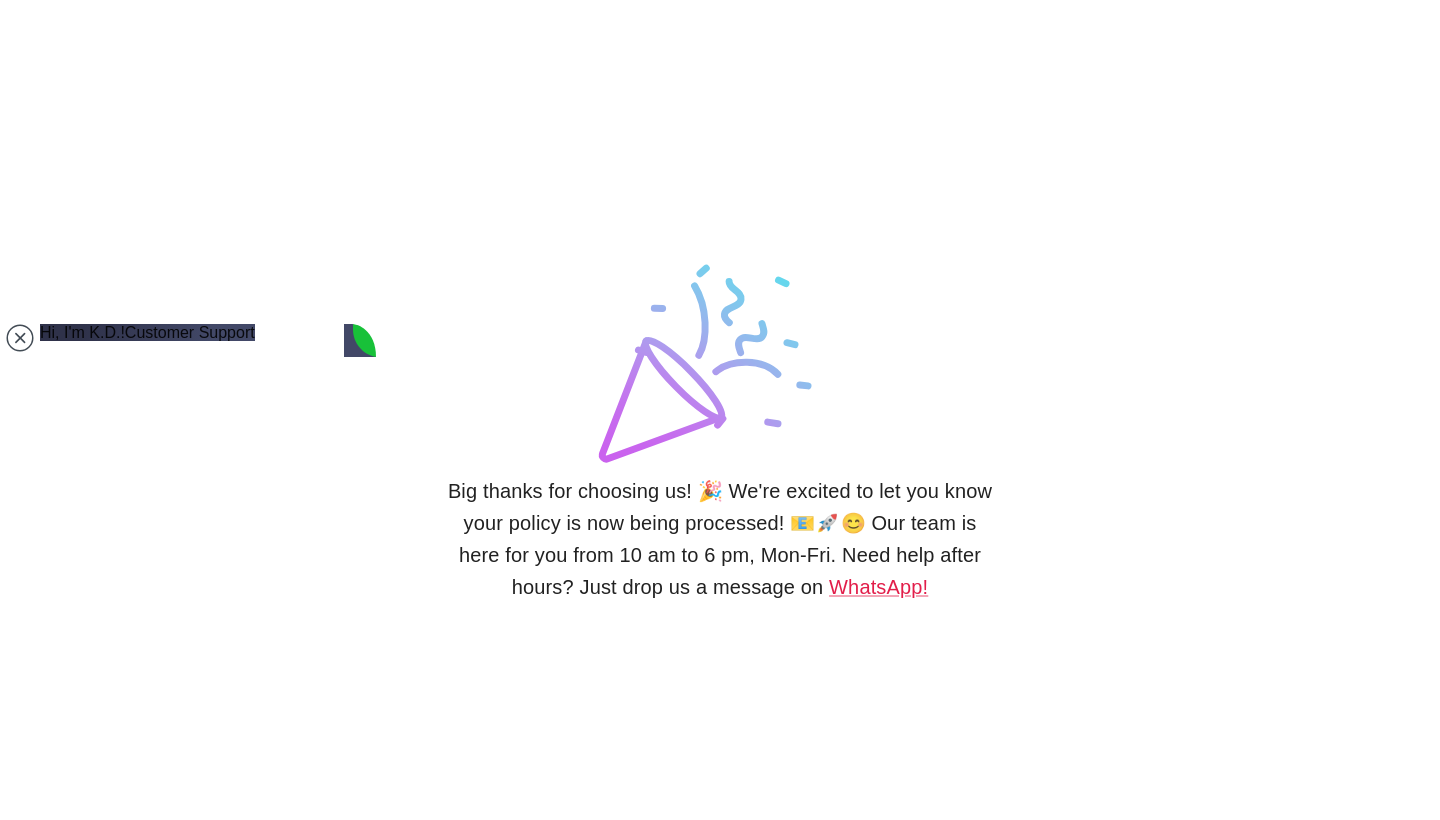 type on "HEALTH" 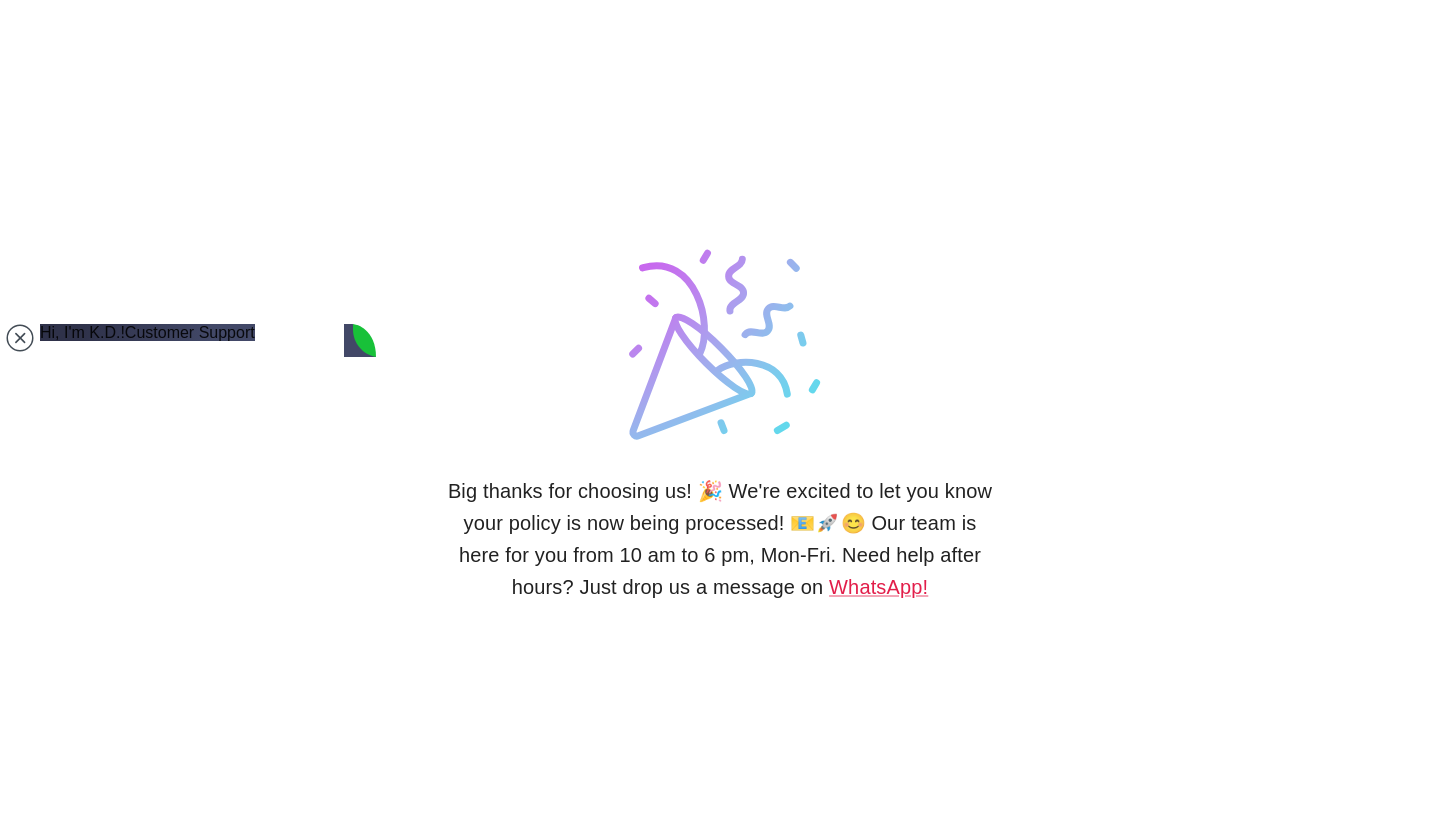 scroll, scrollTop: 486, scrollLeft: 0, axis: vertical 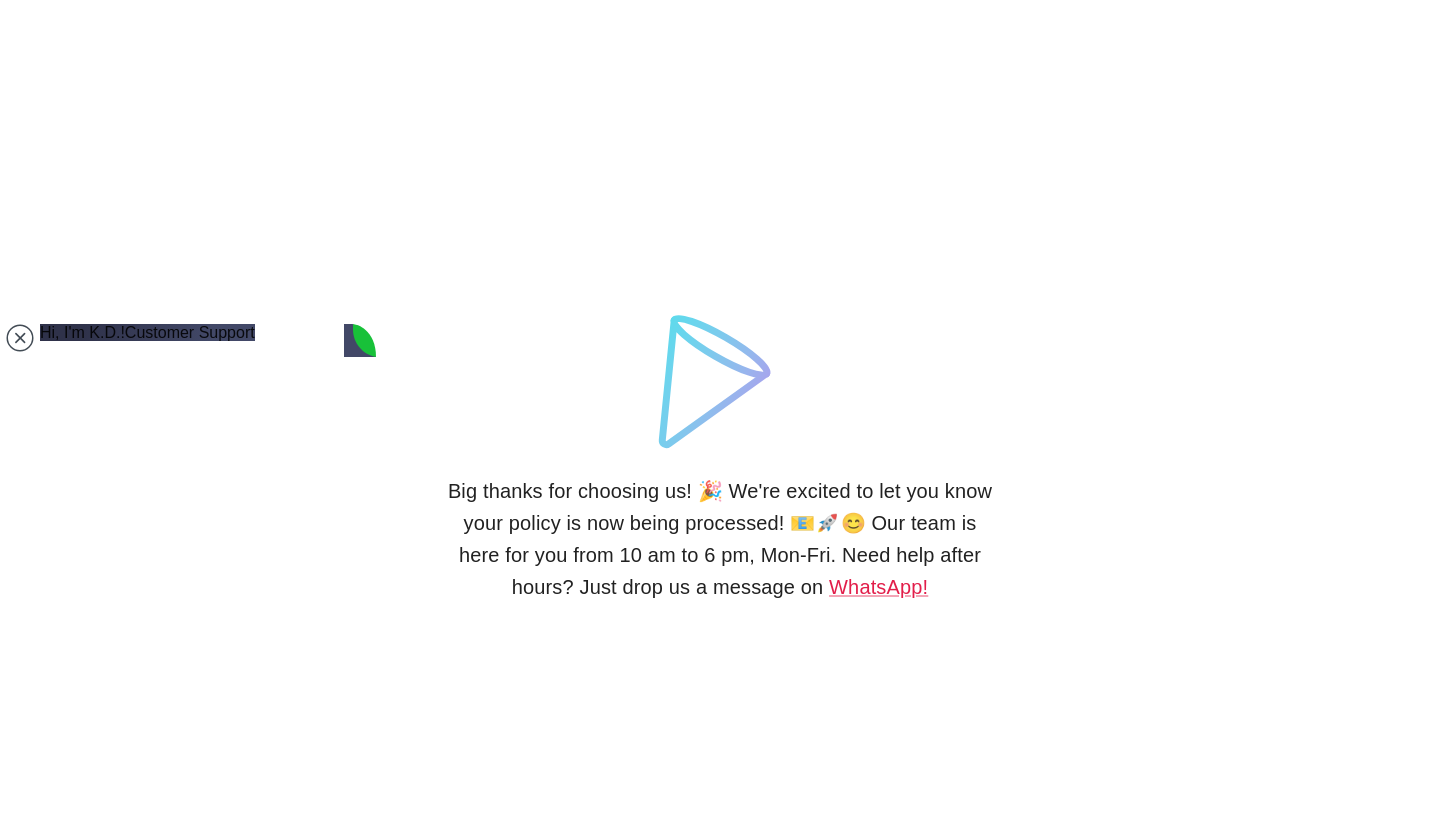 type on "ELENA STEFANIA KARATAS" 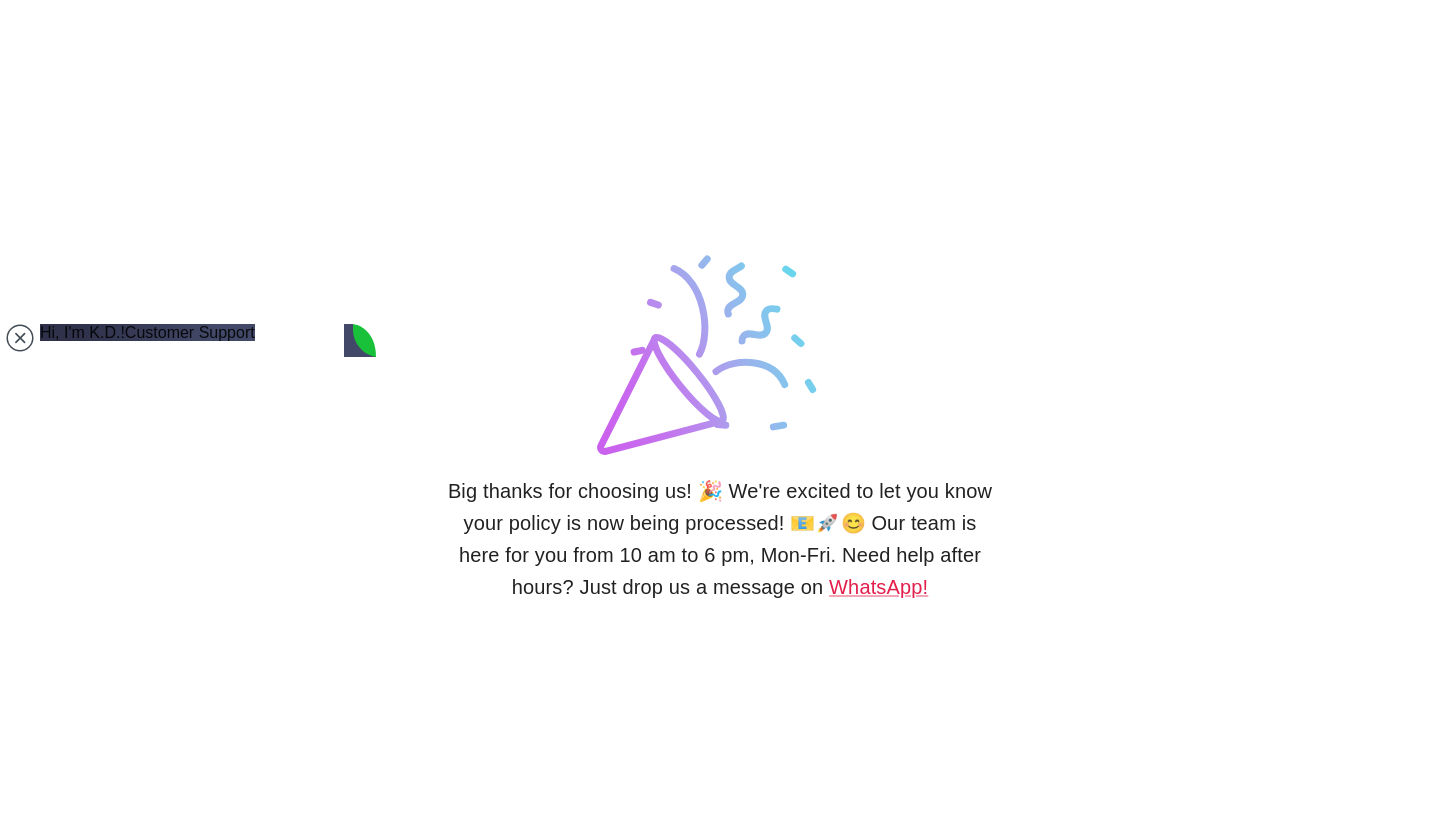 scroll, scrollTop: 670, scrollLeft: 0, axis: vertical 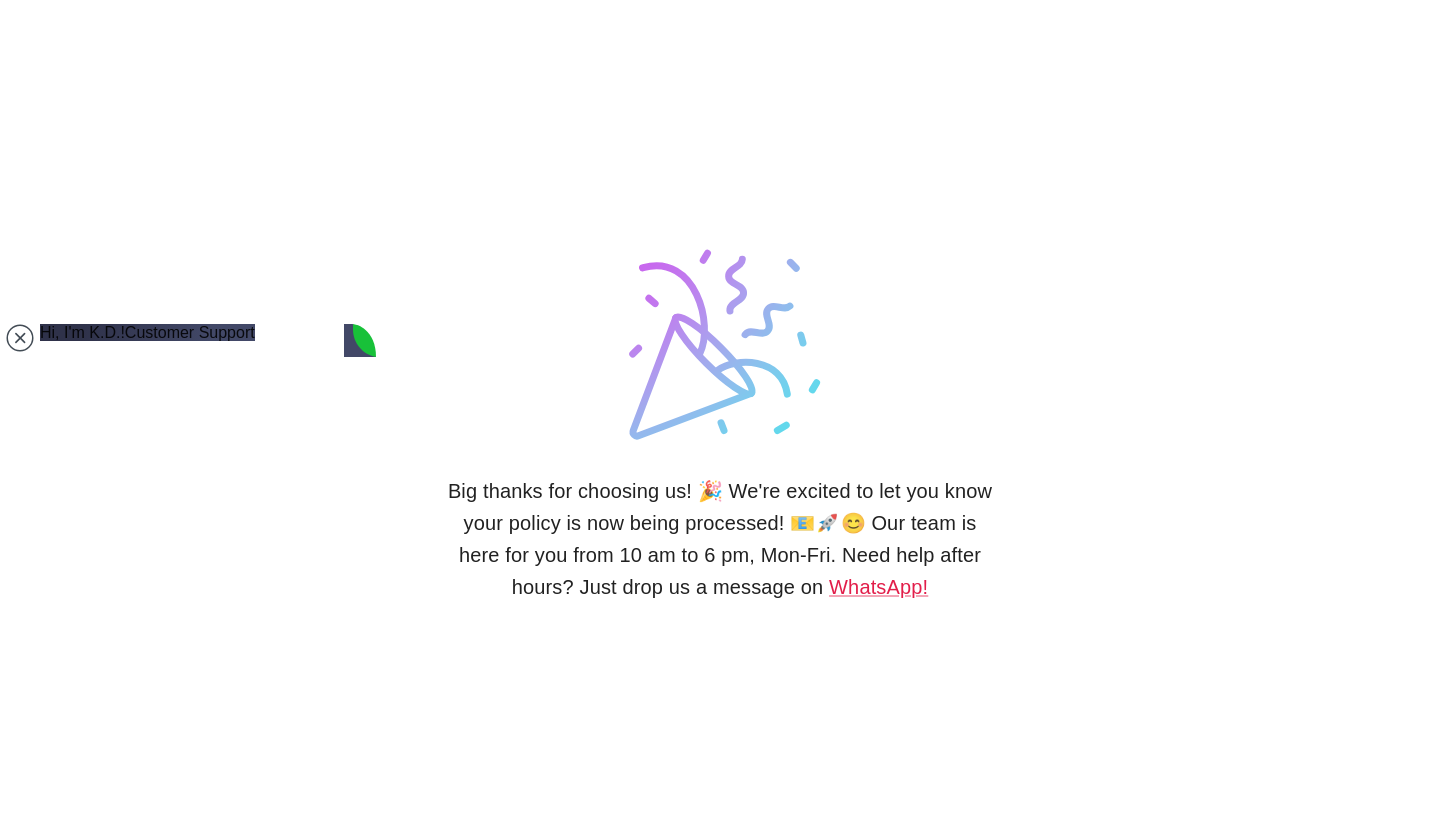 type on "BUT I THINK I TYPE THE WRONG EMAIL" 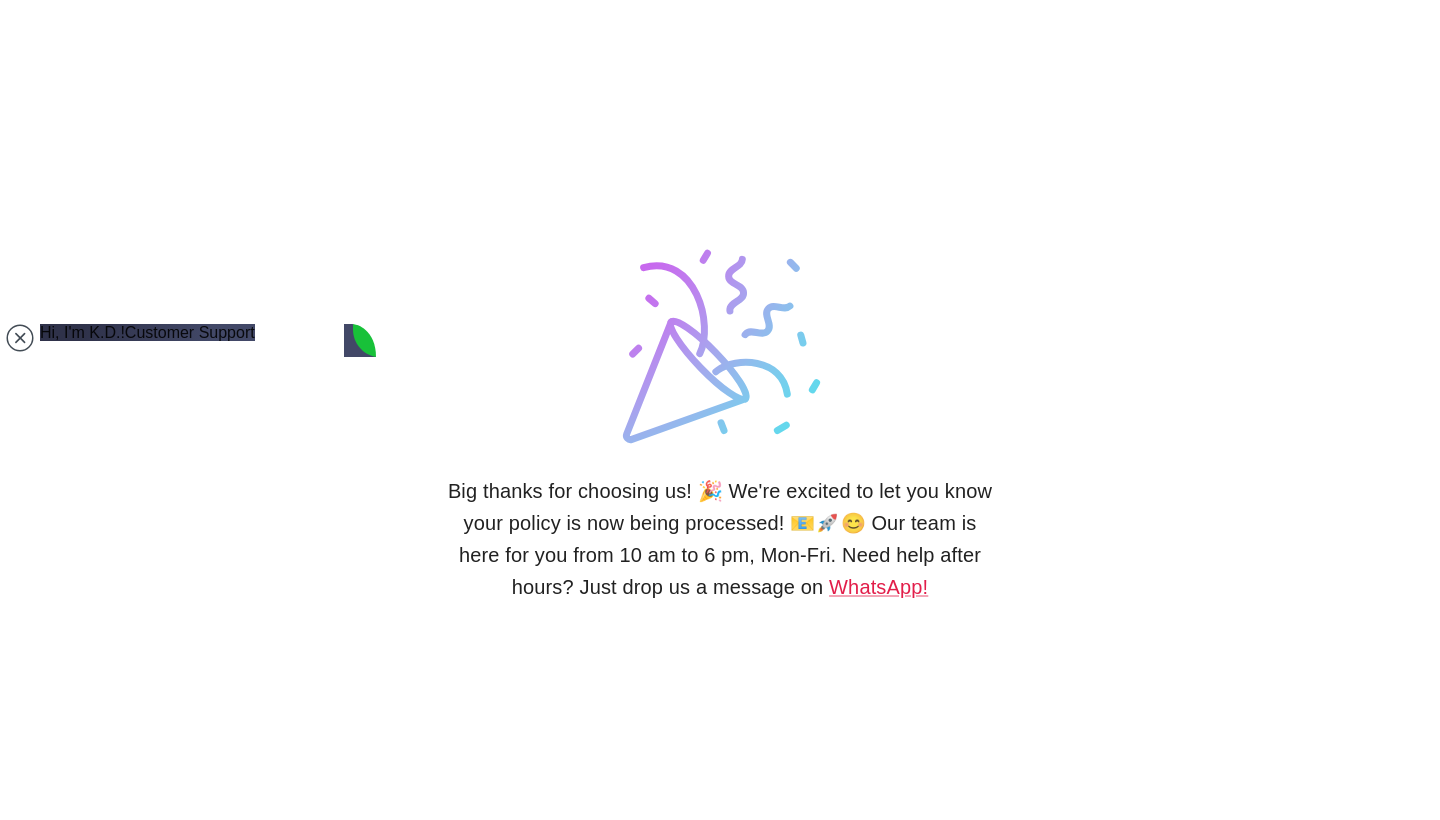 scroll, scrollTop: 752, scrollLeft: 0, axis: vertical 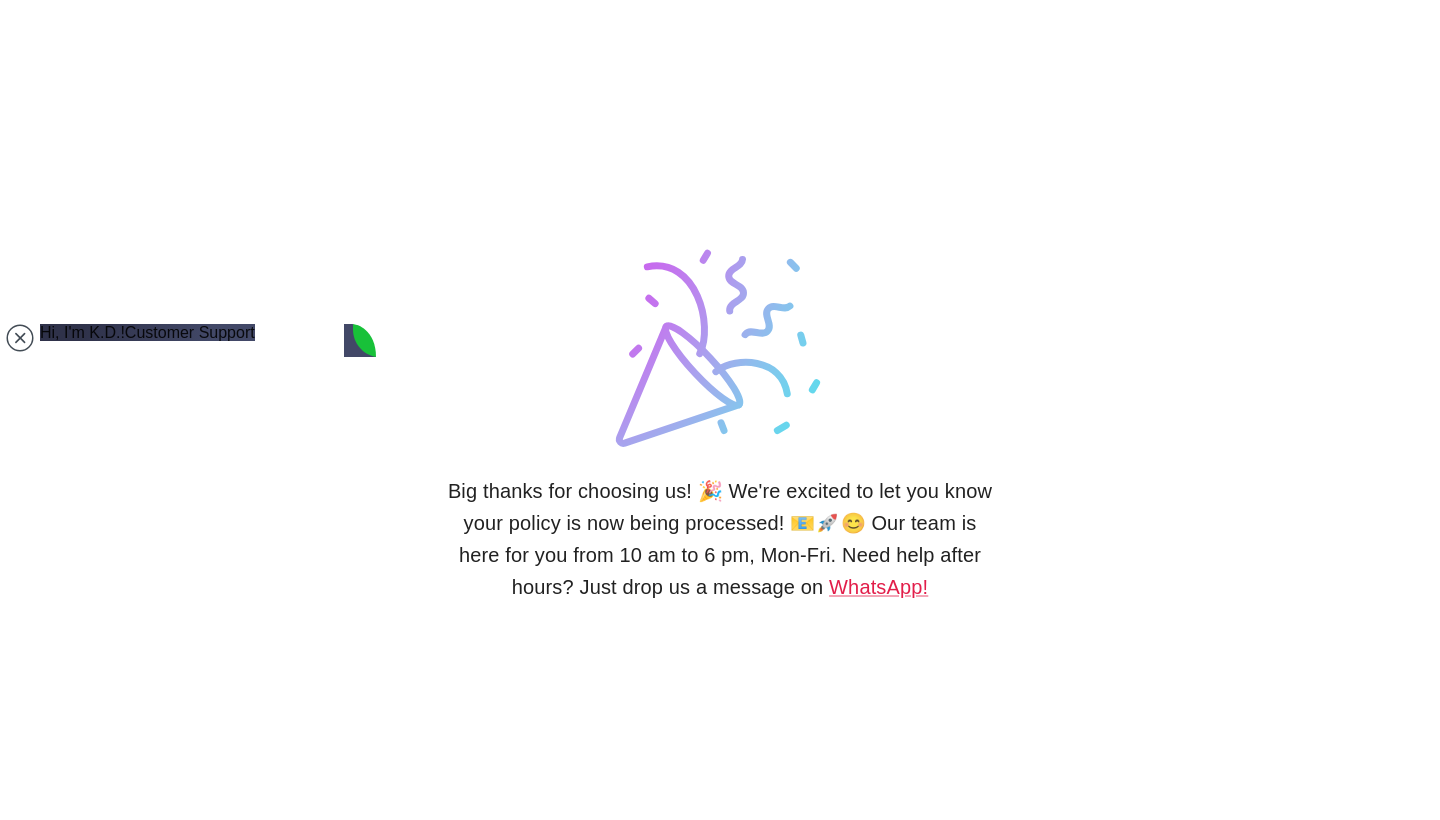 type on "CAN YOU SEND IT HERE elenastefania33@[EMAIL]" 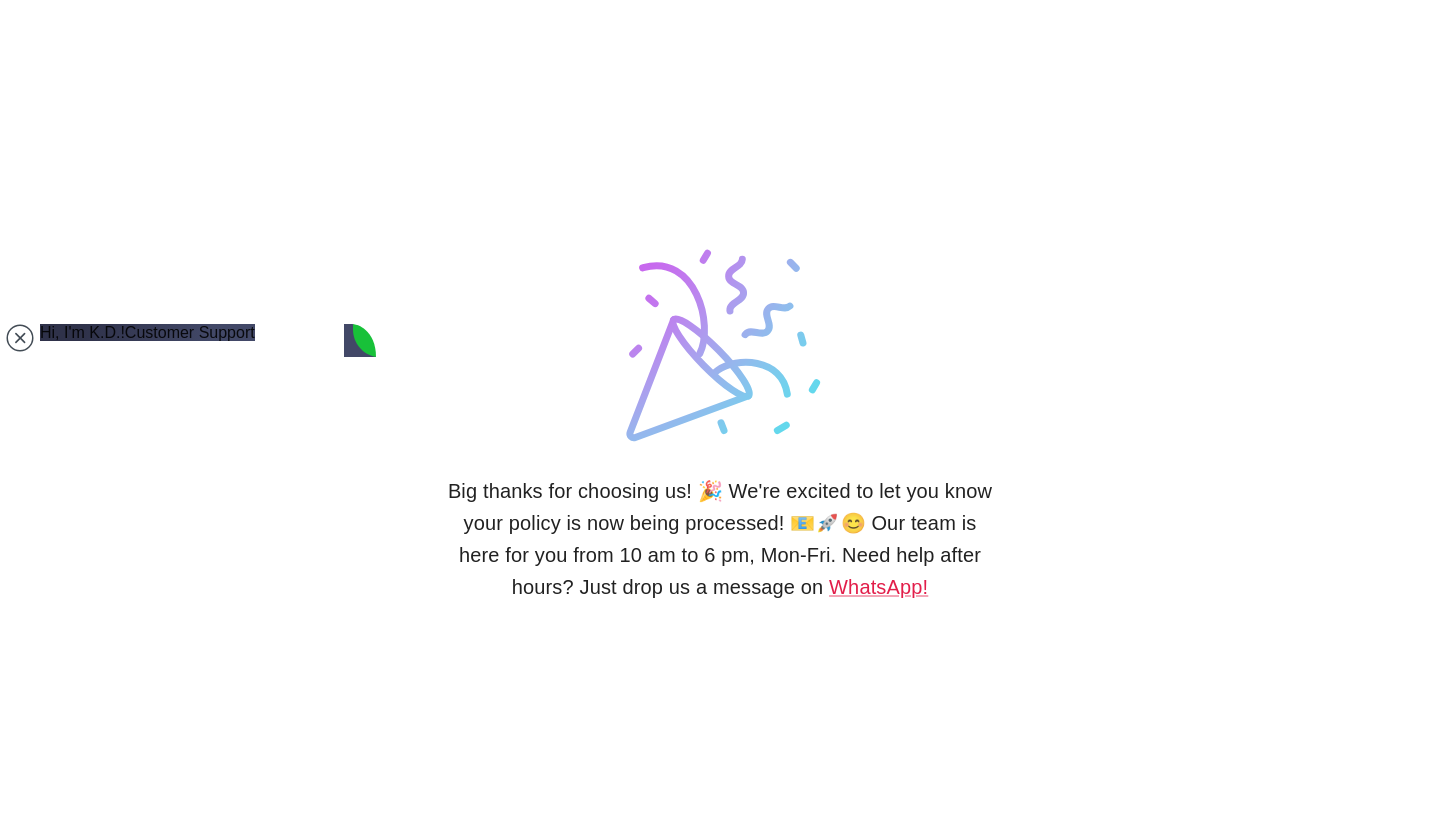 scroll, scrollTop: 1092, scrollLeft: 0, axis: vertical 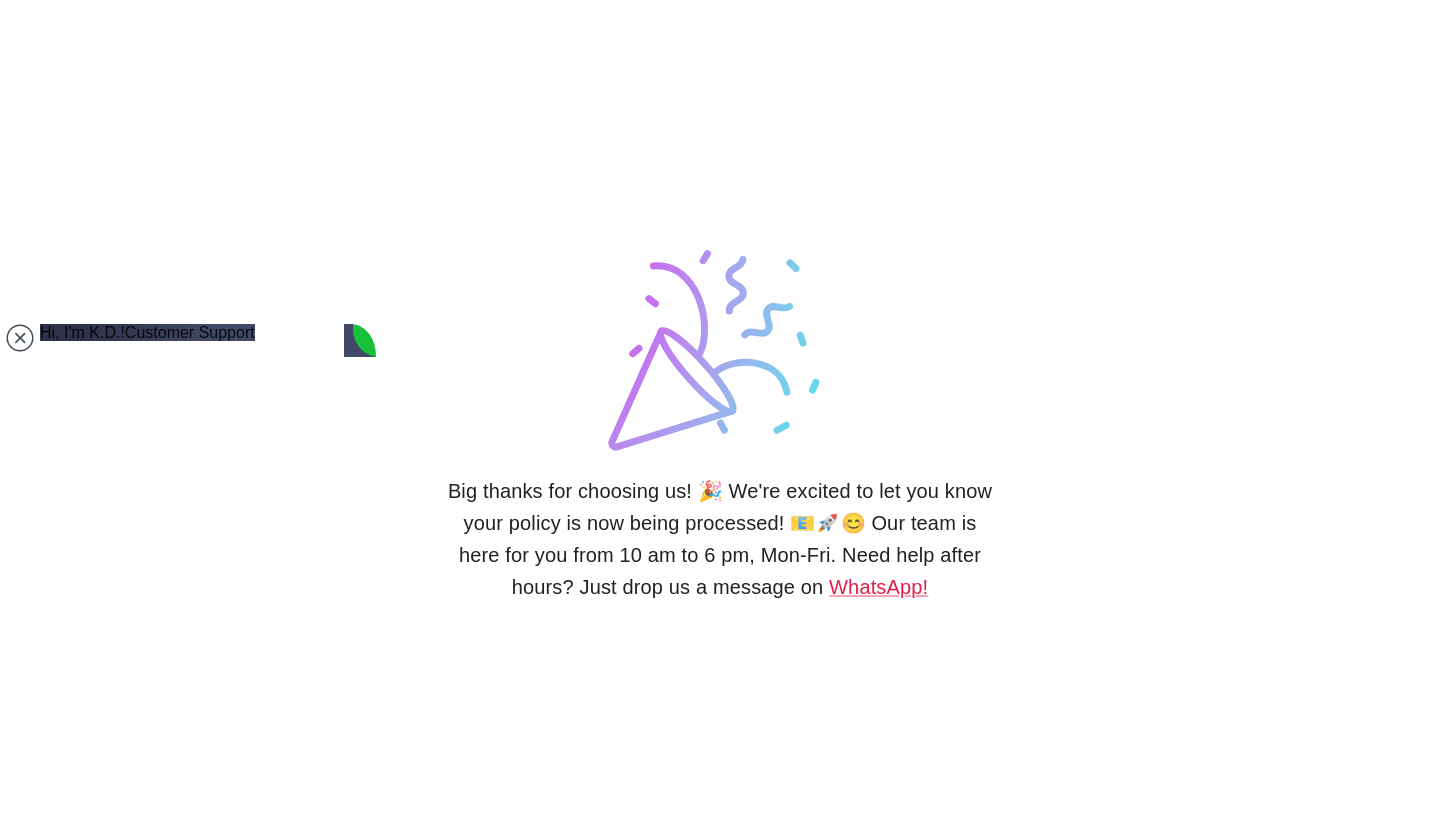 type on "can you send it on what's up ?" 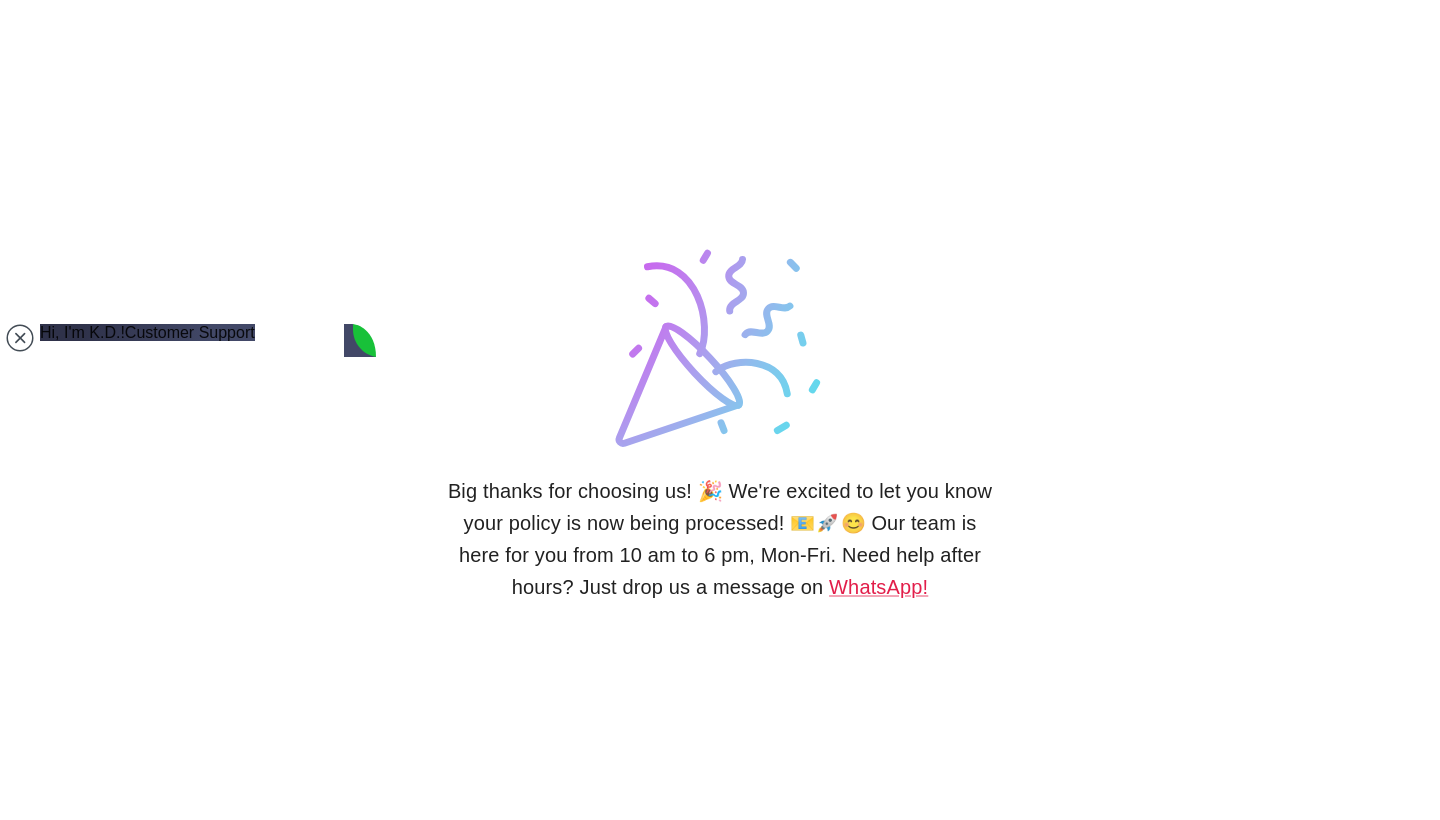 scroll, scrollTop: 1270, scrollLeft: 0, axis: vertical 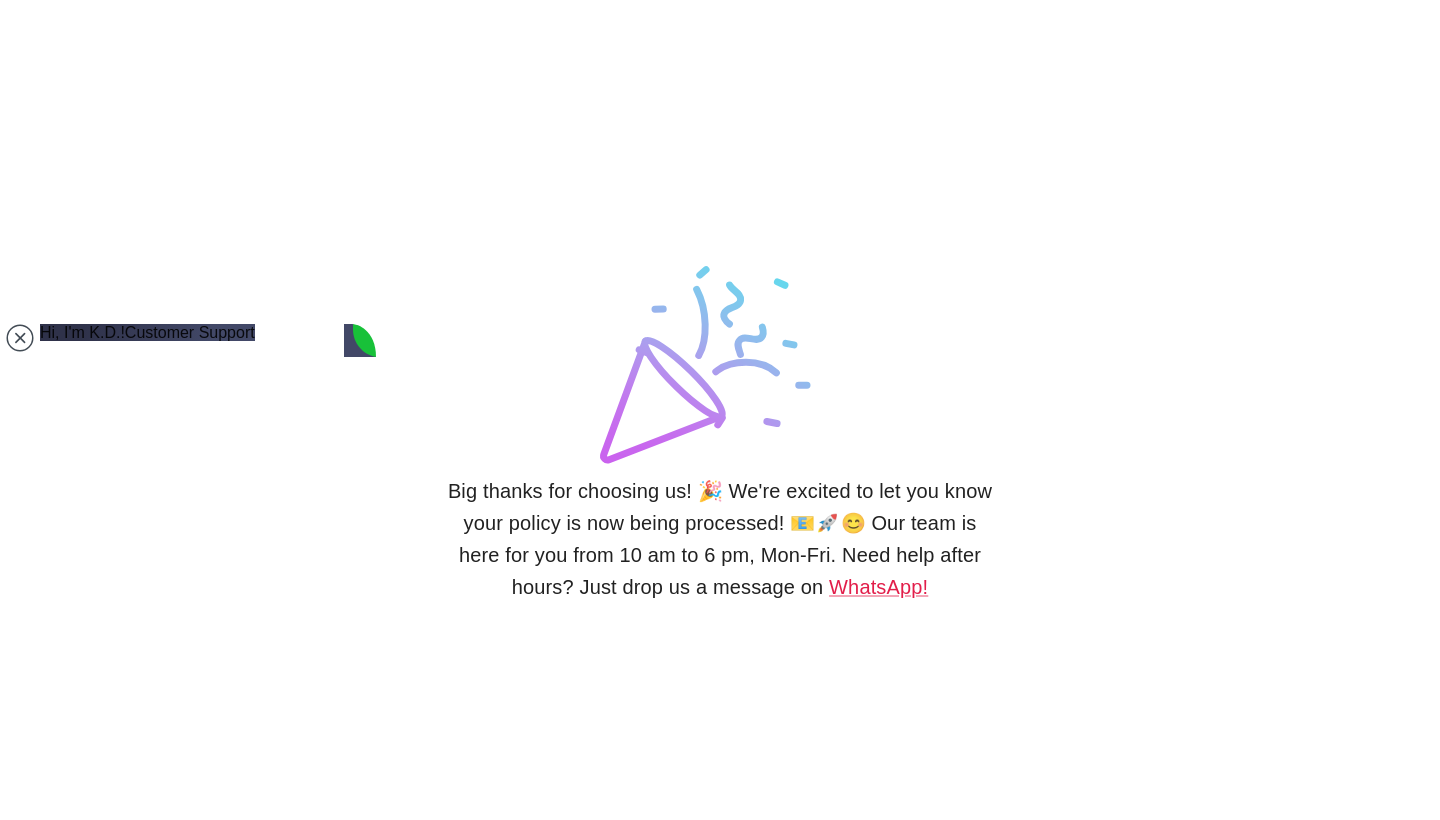type on "yes please" 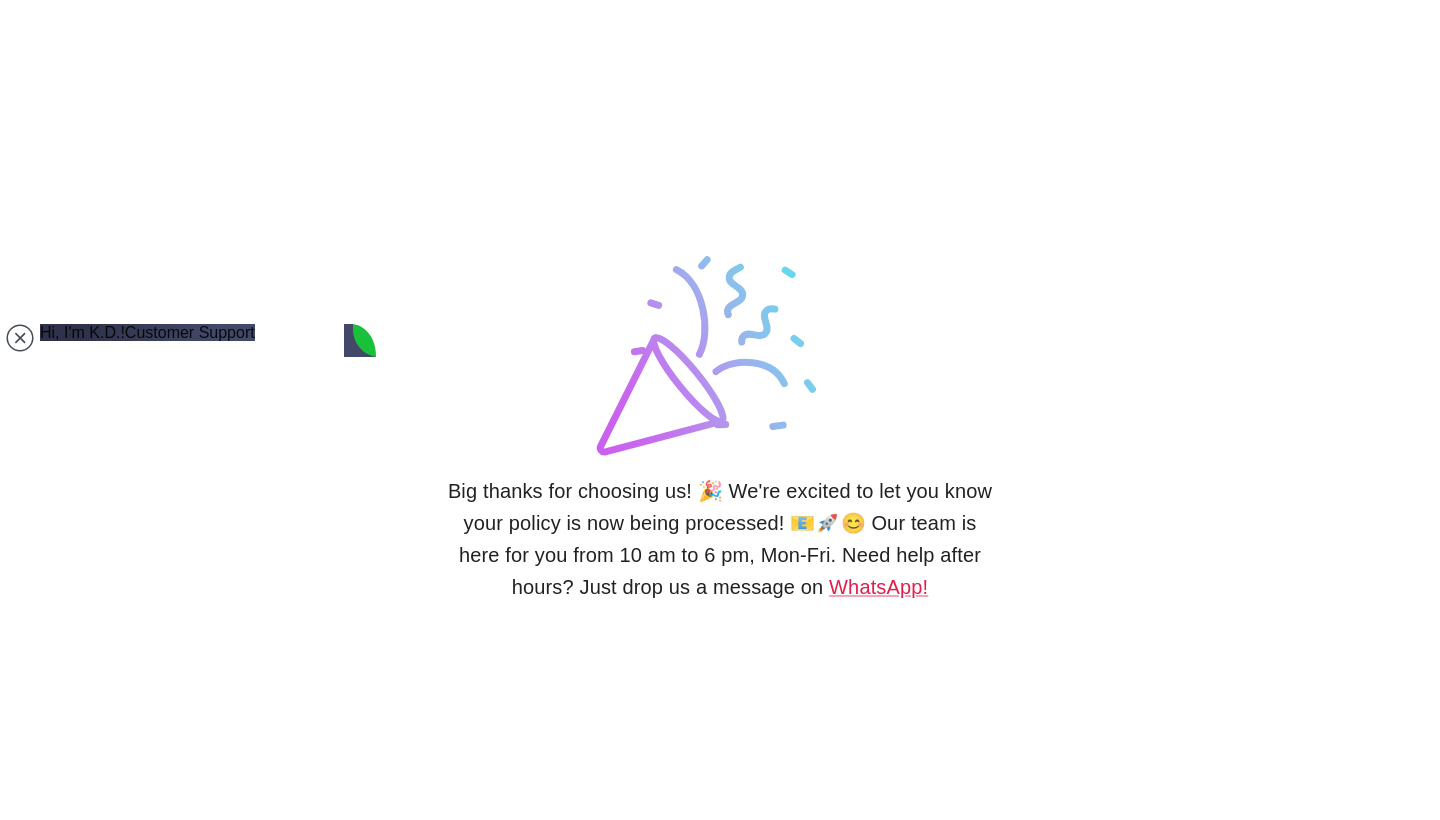 scroll, scrollTop: 1460, scrollLeft: 0, axis: vertical 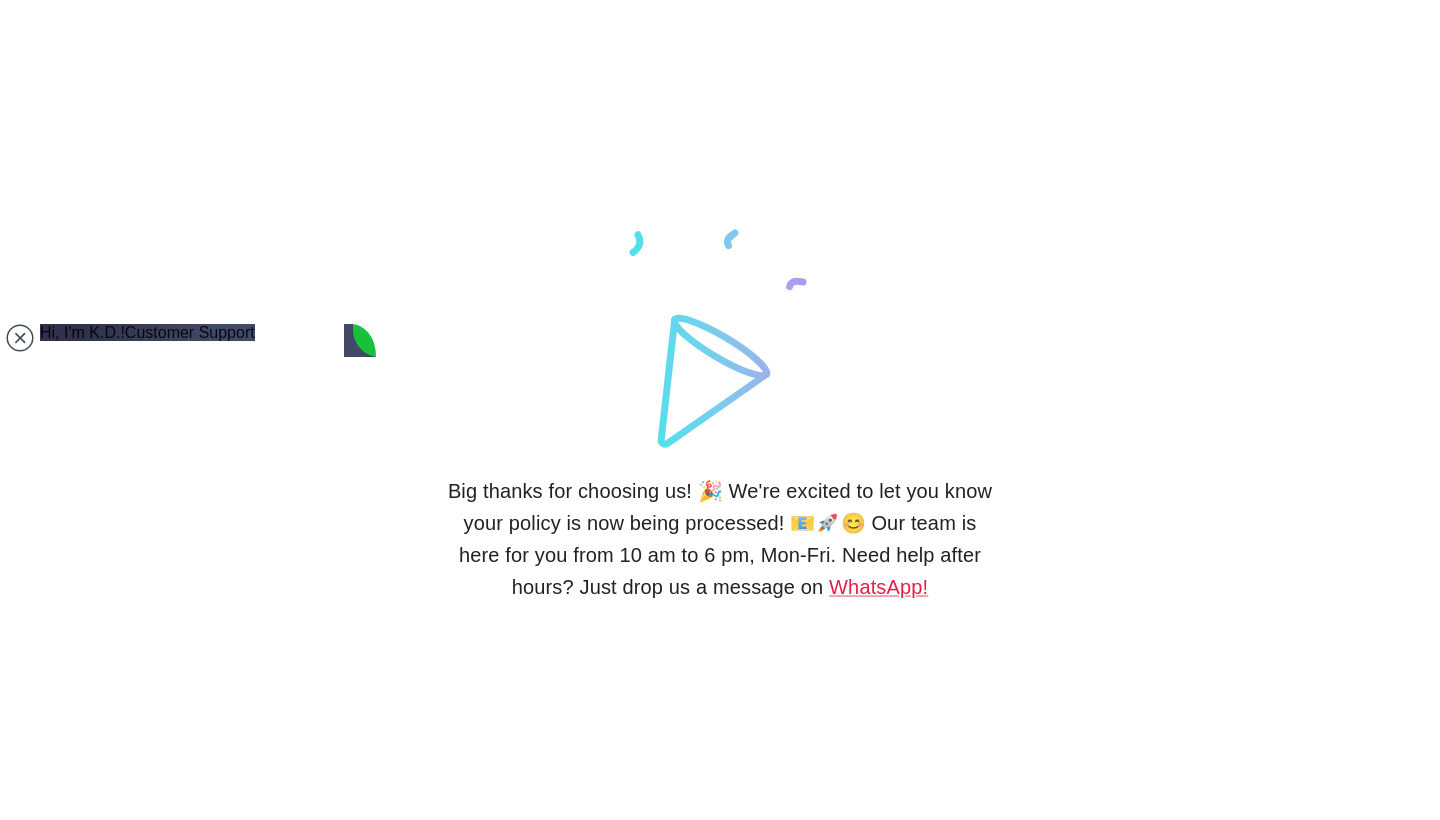 type on "thank you very much so on the residence web site but I will write" 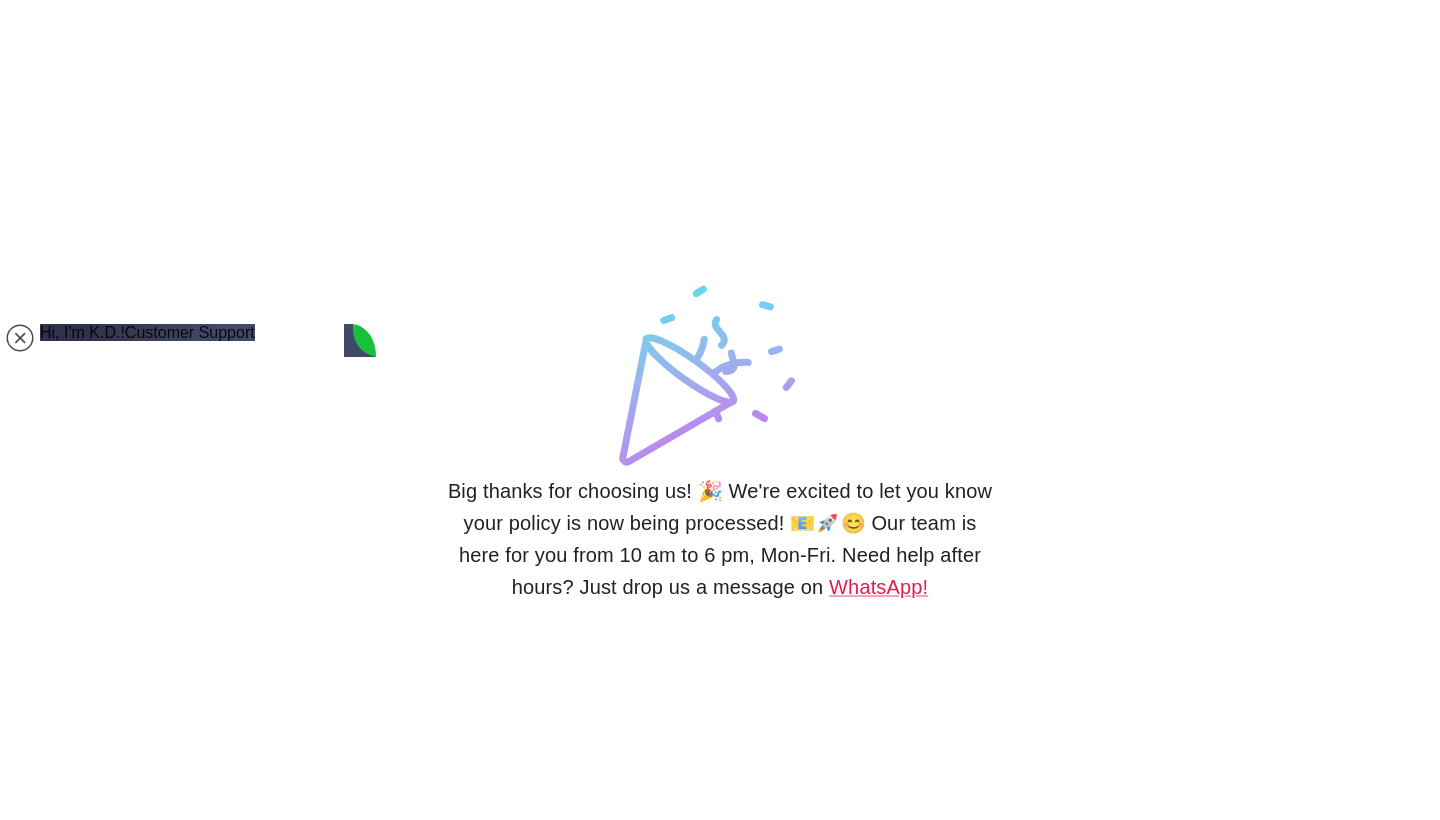 click at bounding box center [244, 1348] 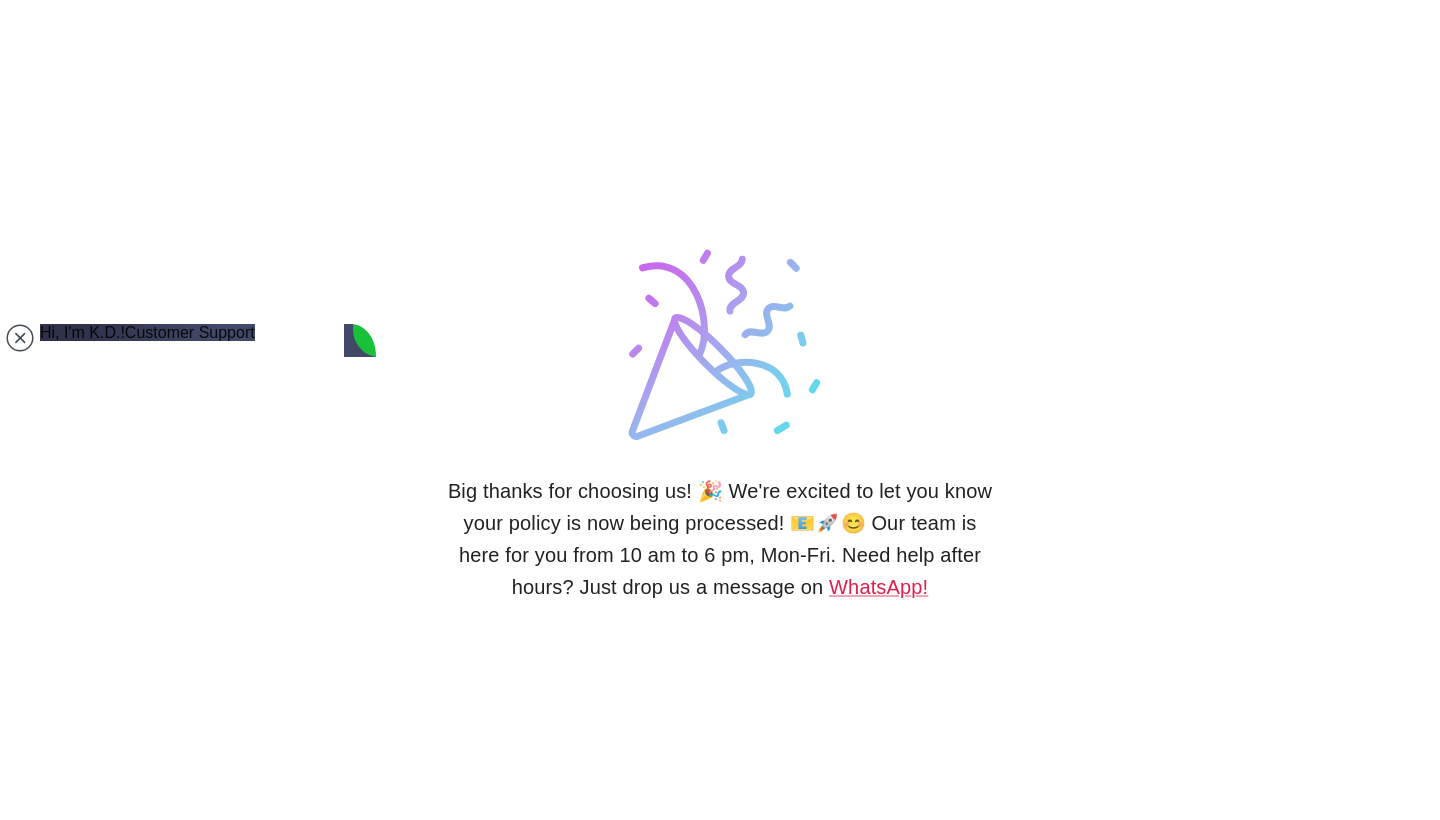 click at bounding box center [244, 1348] 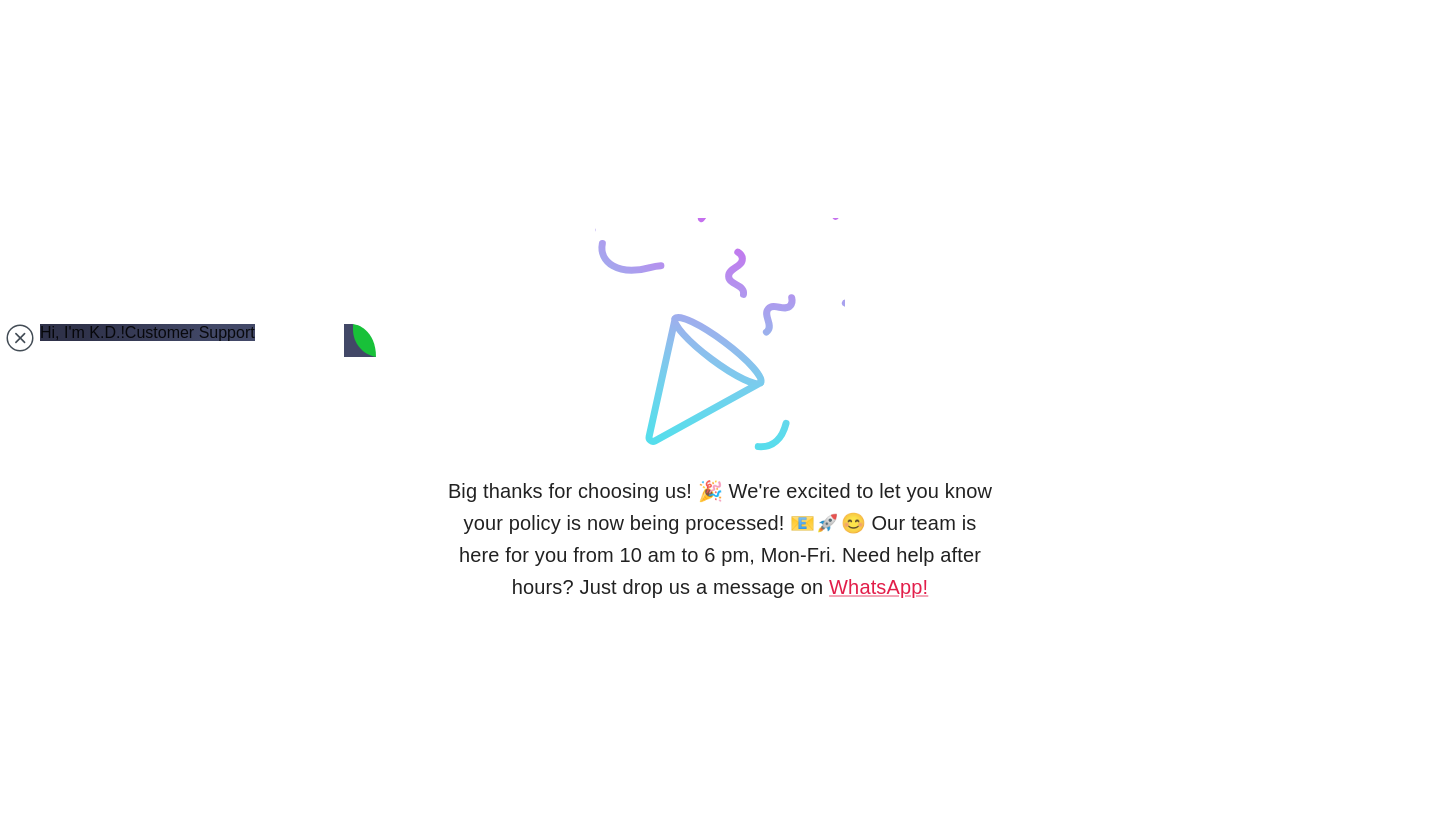 scroll, scrollTop: 1694, scrollLeft: 0, axis: vertical 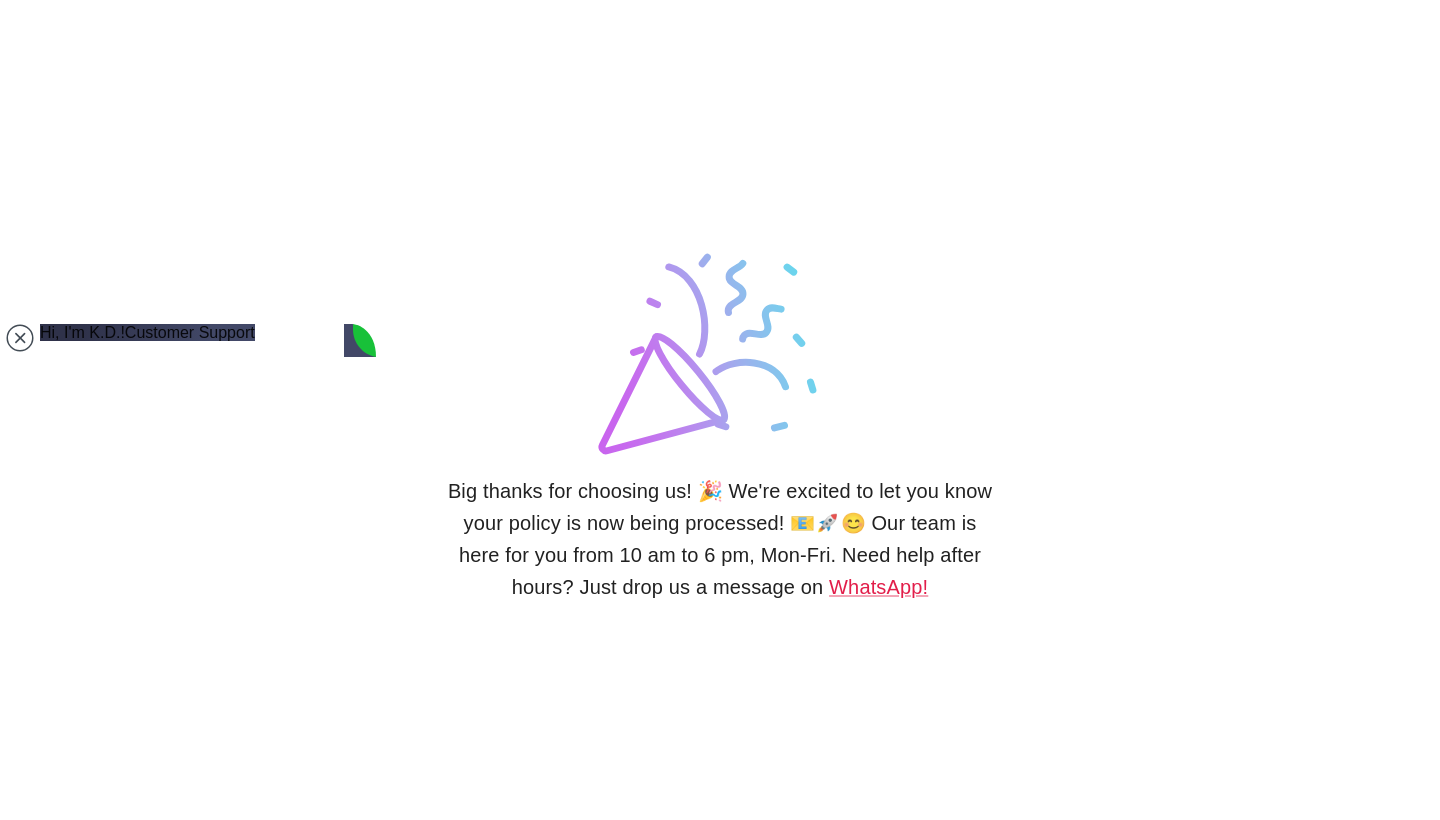 type on "t" 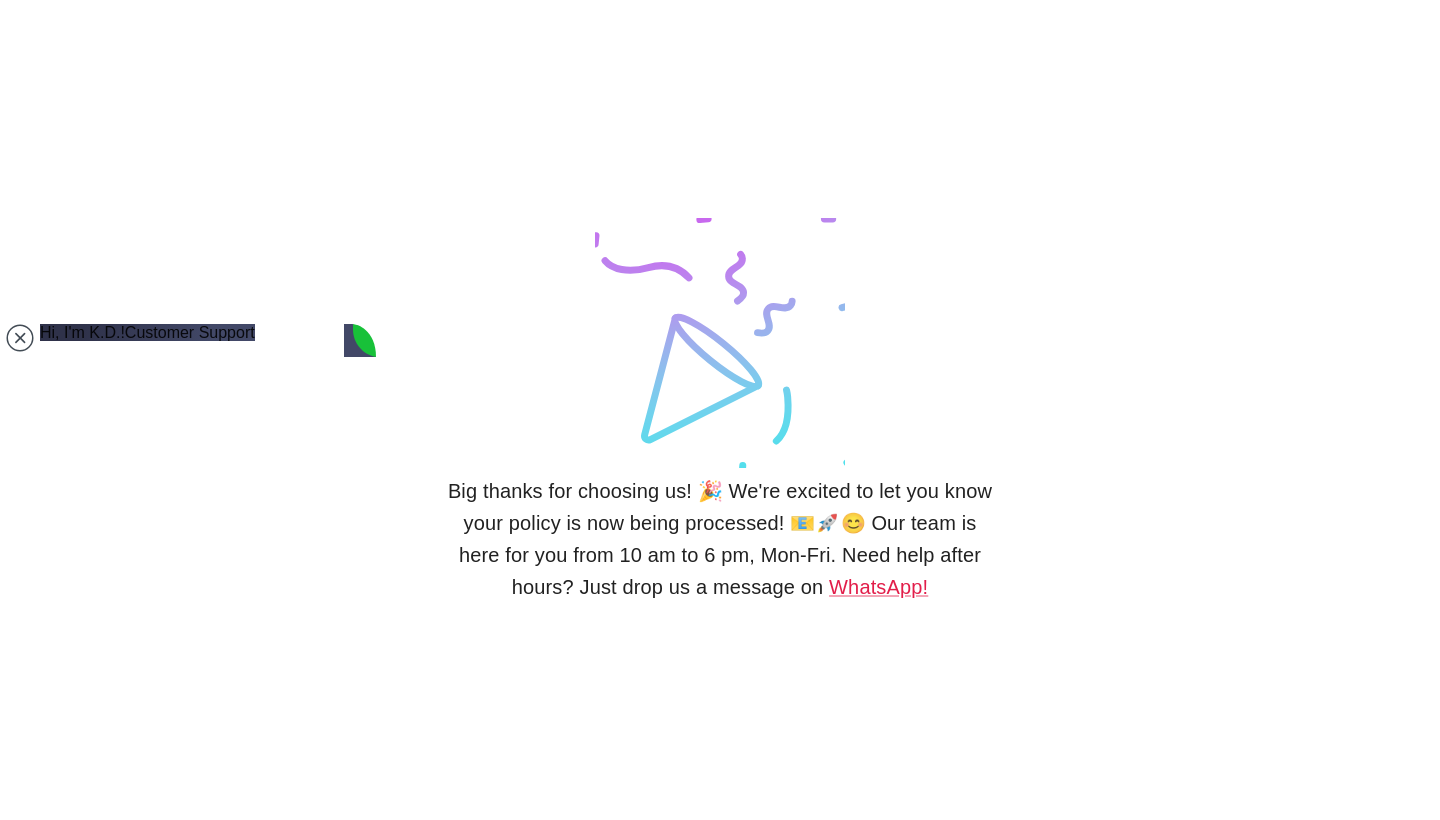 click on "thankso I will write" at bounding box center (142, 1335) 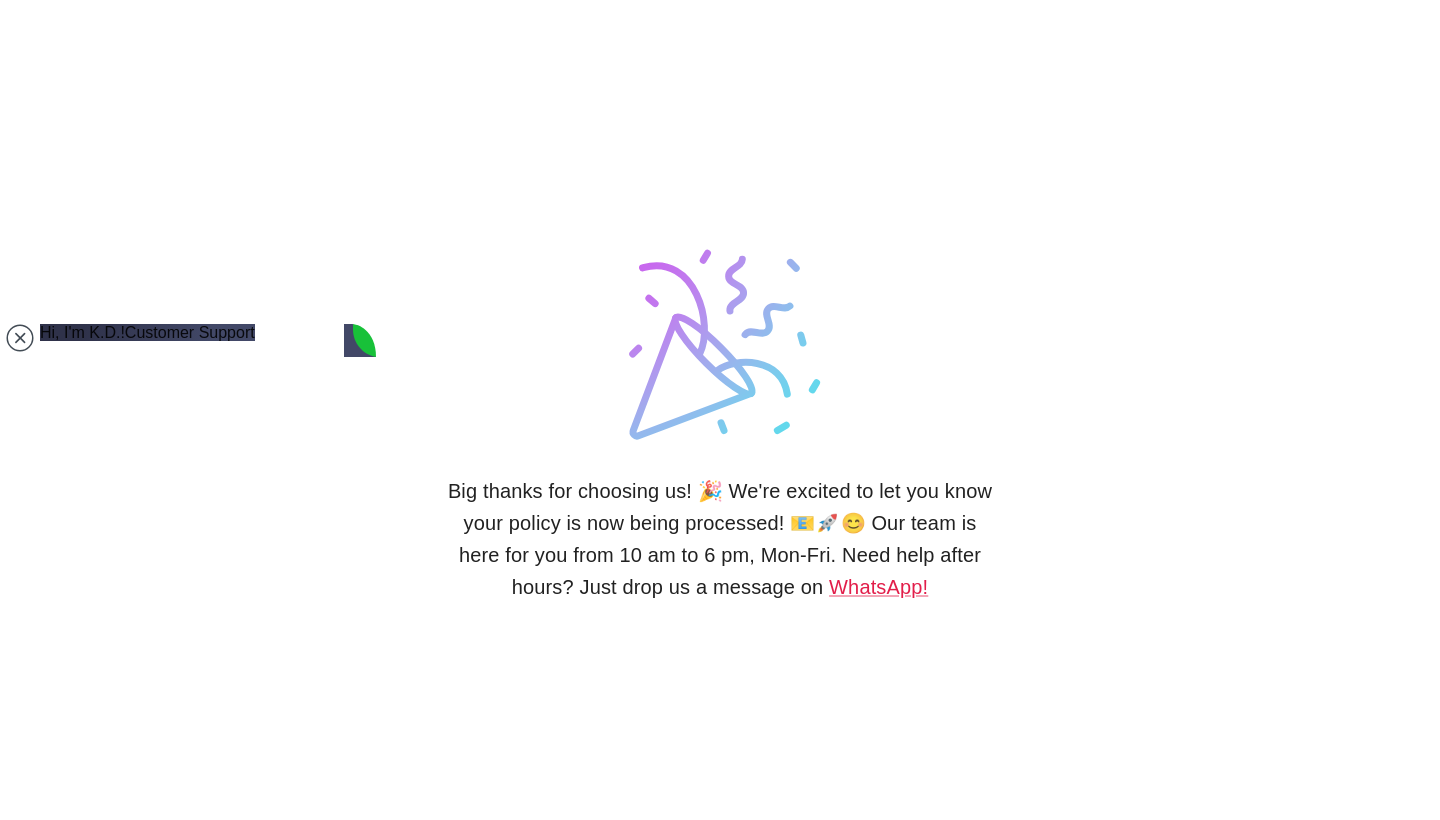click on "I will write" at bounding box center (142, 1335) 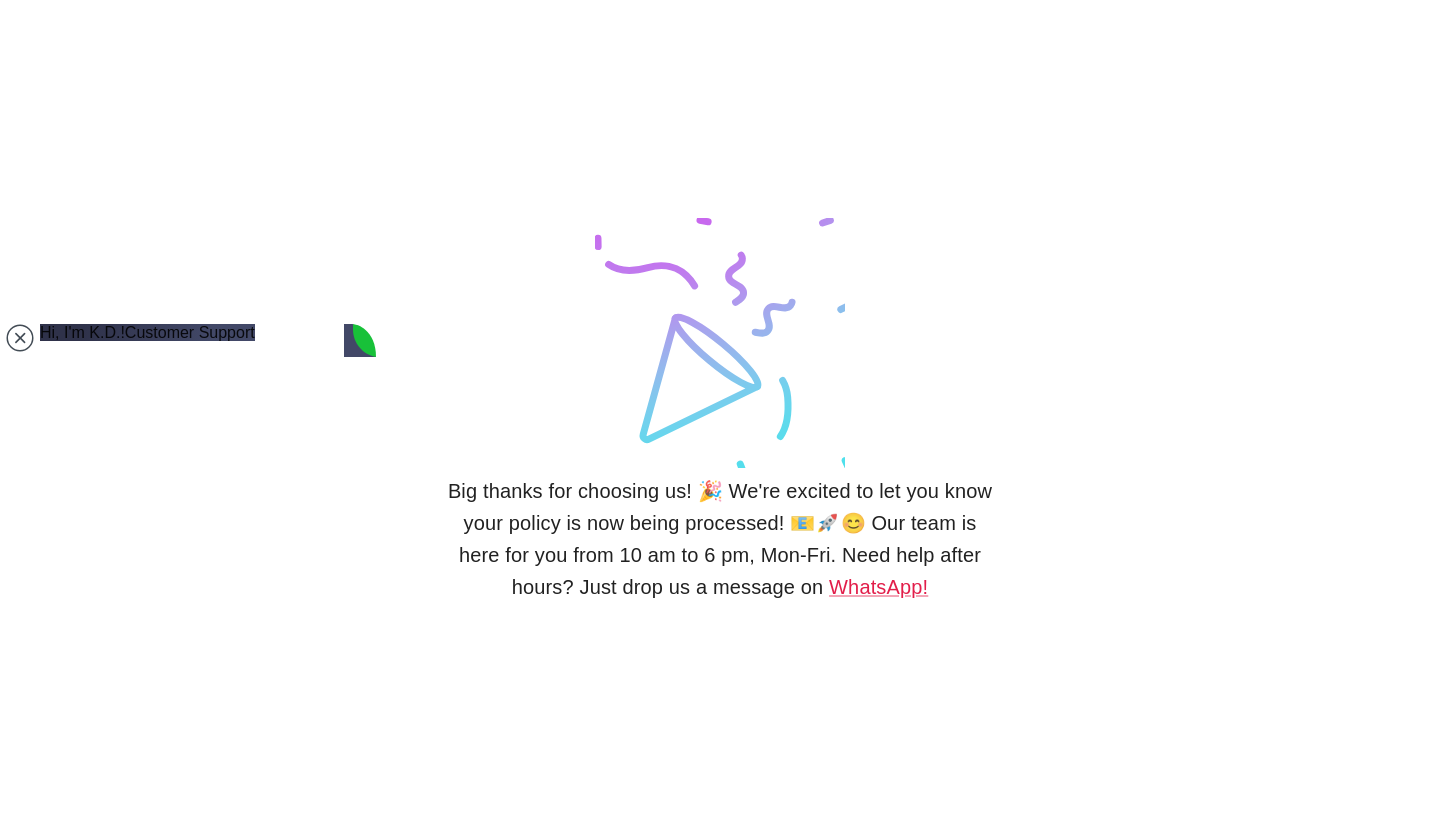 type on "I will write this is private insurence" 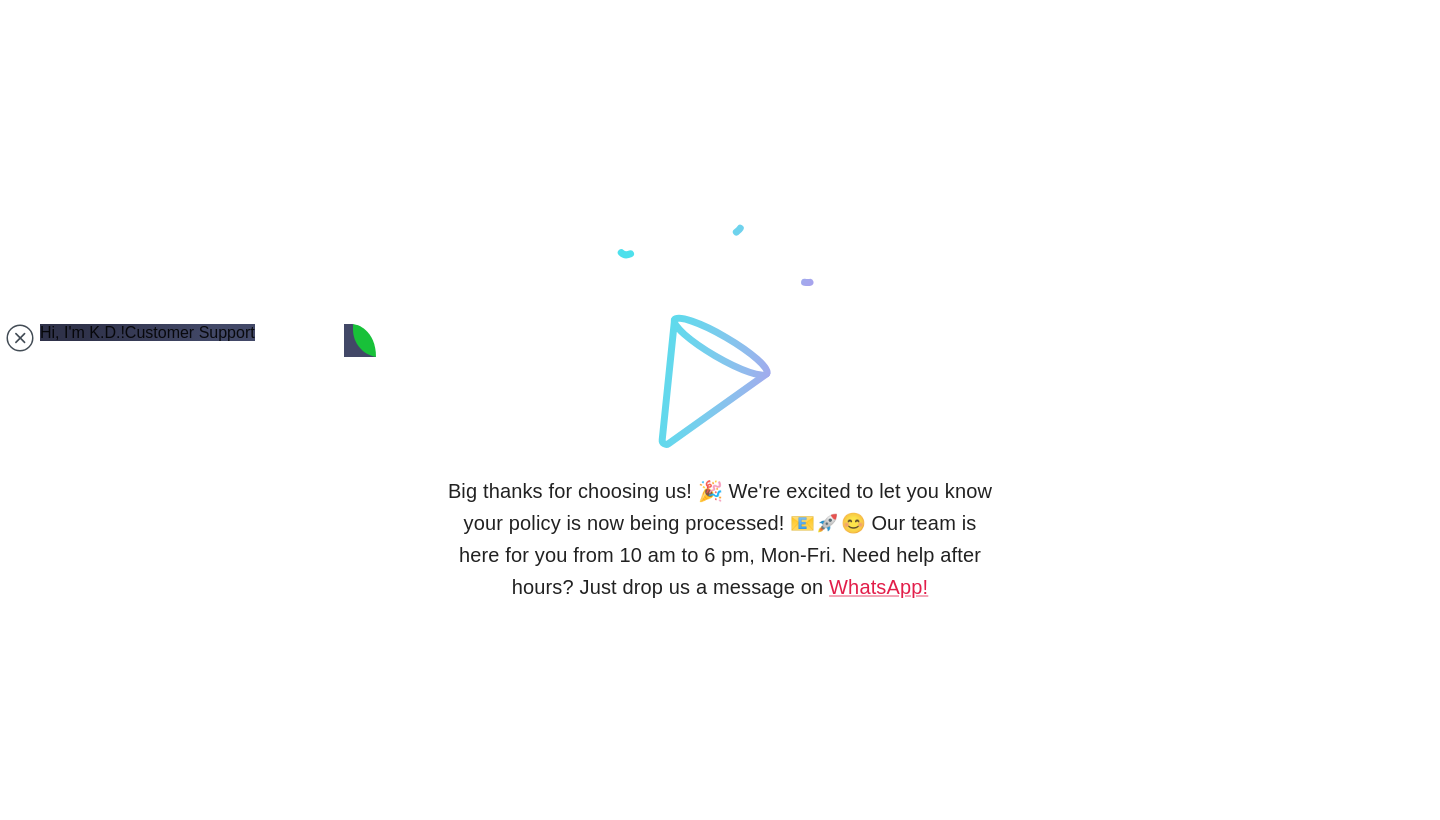 scroll, scrollTop: 1878, scrollLeft: 0, axis: vertical 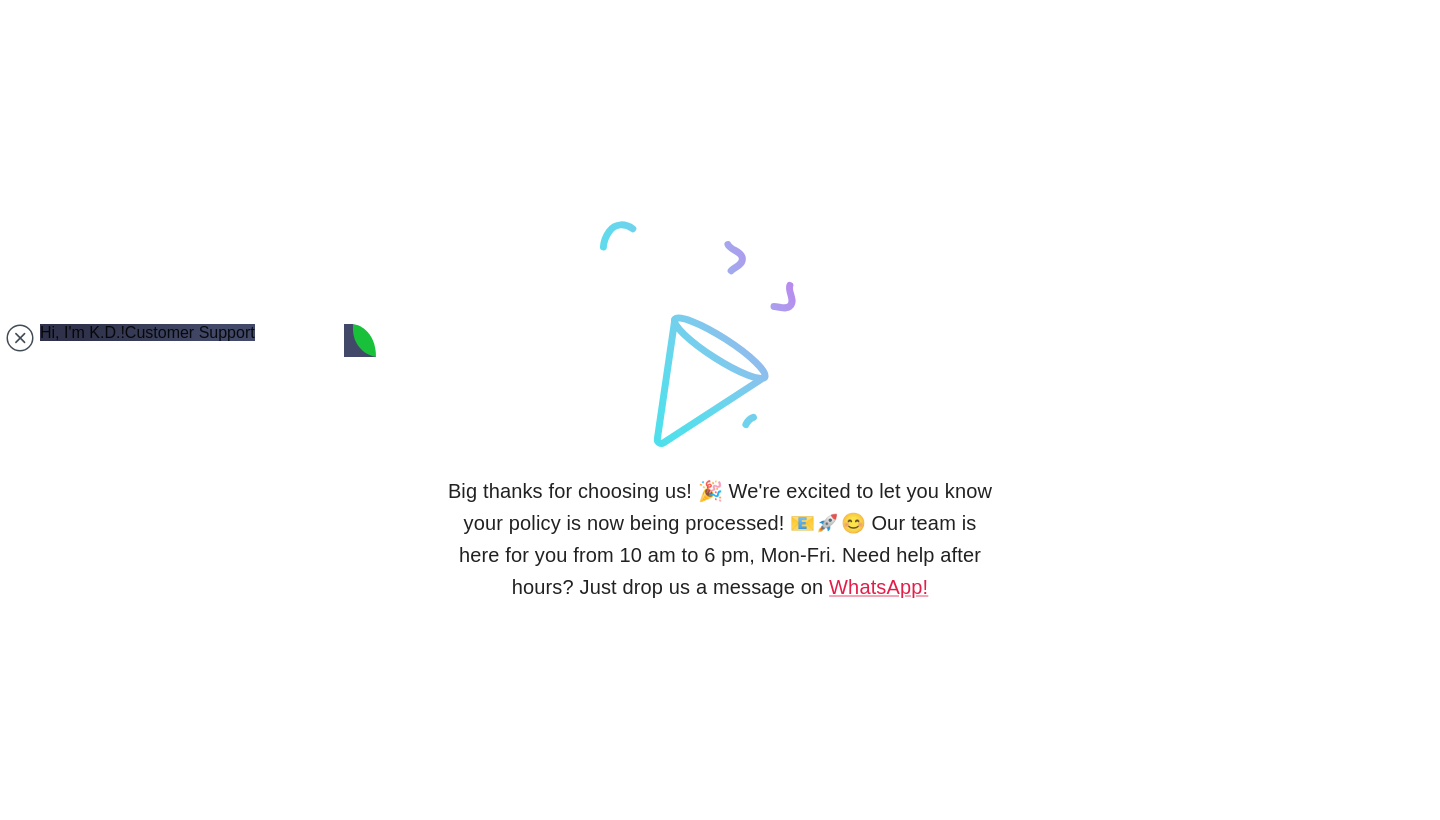 type on "is that true" 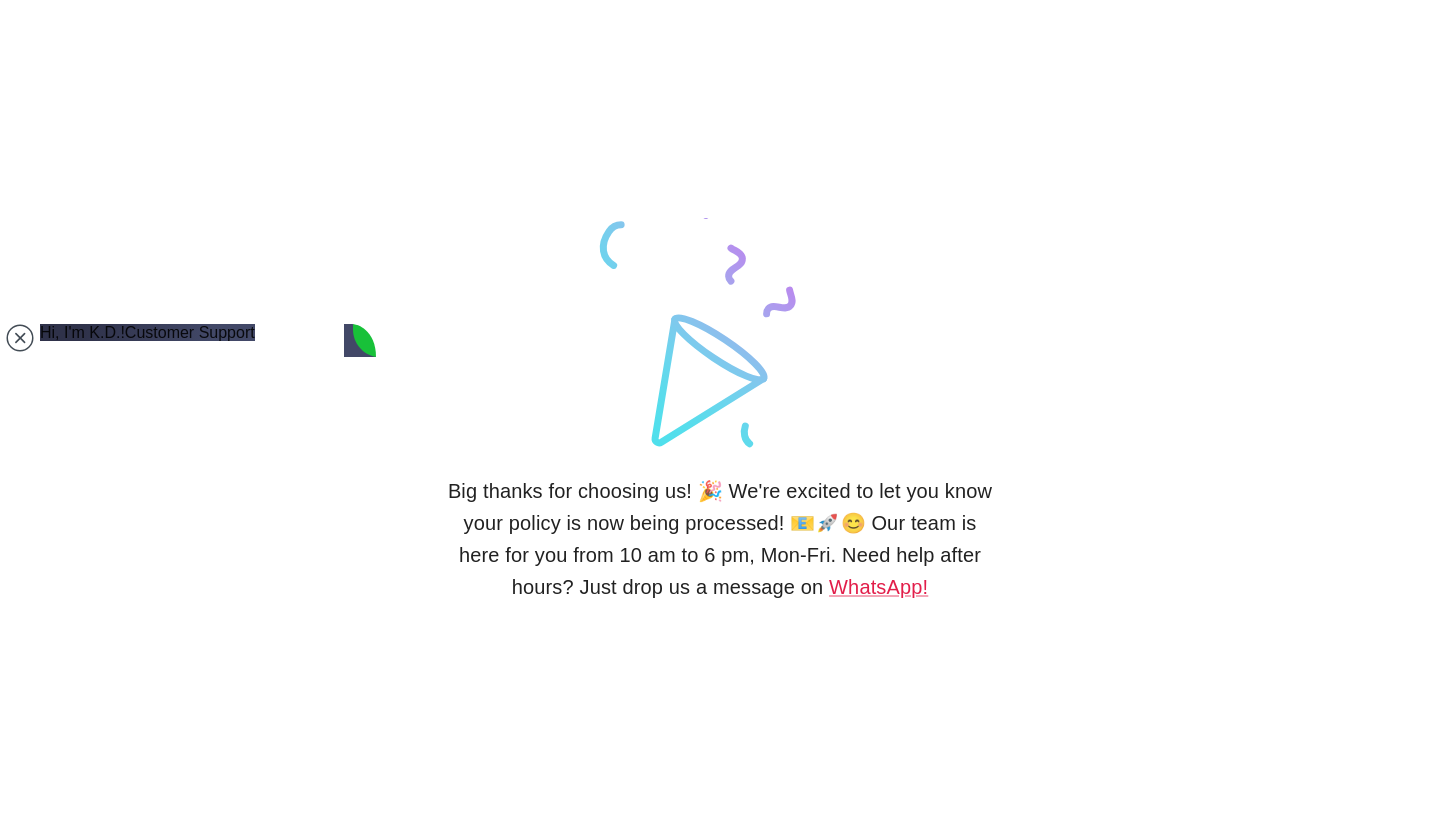 scroll, scrollTop: 1924, scrollLeft: 0, axis: vertical 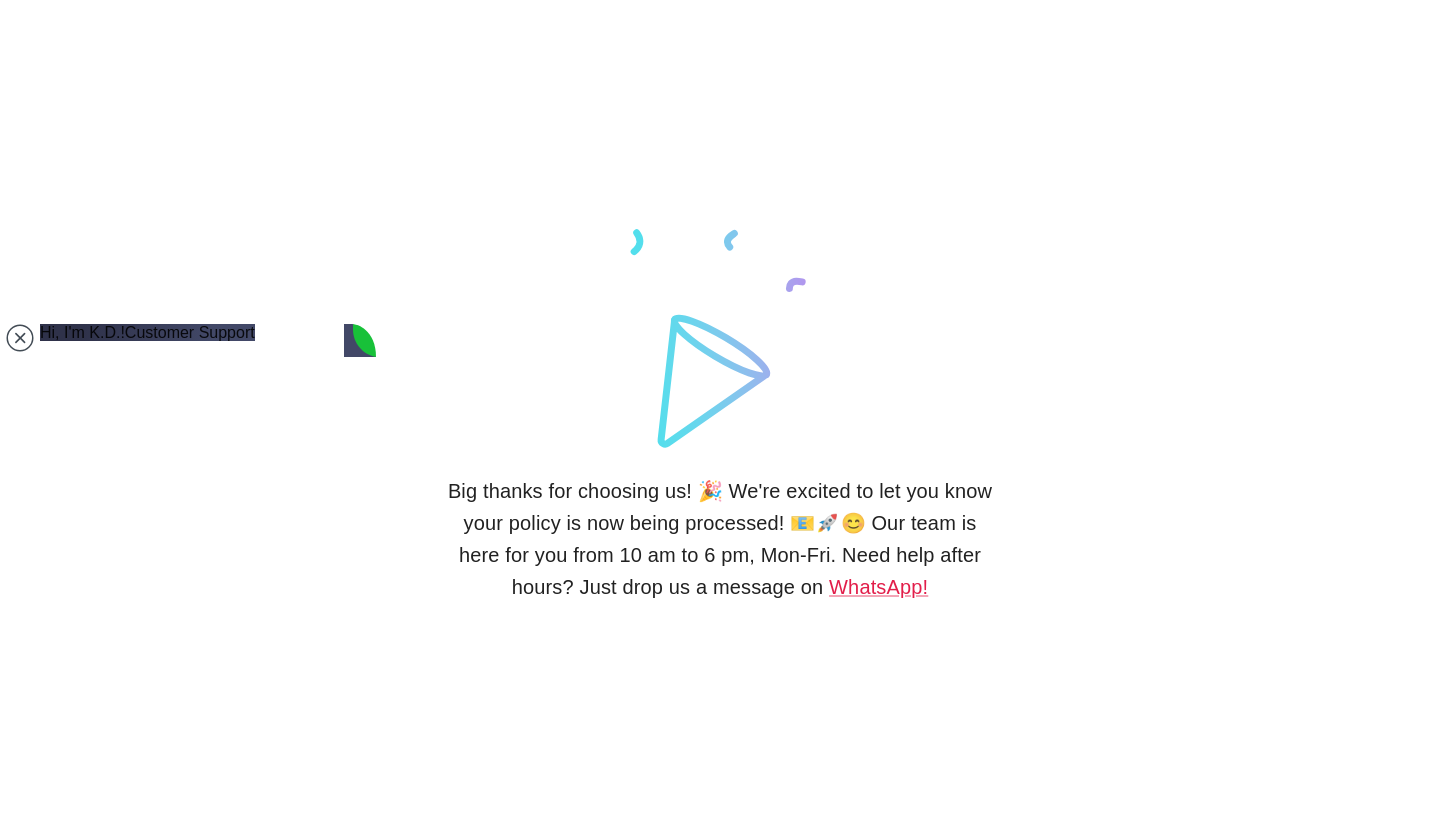 click on "is that true  14:29" at bounding box center [206, 1288] 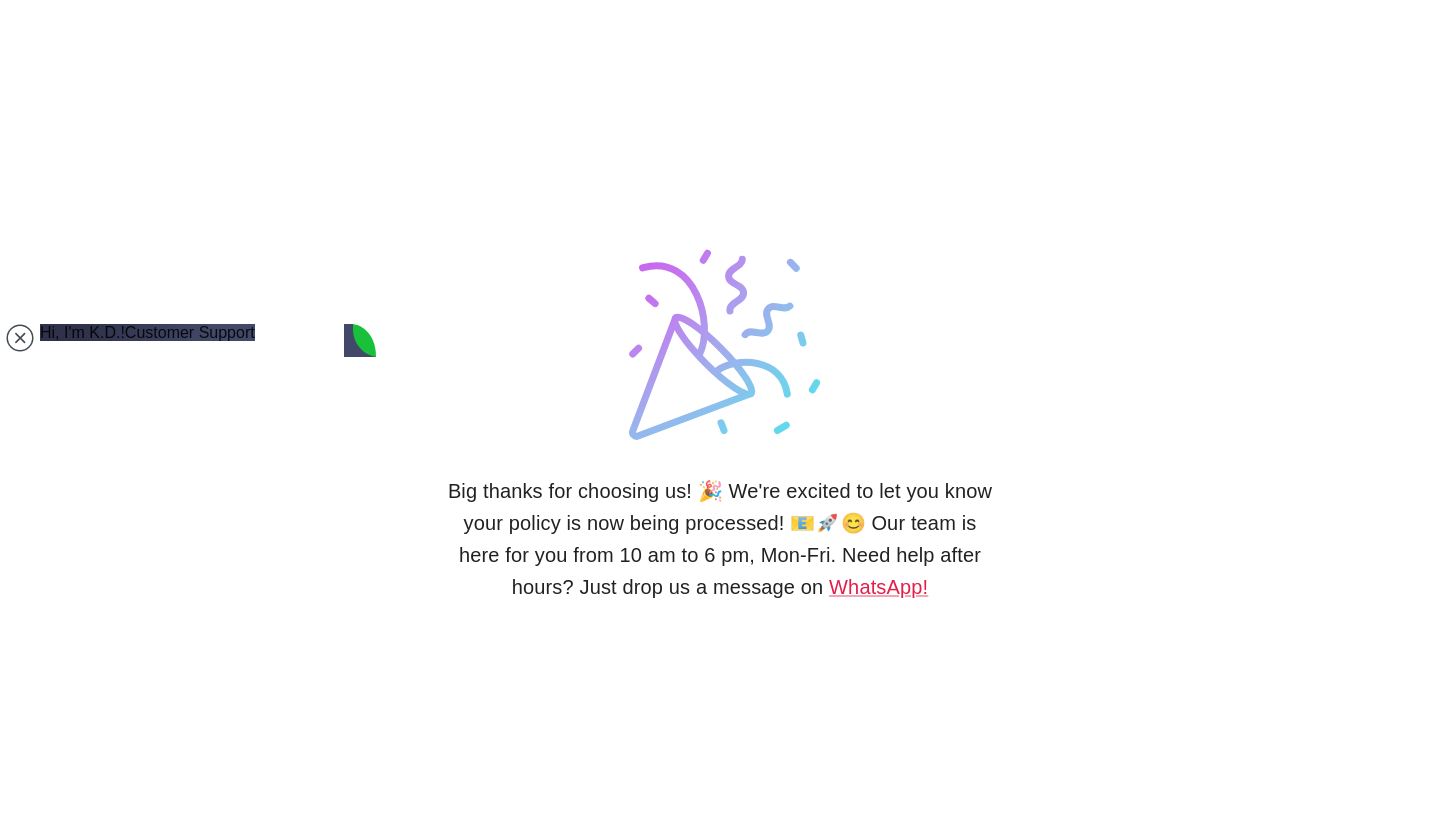 scroll, scrollTop: 2052, scrollLeft: 0, axis: vertical 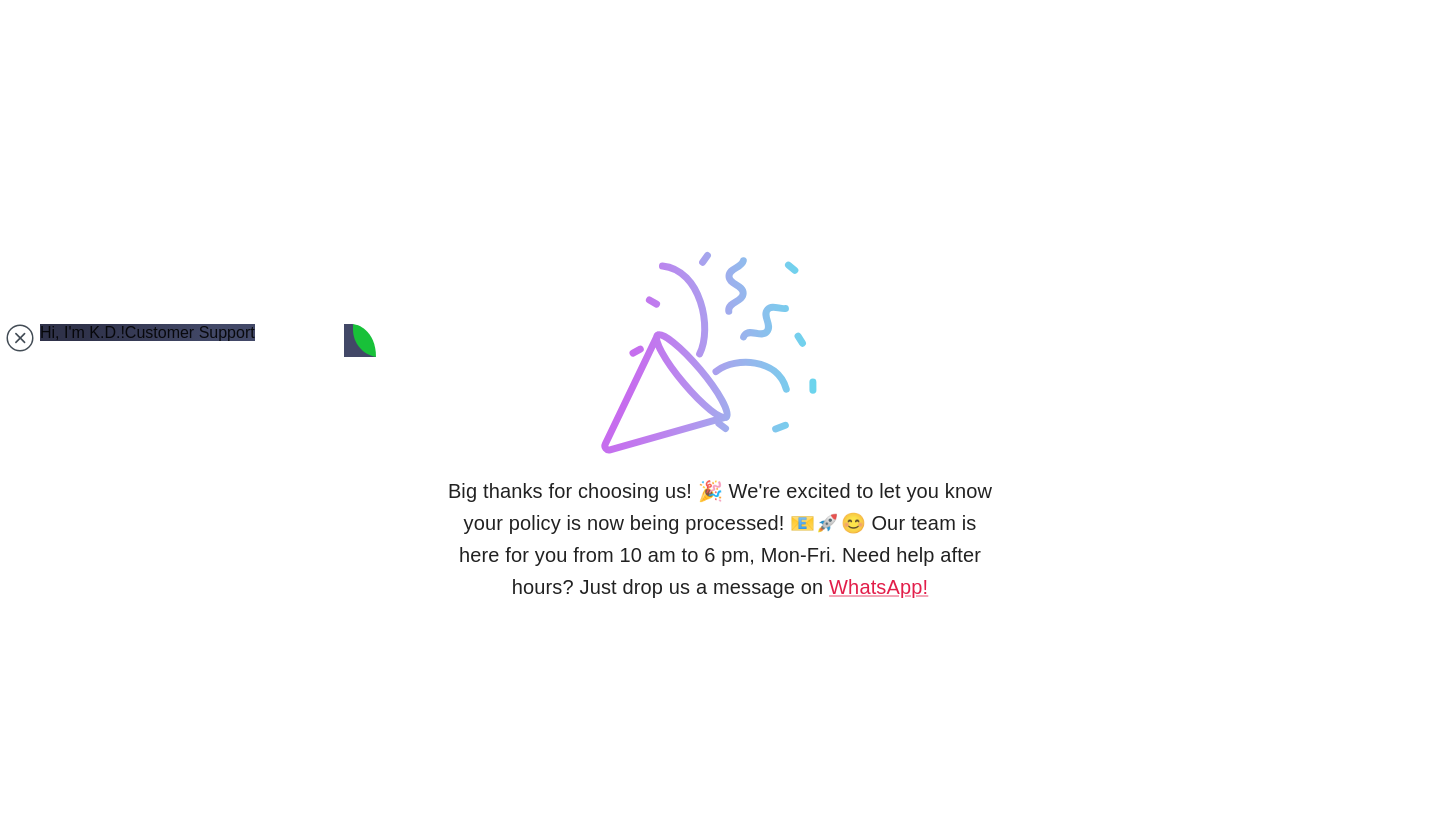 click at bounding box center (142, 1335) 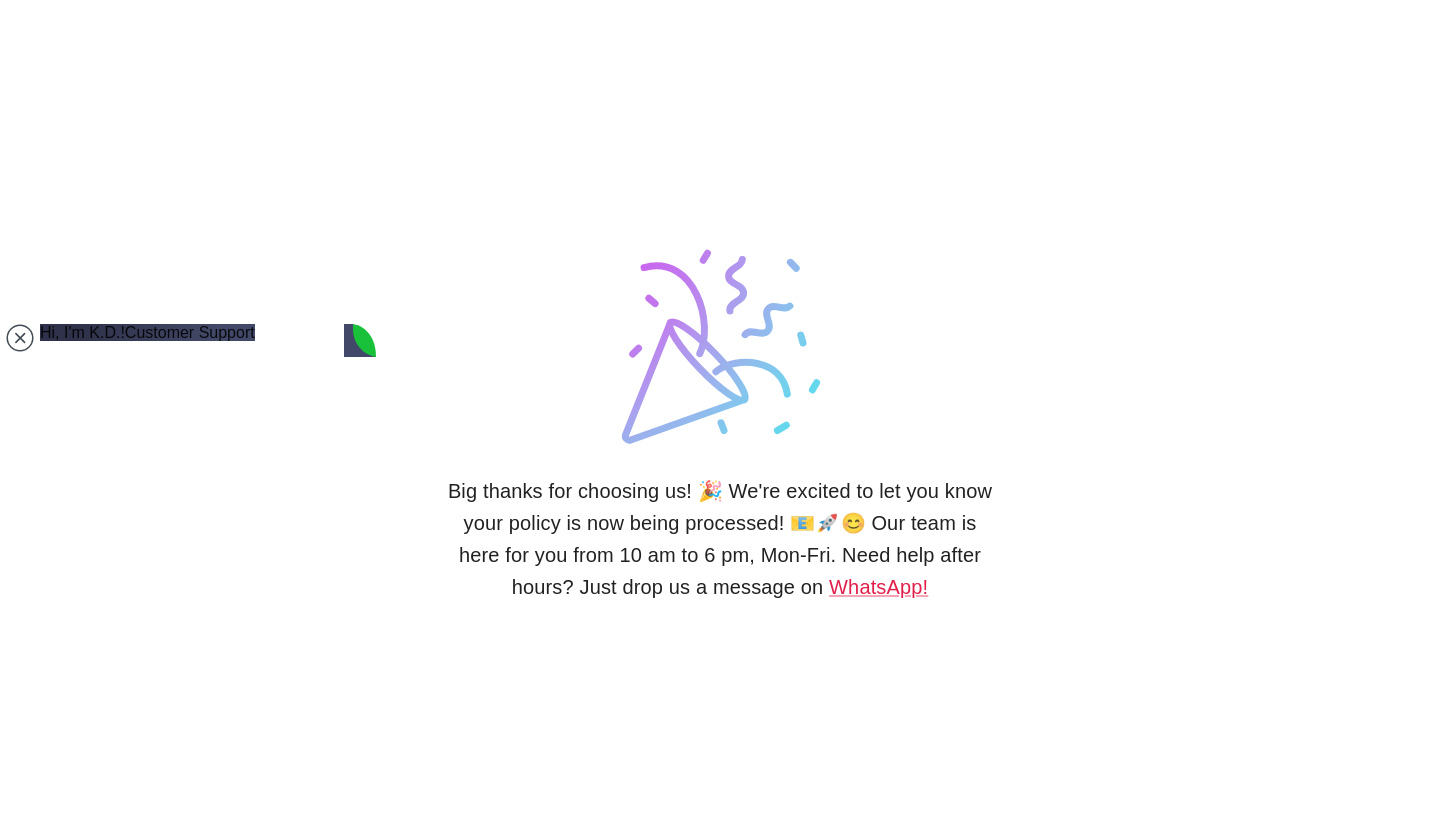 type on "no I am romanian" 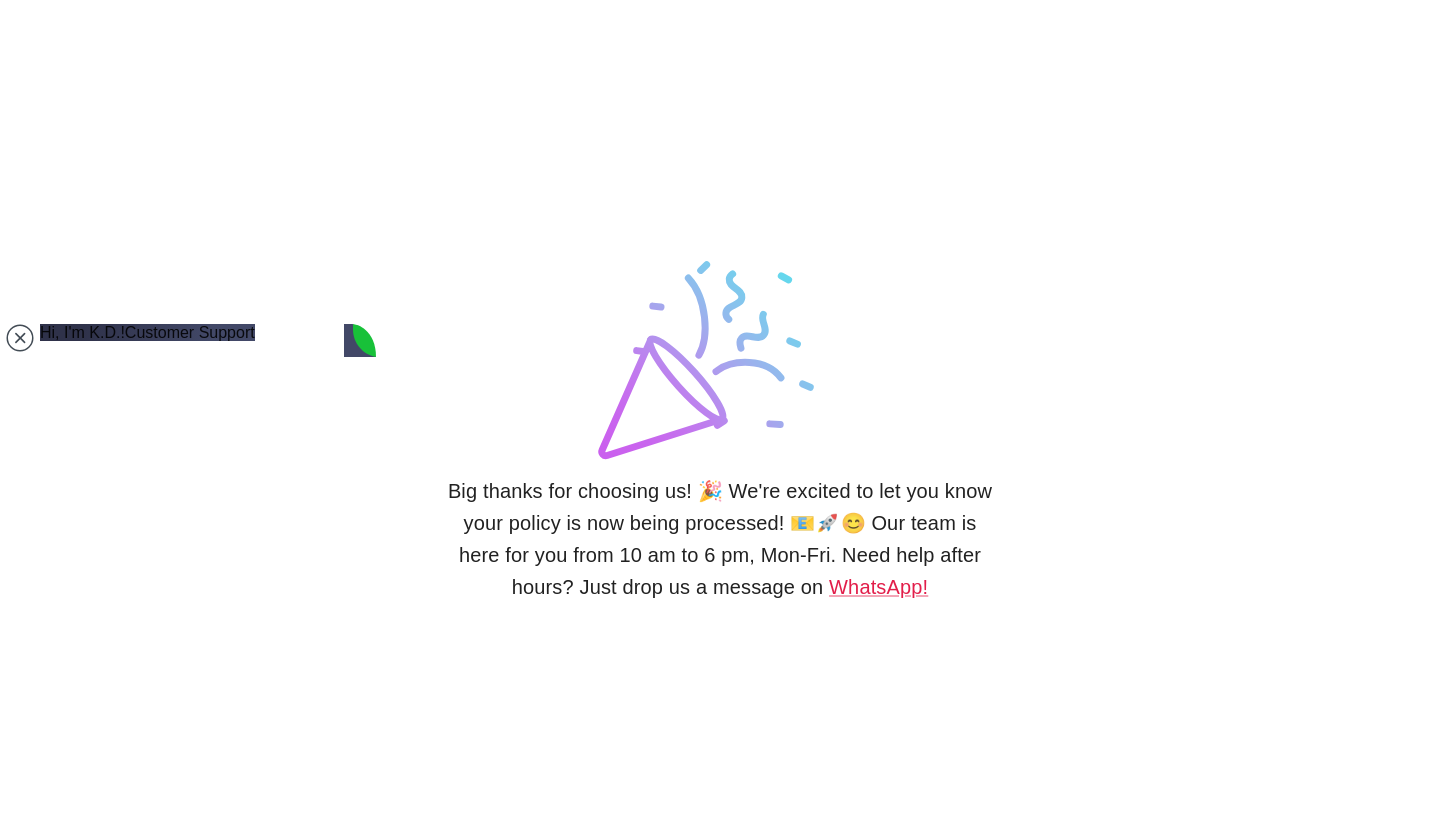 scroll, scrollTop: 2242, scrollLeft: 0, axis: vertical 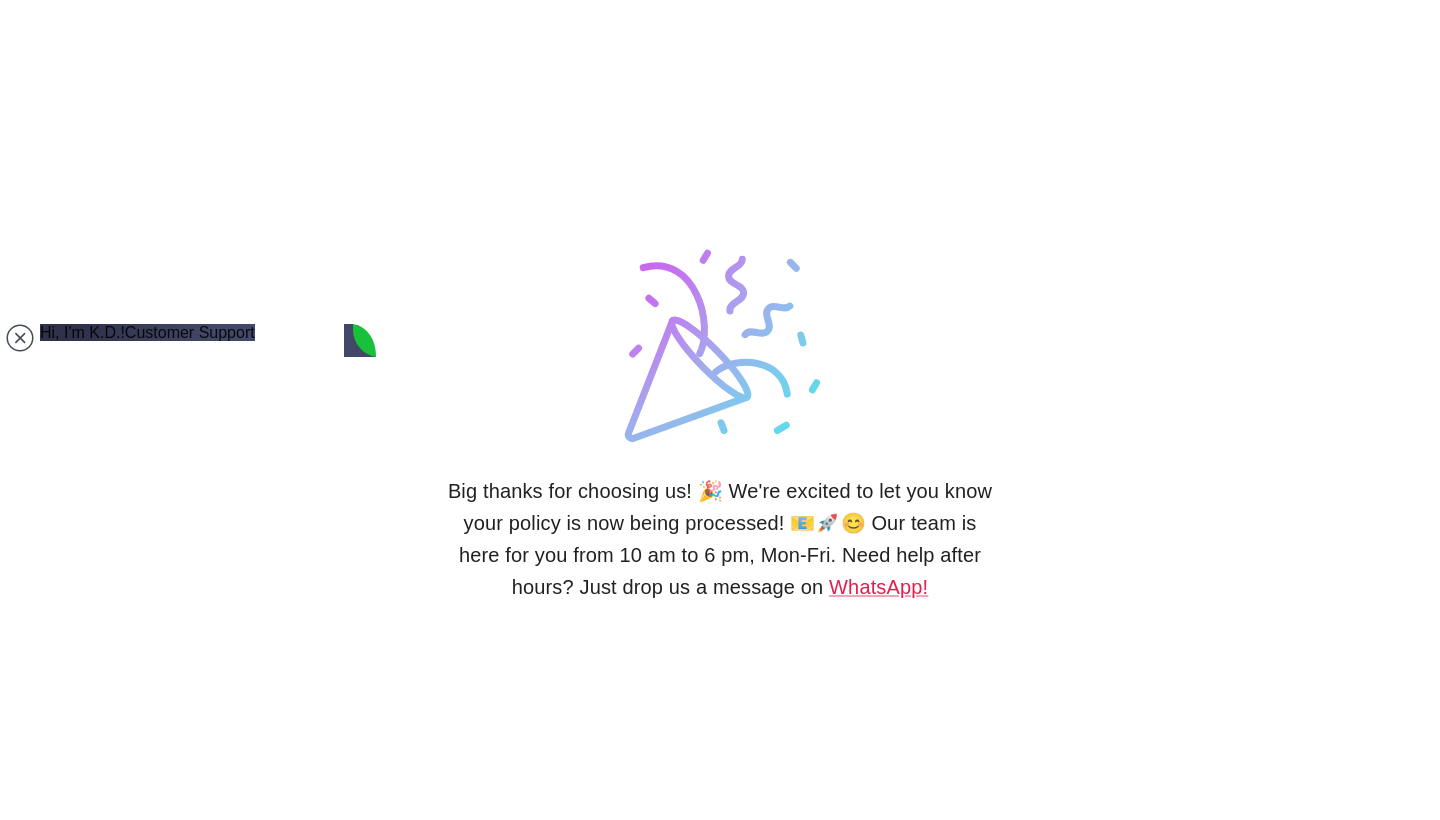 type on "from ROMANIA EUROPE" 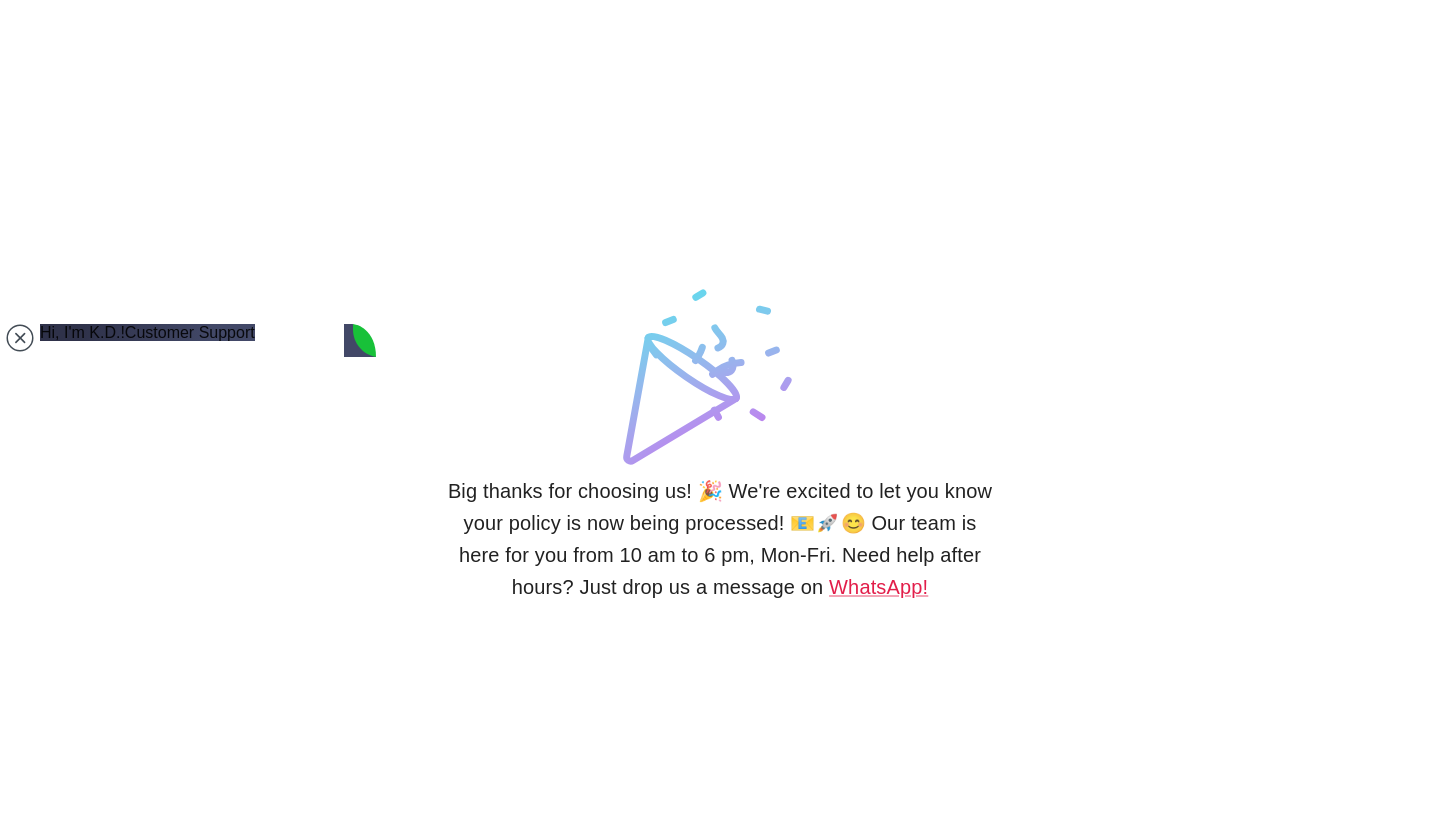 scroll, scrollTop: 2318, scrollLeft: 0, axis: vertical 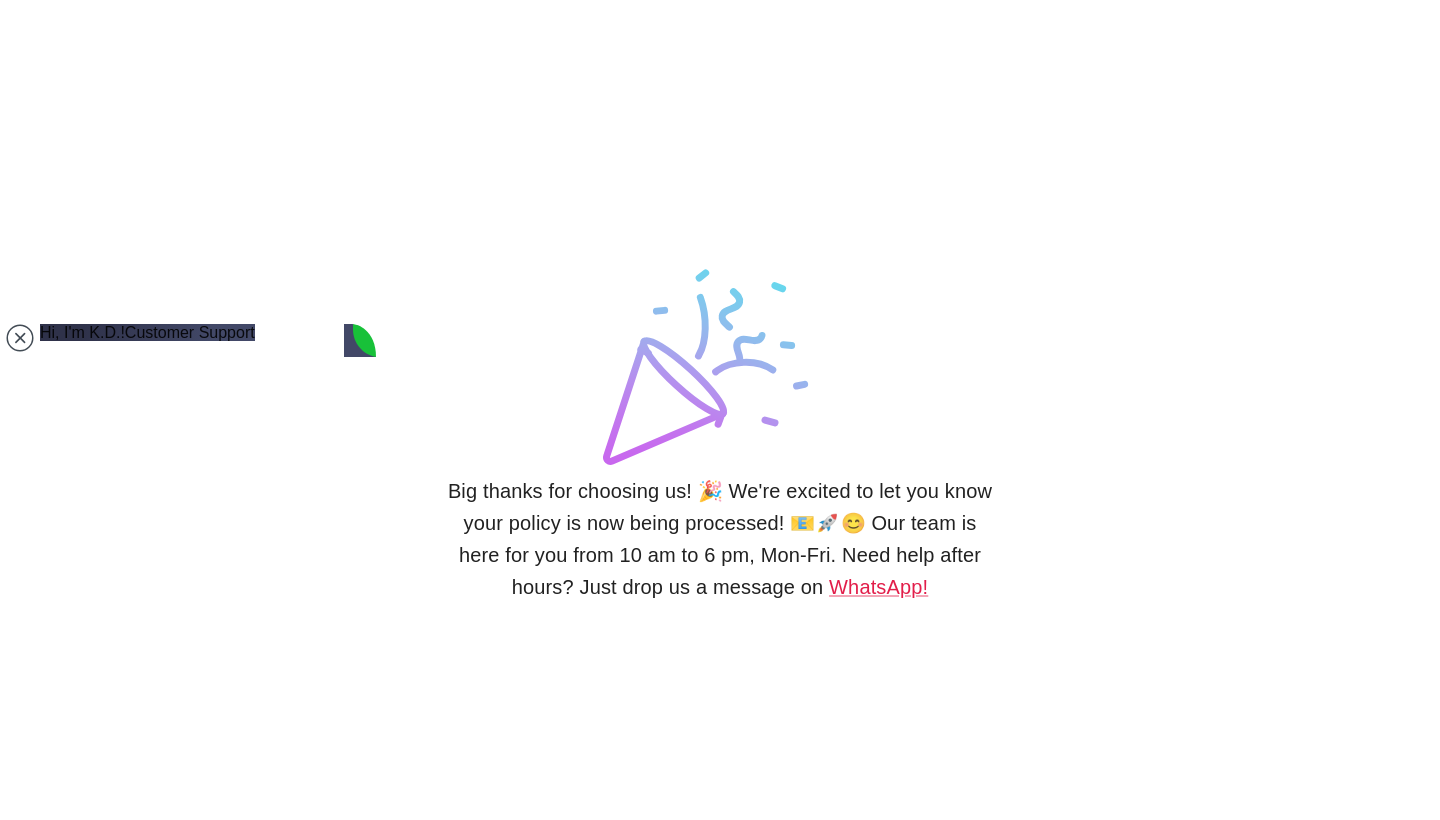 click at bounding box center (142, 1335) 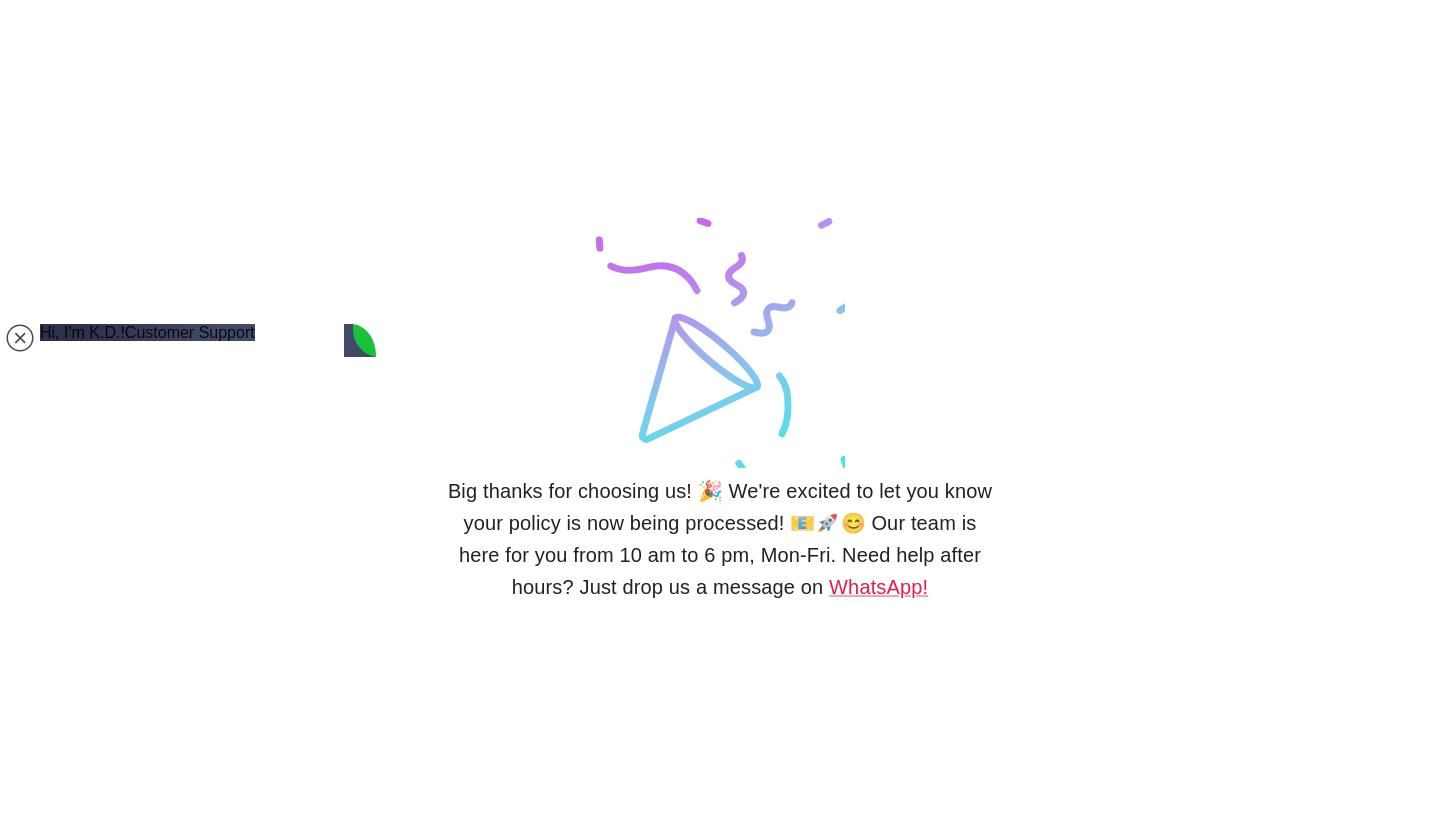 type on "A" 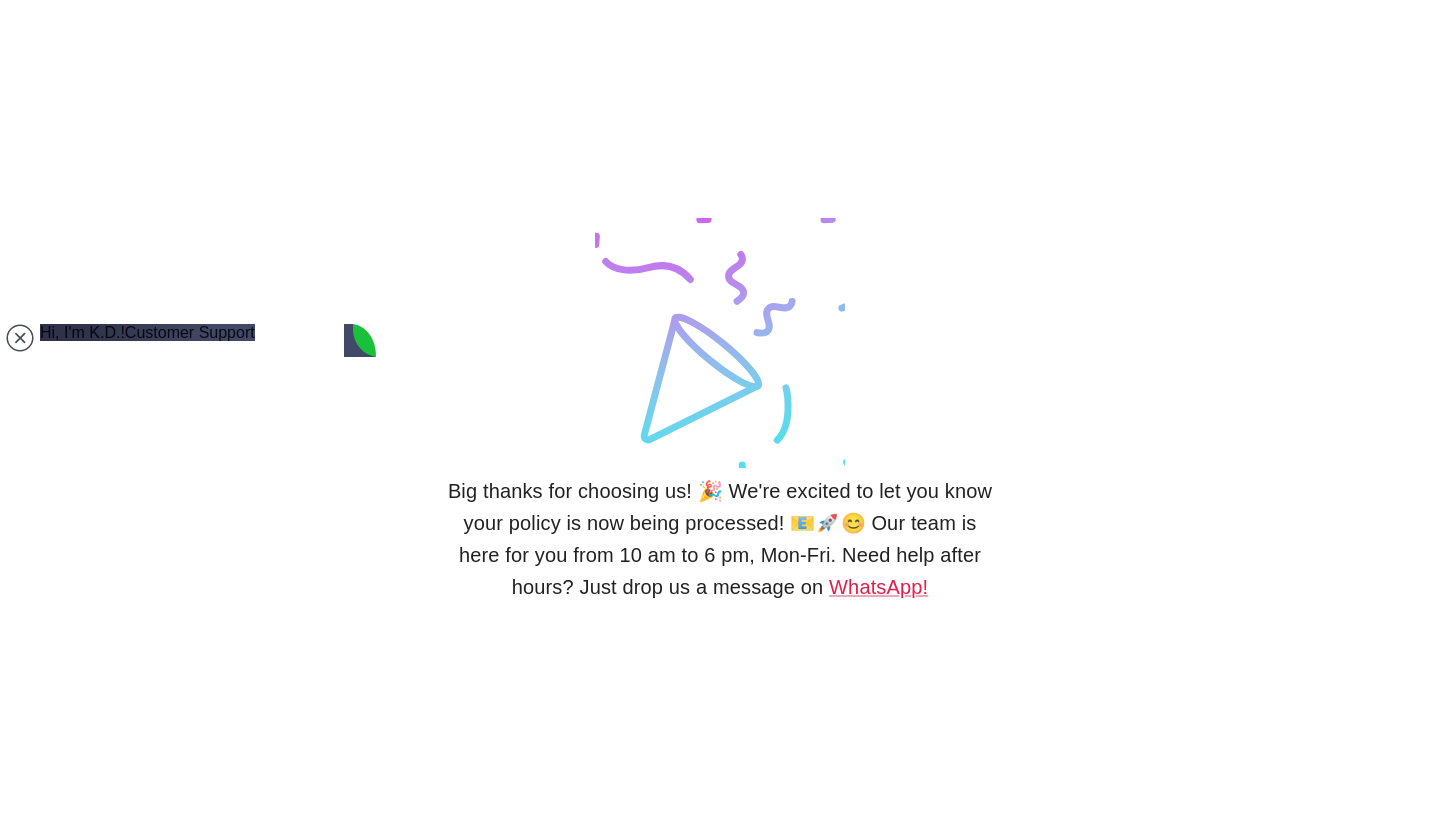 click at bounding box center [142, 1335] 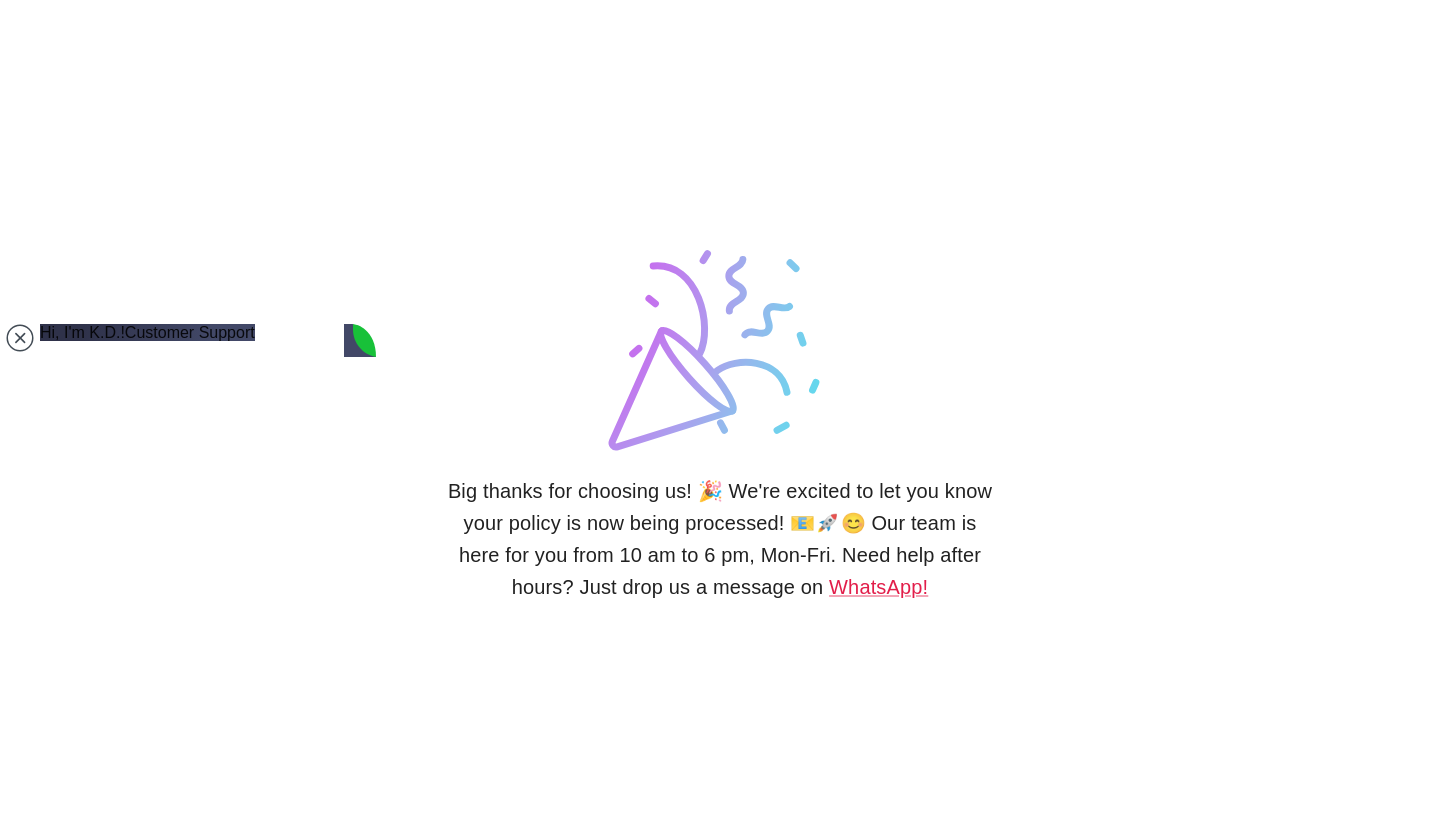 type on "is  it ready ?" 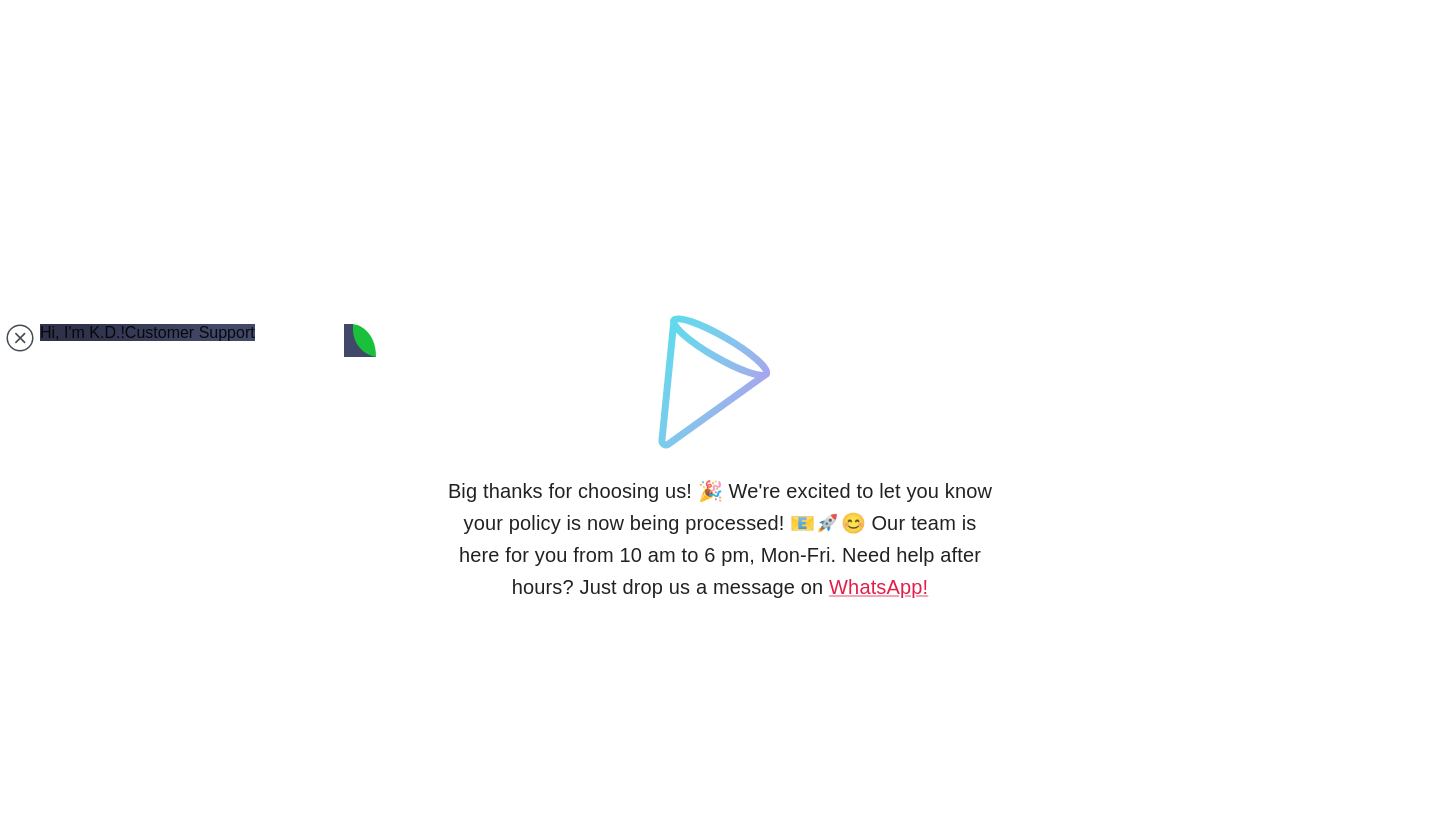 scroll, scrollTop: 2364, scrollLeft: 0, axis: vertical 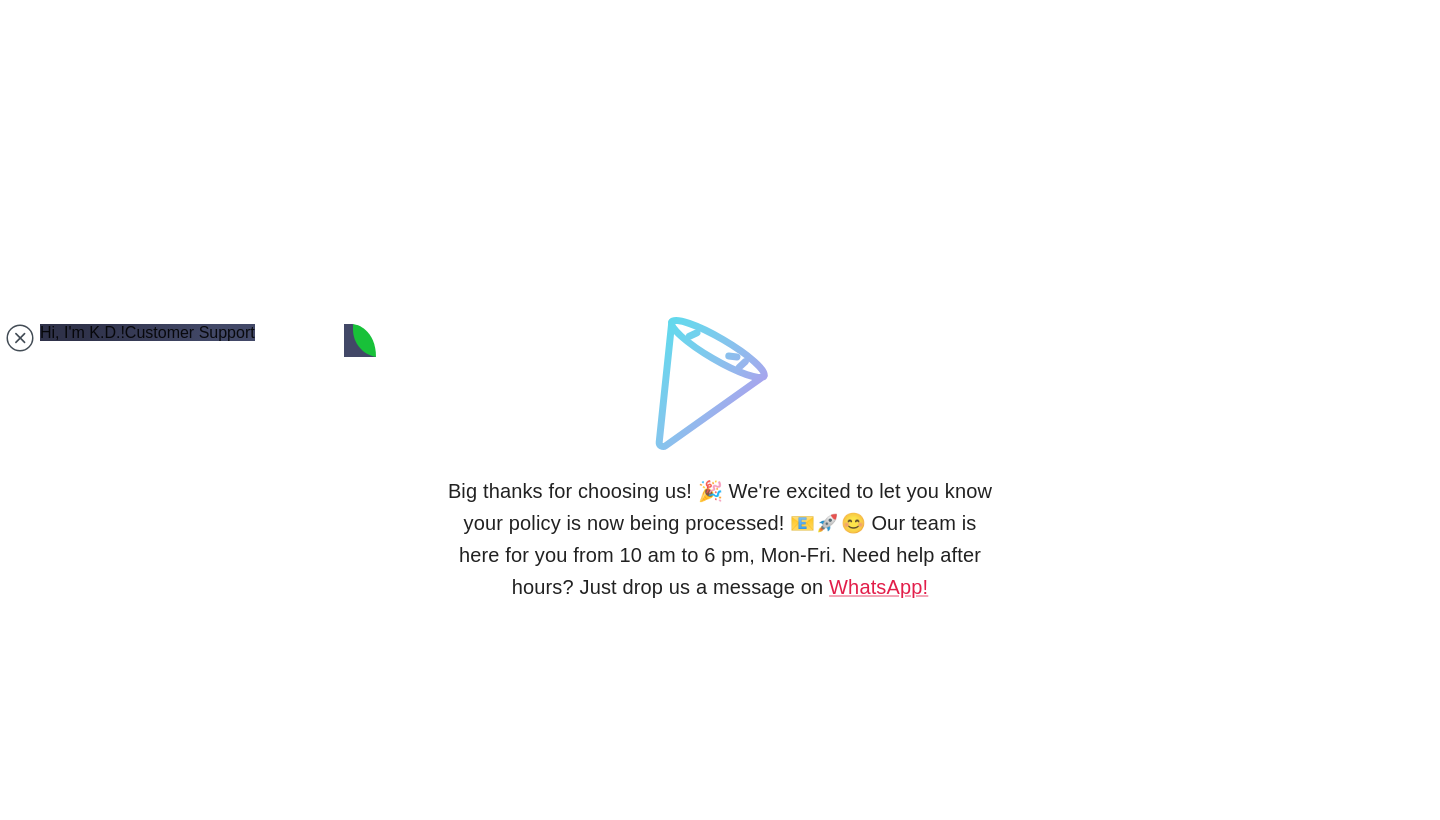 click on "Hi, I'm K.D.! Hello! How may I help you? 14:18 Tailored Insurance Solutions 14:22 Hi, I'm K.D.! Hello there Elena 14:23 IPAY FOR THE INSURENCE  14:23 Hi, I'm K.D.! How are you today? 14:23 ON YOUR WEB  14:23 Hi, I'm K.D.! Is this for traffic or health 14:23  I DIDN T RECEIVE IT YET  14:23 HEALTH  14:23 Hi, I'm K.D.! The name please 14:23 ELENA STEFANIA KARATAS 14:24 Hi, I'm K.D.! It will be processed as it's arrived. 14:24 BUT I THINK I TYPE THE WRONG EMAIL 14:25 CAN YOU SEND IT HERE  elenastefania33@yahoo.com 14:25 Hi, I'm K.D.! I will sent it to the email on file and I can't change the email address per merchant laws 14:25 Is this not your email? 14:26 ilincastefania33@yahoo.com 14:26 can you send it on what's up ? 14:26 Hi, I'm K.D.! I can to the number on file. 14:27 +90 542 351 13 74 14:27 yes please 14:27 Hi, I'm K.D.! Sounds good. 14:27 Most welcome. 14:27 I will process it as I have a few orders in front you possible relatives 14:28 thank you very much so on the residence web site but I will write" at bounding box center (206, 1027) 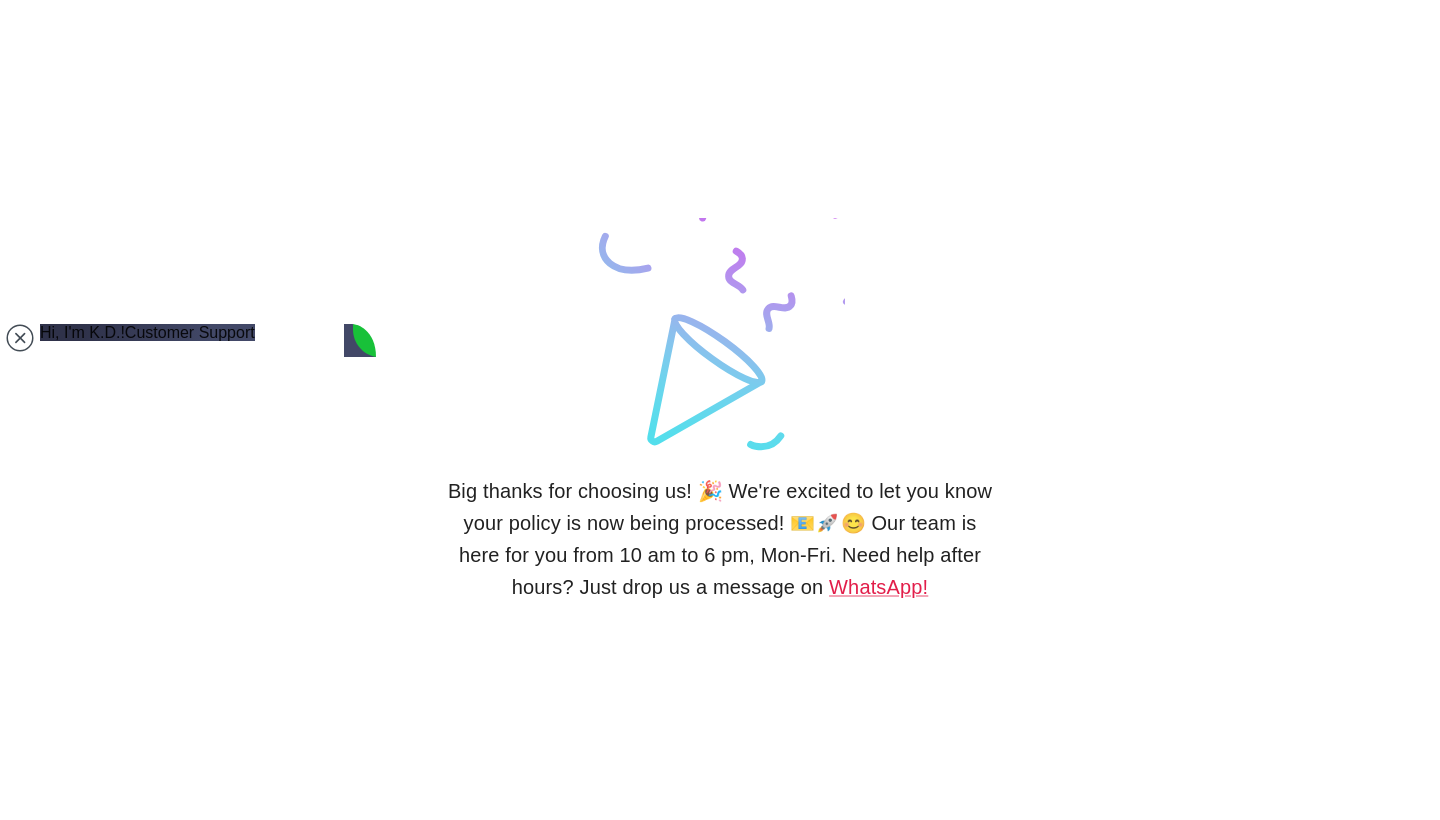 scroll, scrollTop: 2572, scrollLeft: 0, axis: vertical 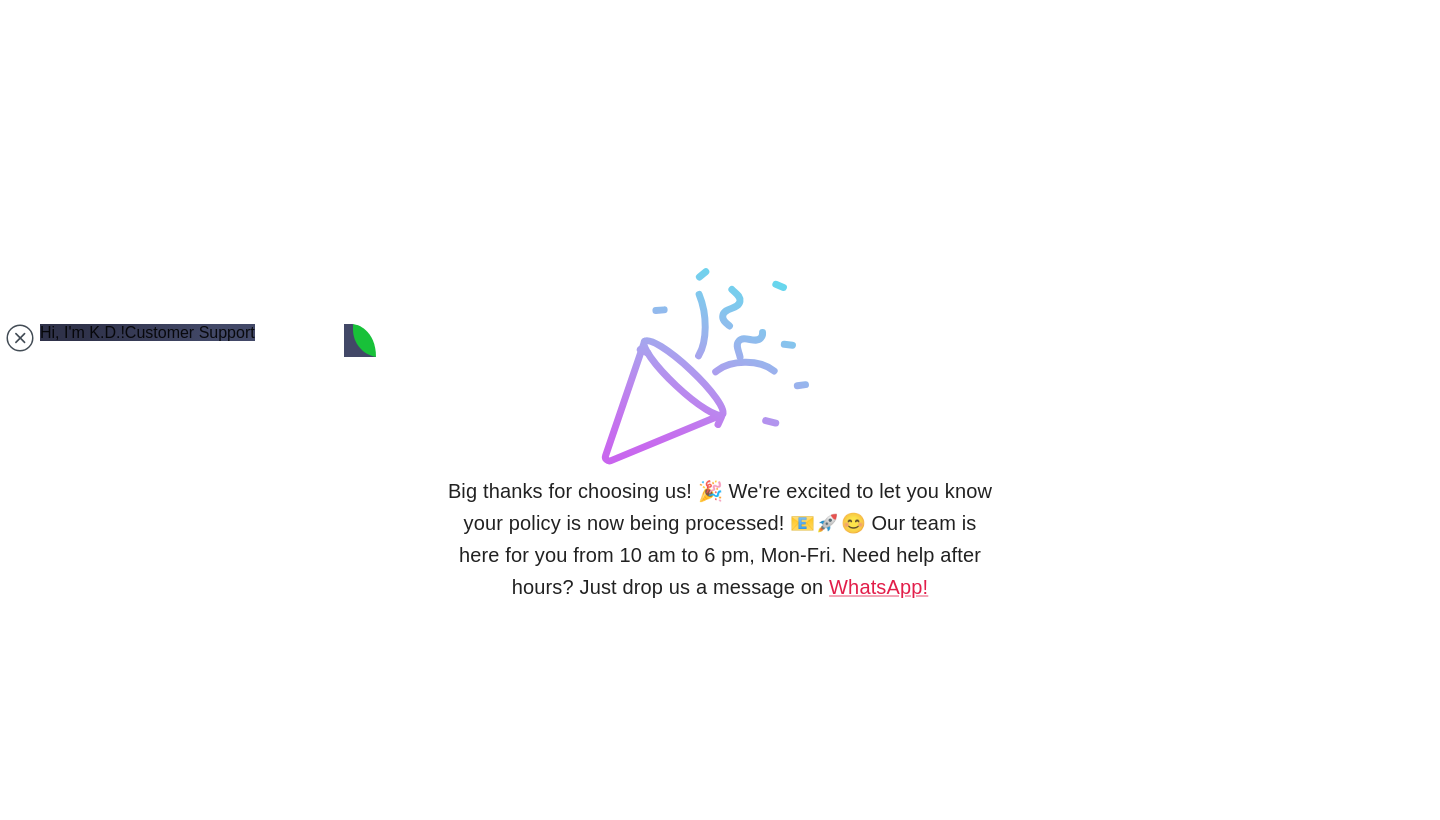 click at bounding box center (142, 1335) 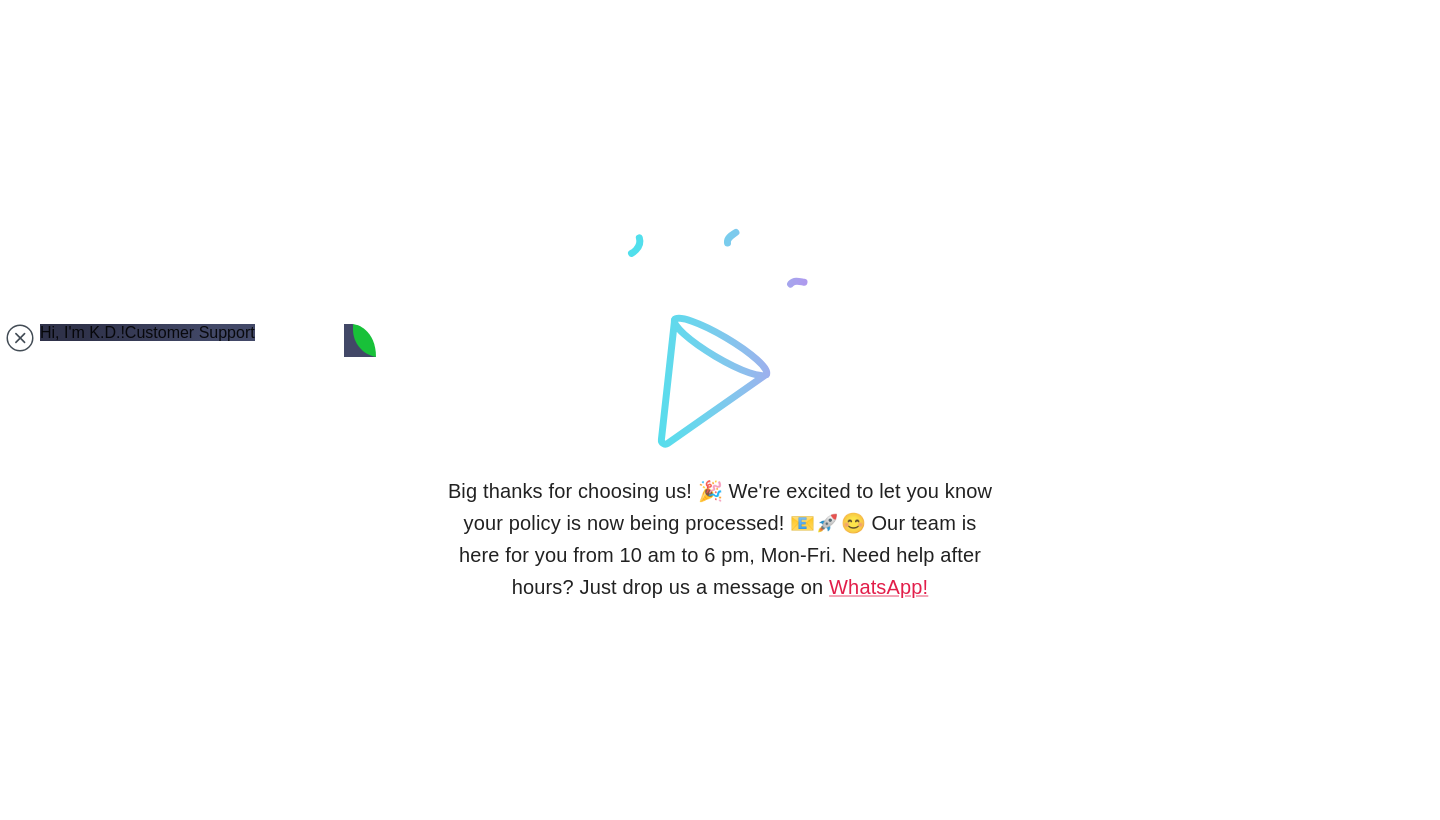 click on "thank ypou very much" at bounding box center (142, 1335) 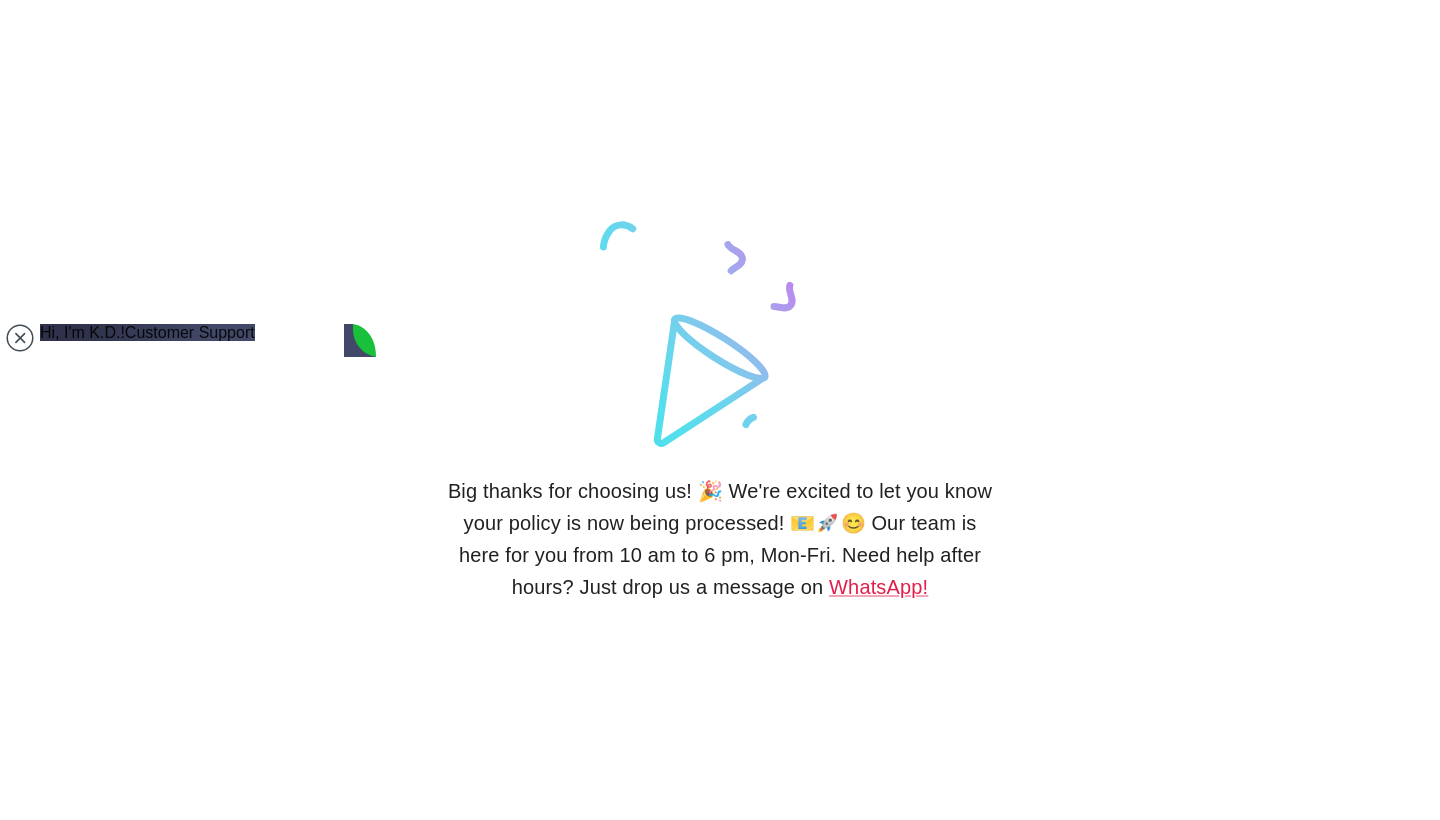 type on "thank you very much" 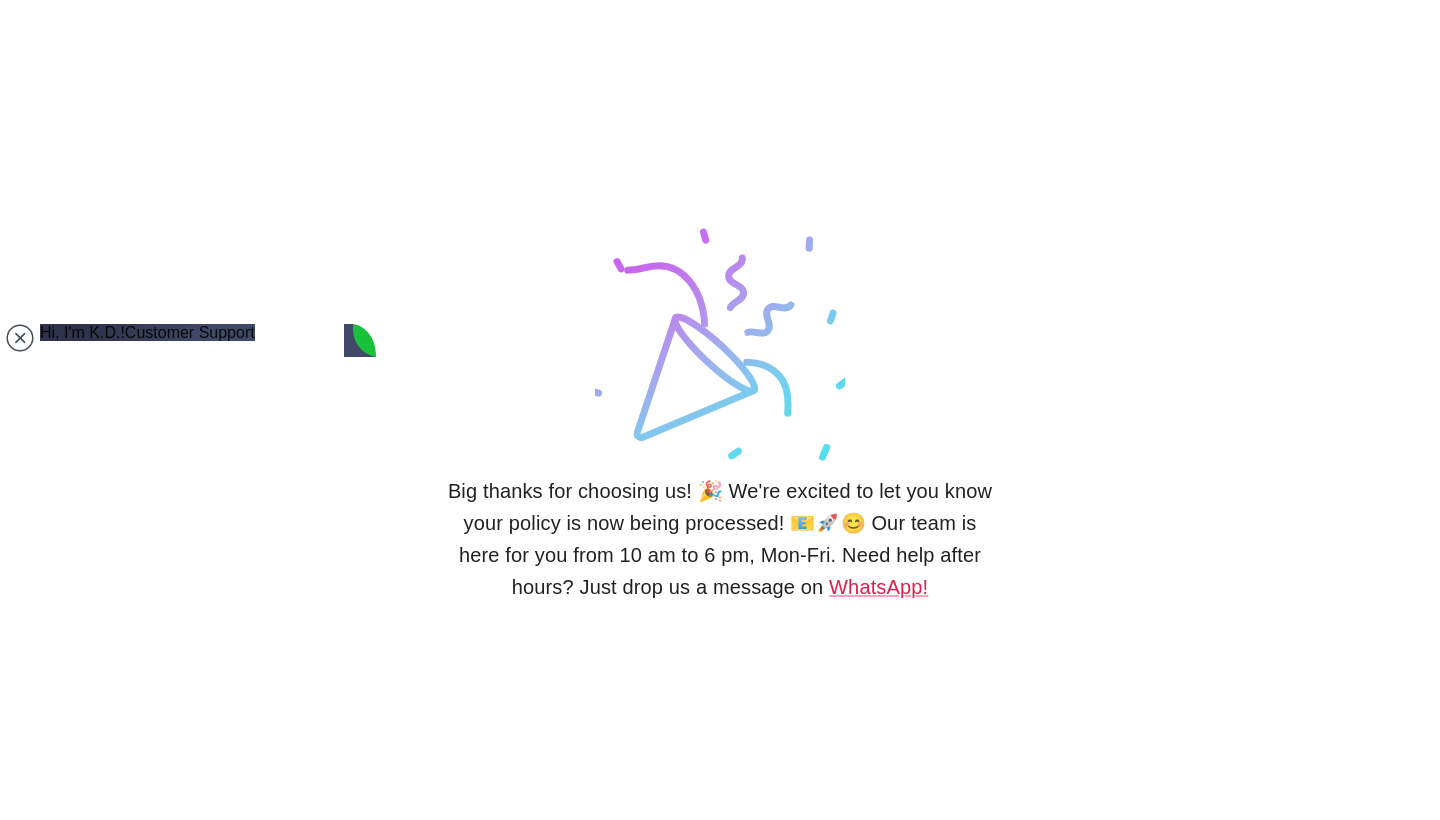 scroll, scrollTop: 2634, scrollLeft: 0, axis: vertical 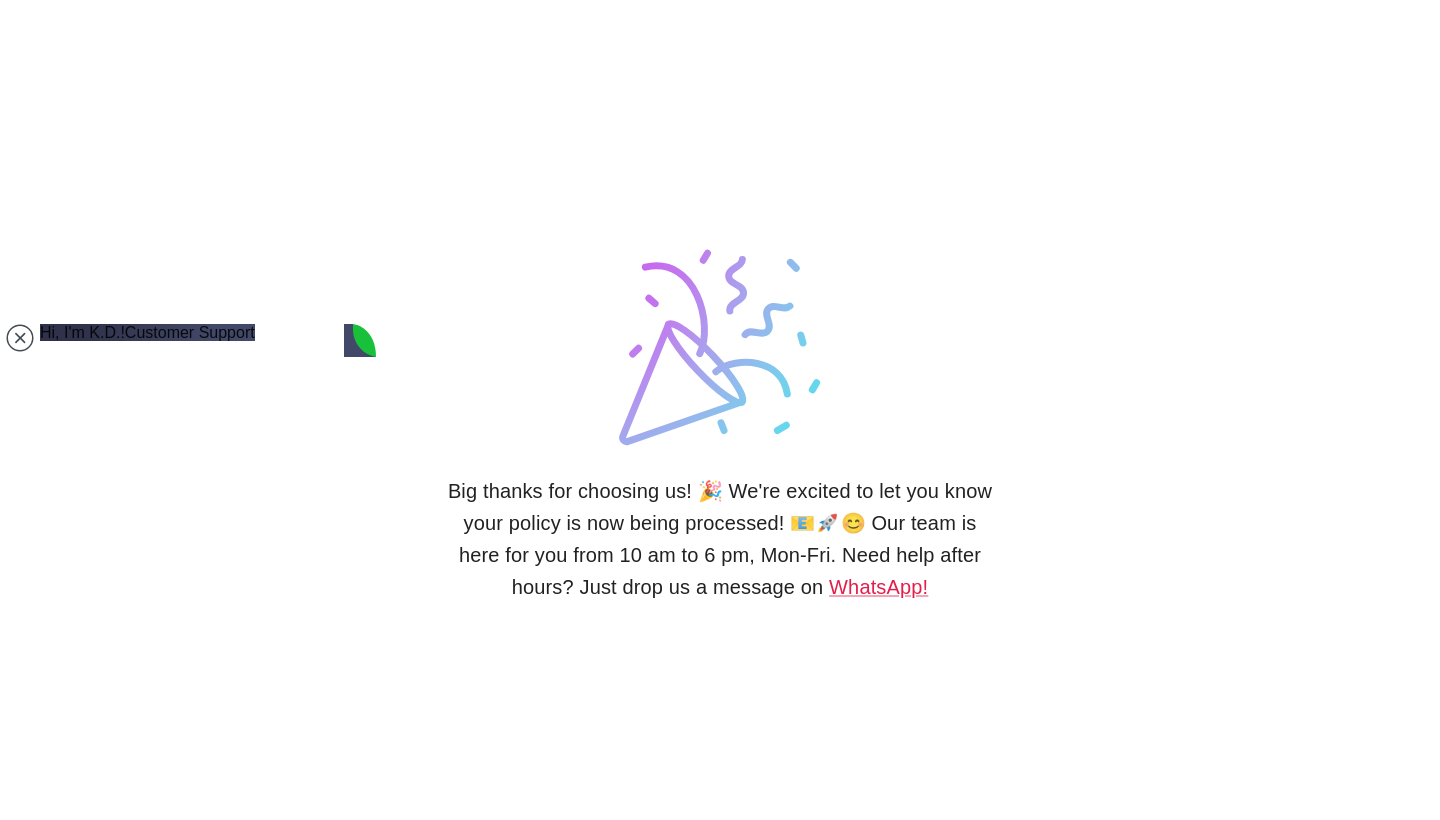 click on "thank you very much" at bounding box center (142, 1335) 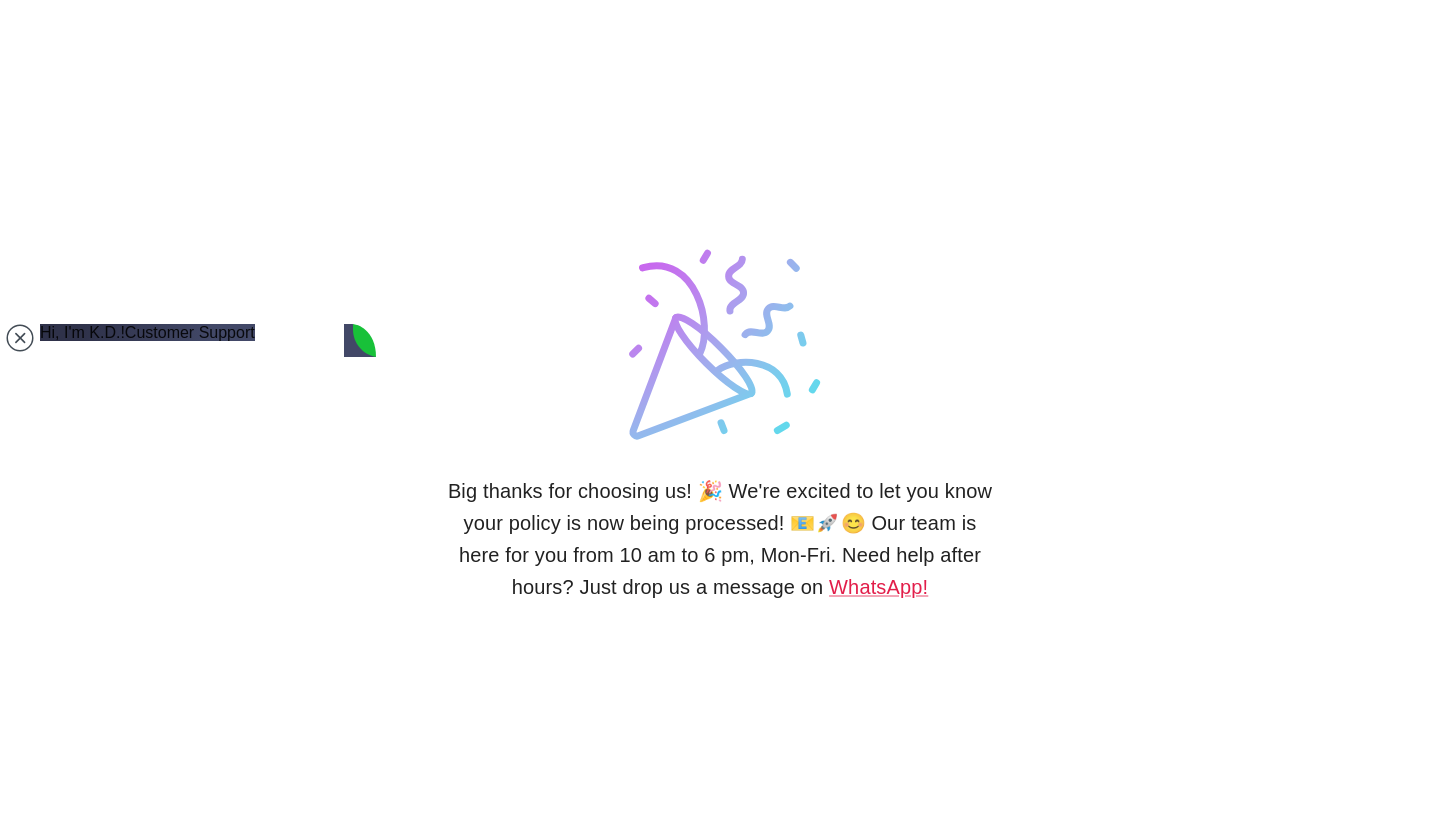 click on "thank you very much" at bounding box center (142, 1335) 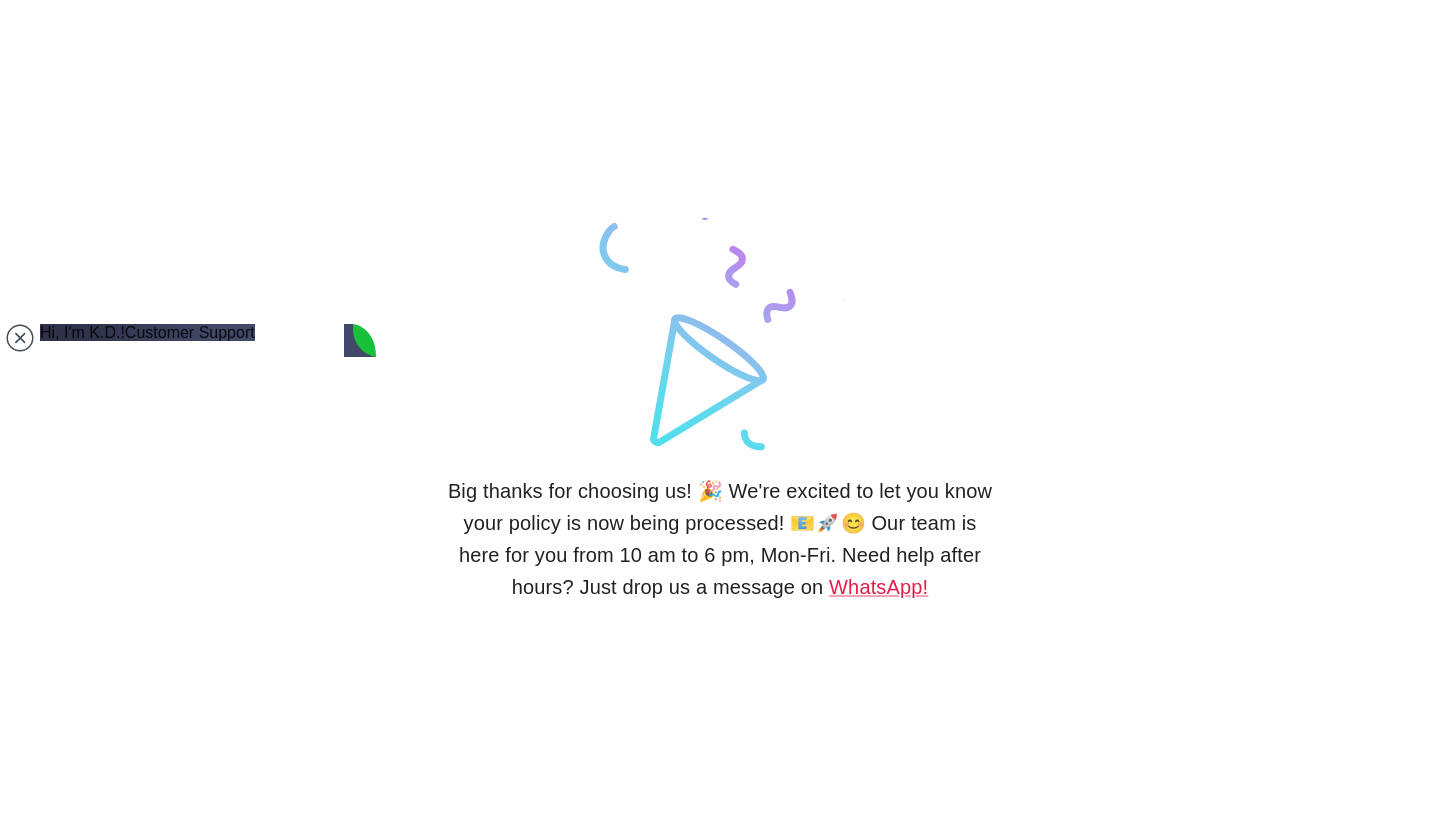 drag, startPoint x: 171, startPoint y: 689, endPoint x: 183, endPoint y: 581, distance: 108.66462 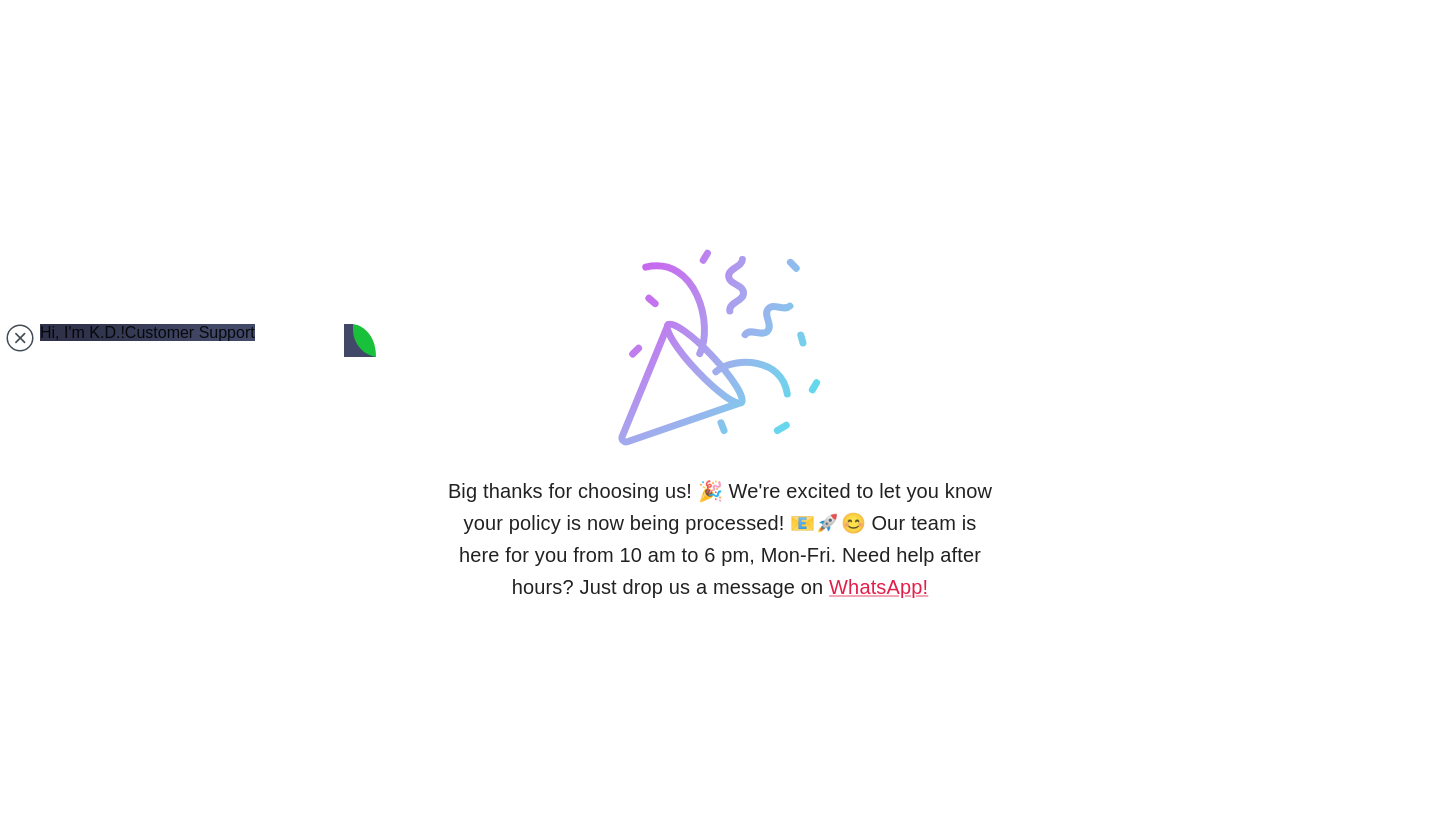 click on "thank you very much" at bounding box center (142, 1335) 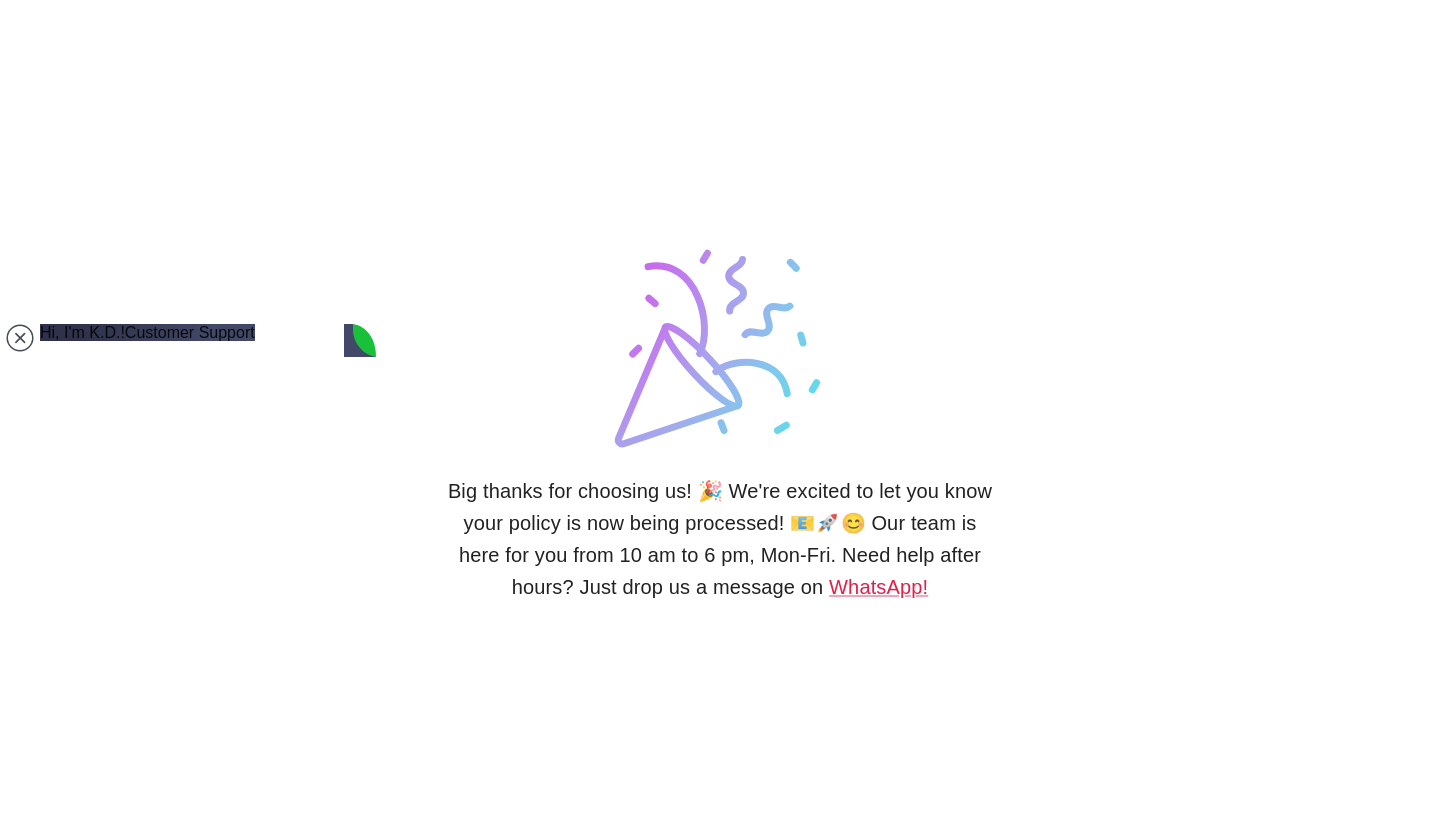 click at bounding box center [142, 1335] 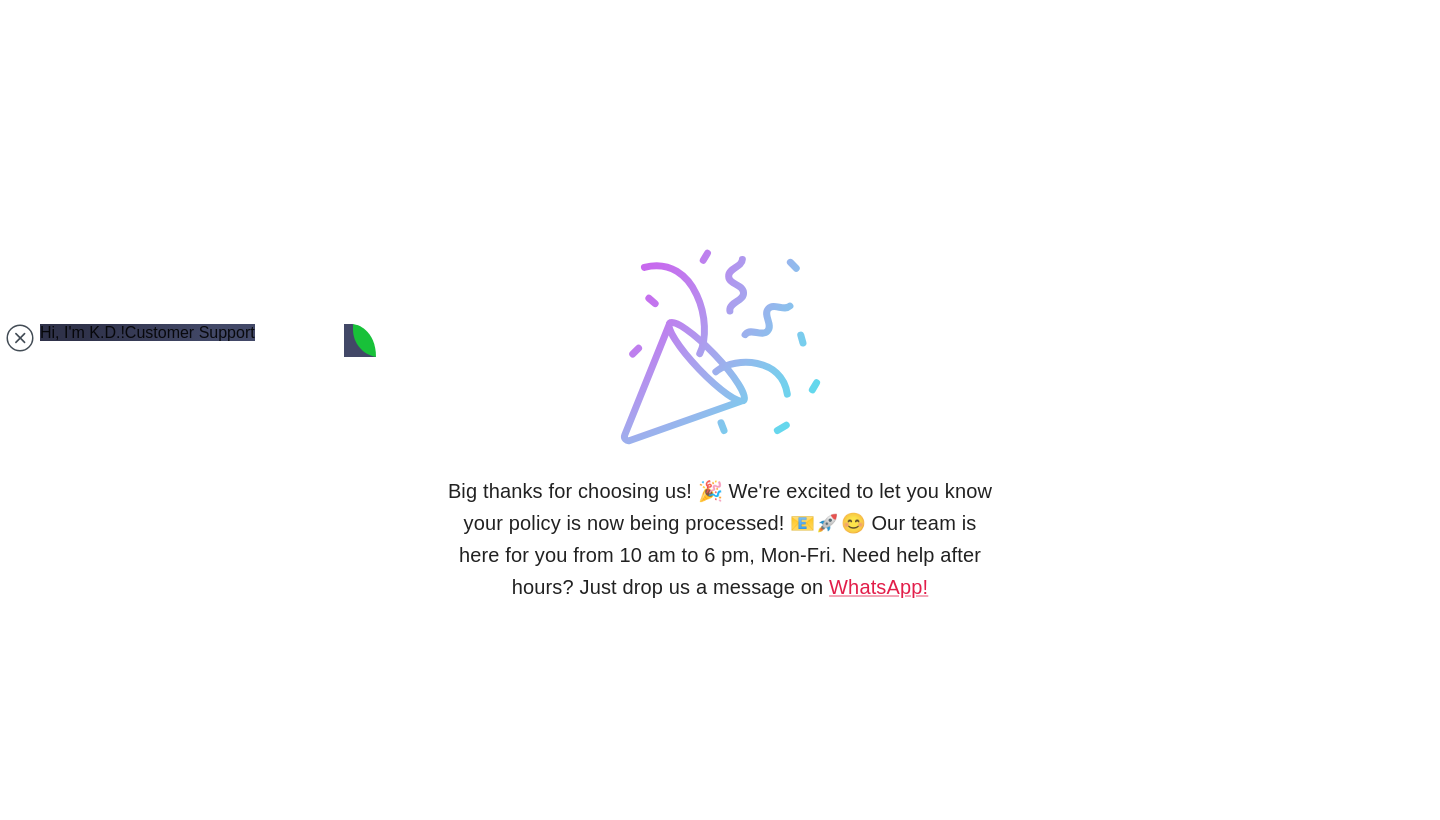 type on "did you send it on what's up ?" 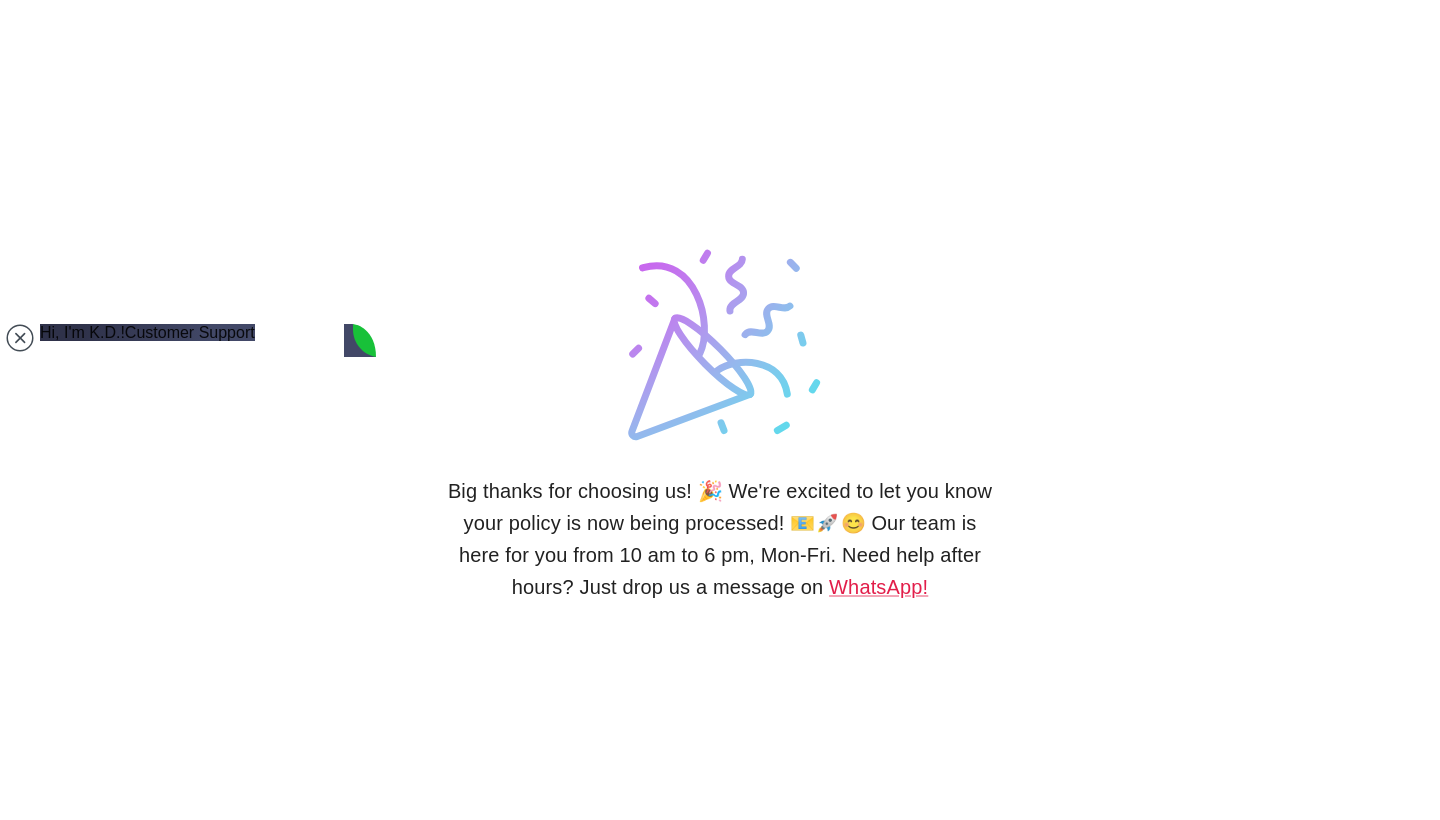 scroll, scrollTop: 2914, scrollLeft: 0, axis: vertical 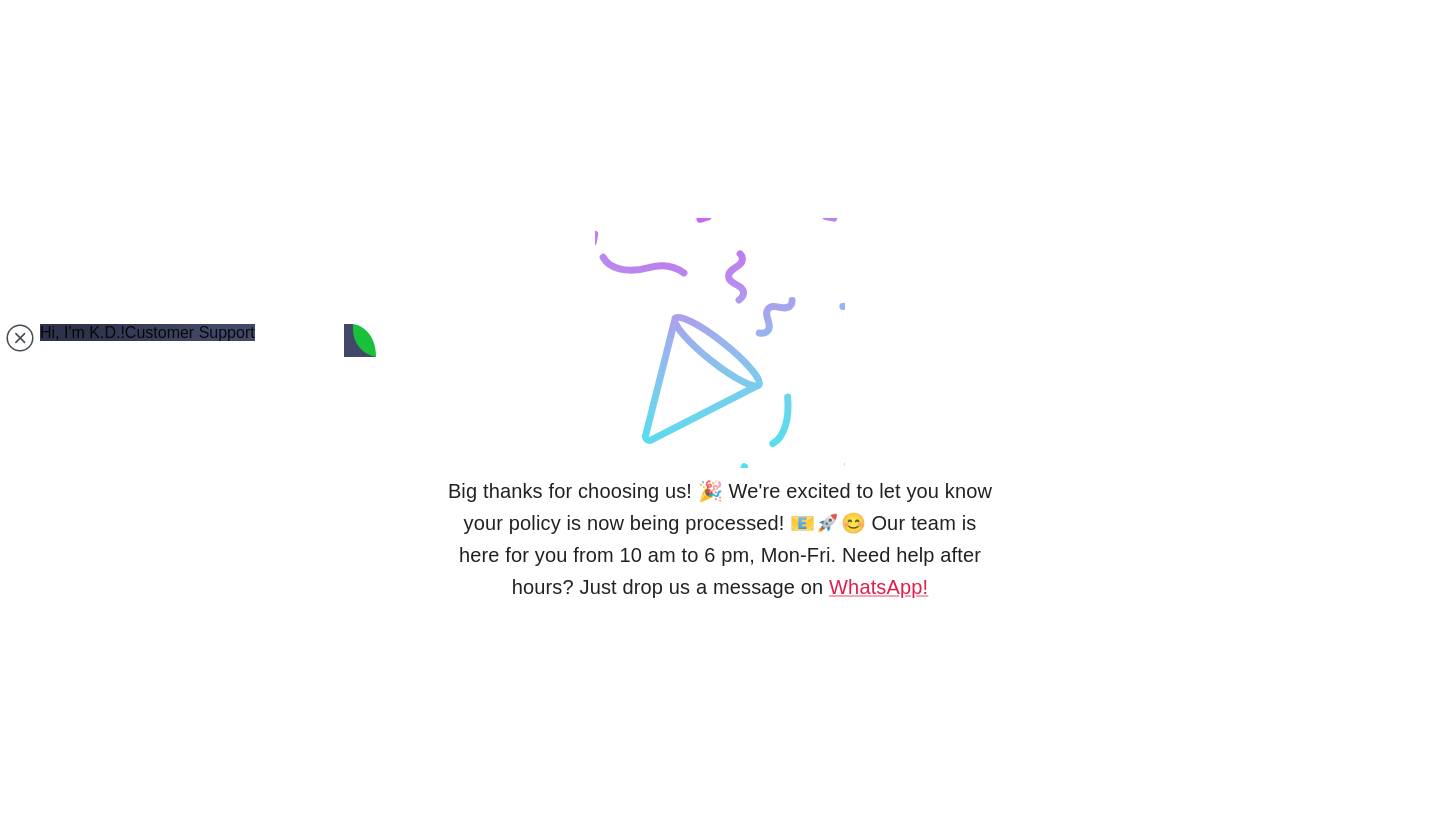 click at bounding box center (142, 1335) 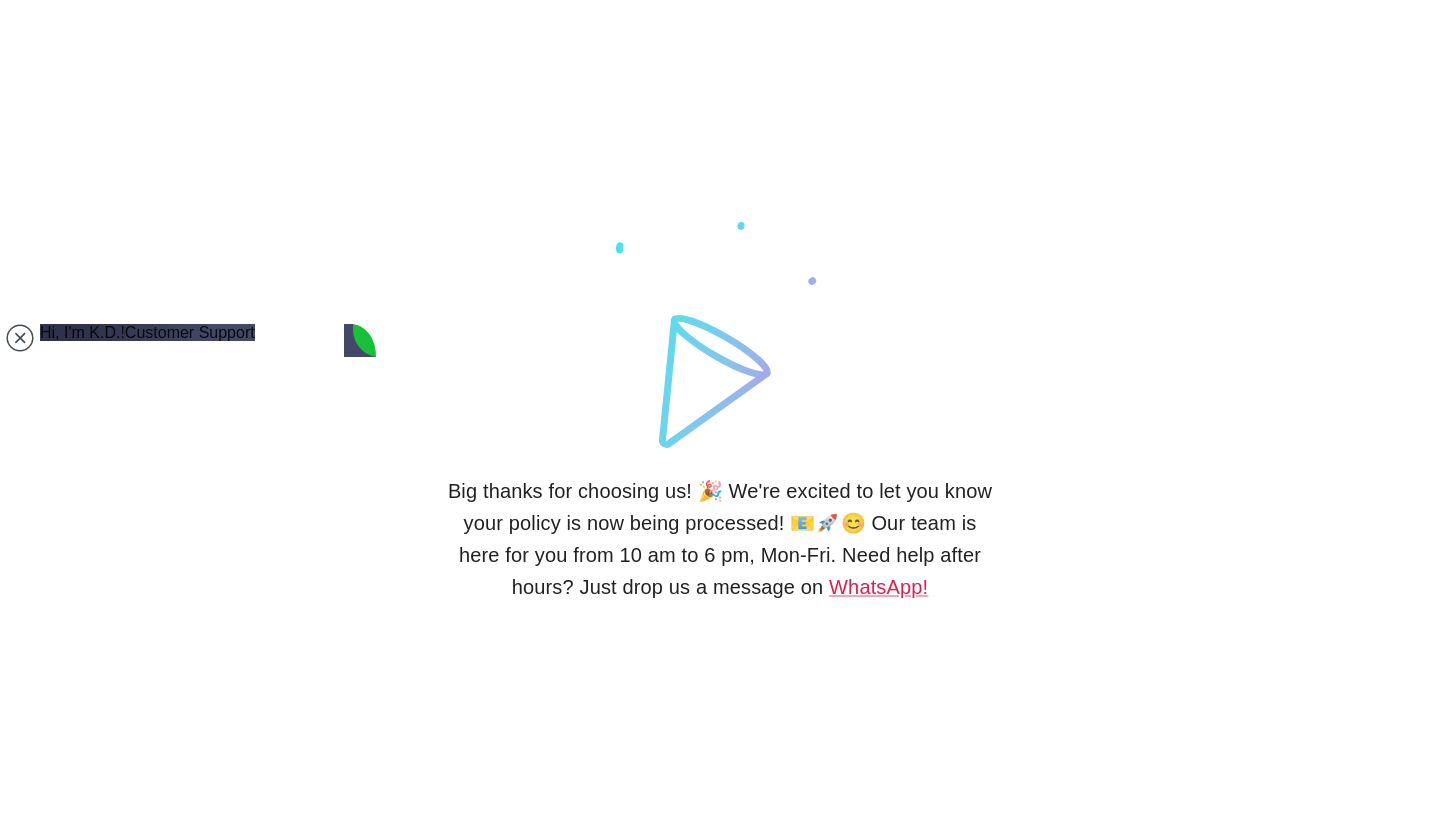 scroll, scrollTop: 3046, scrollLeft: 0, axis: vertical 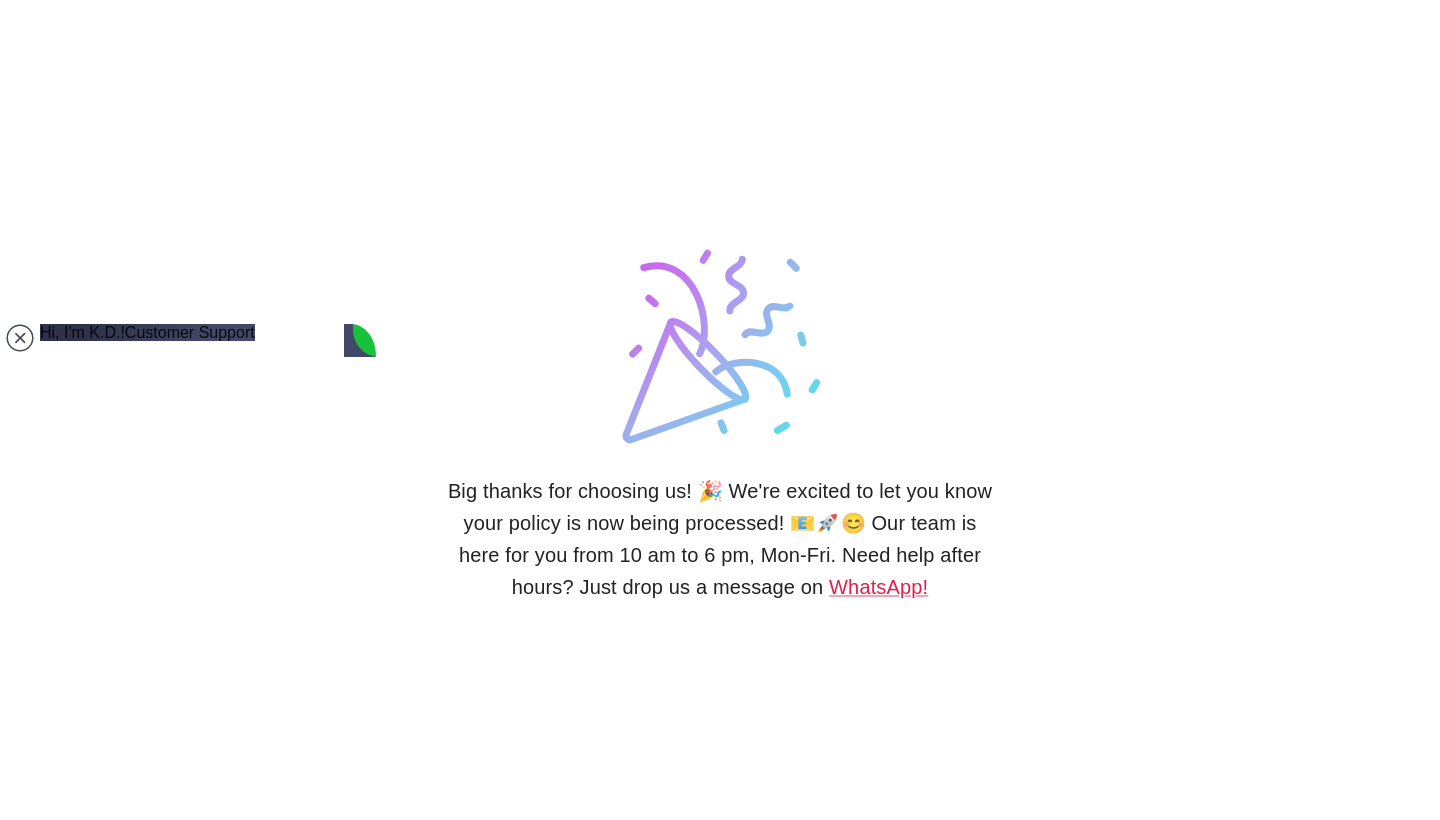 click on "wa.me/[PHONE]" 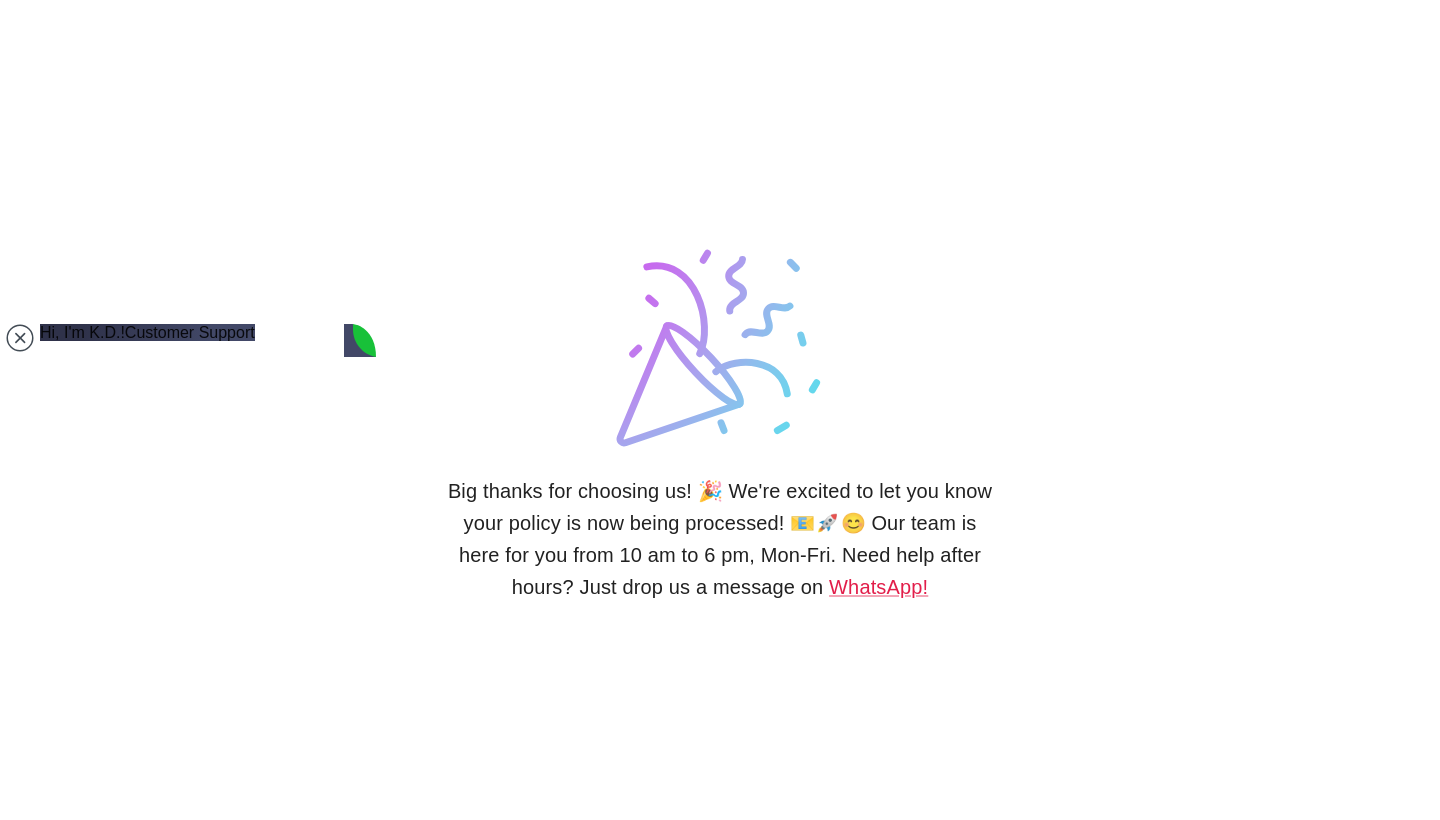 click on "wa.me/[PHONE]" 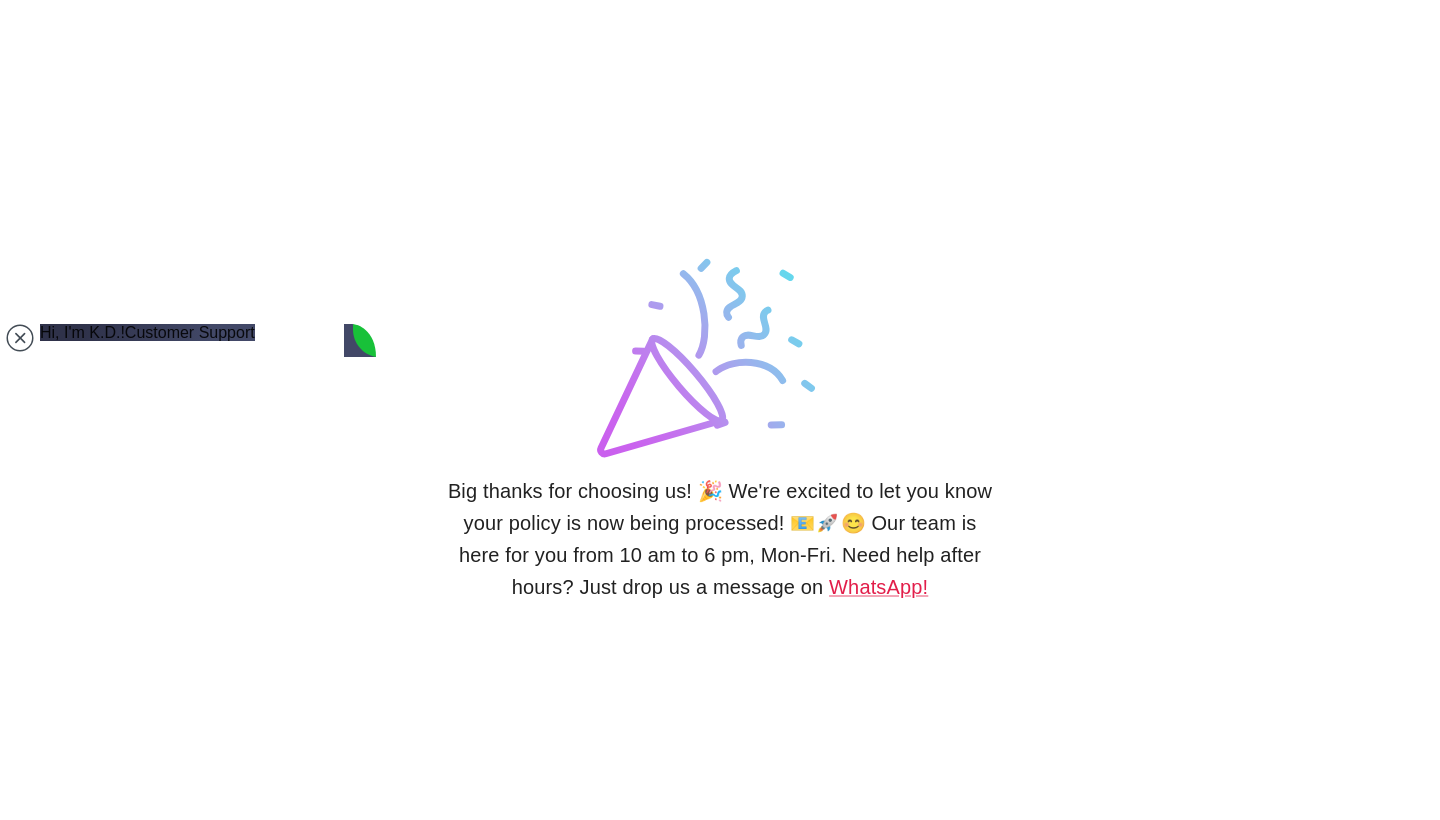 drag, startPoint x: 186, startPoint y: 590, endPoint x: 226, endPoint y: 593, distance: 40.112343 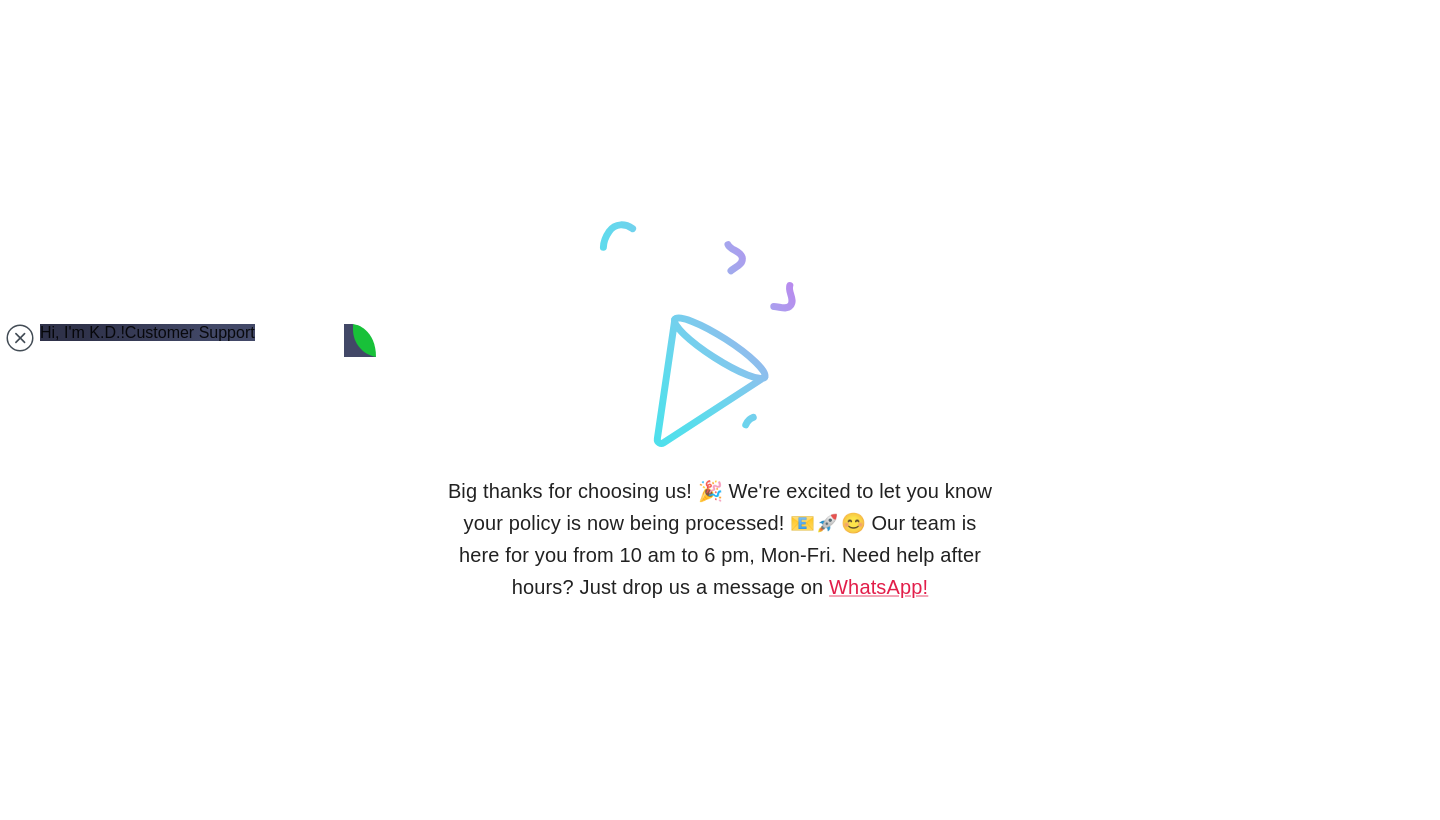 drag, startPoint x: 266, startPoint y: 594, endPoint x: 108, endPoint y: 603, distance: 158.25612 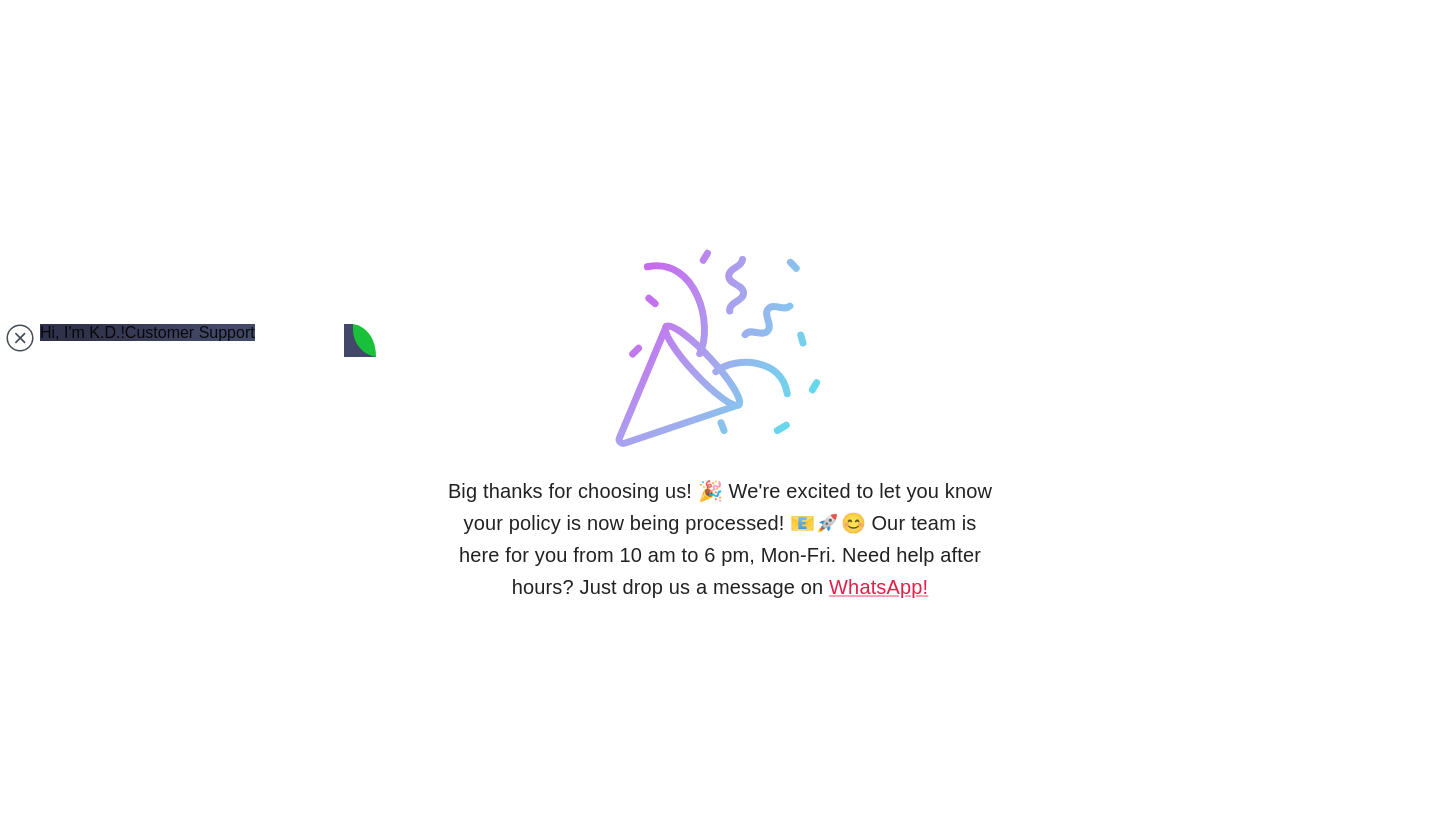 scroll, scrollTop: 3178, scrollLeft: 0, axis: vertical 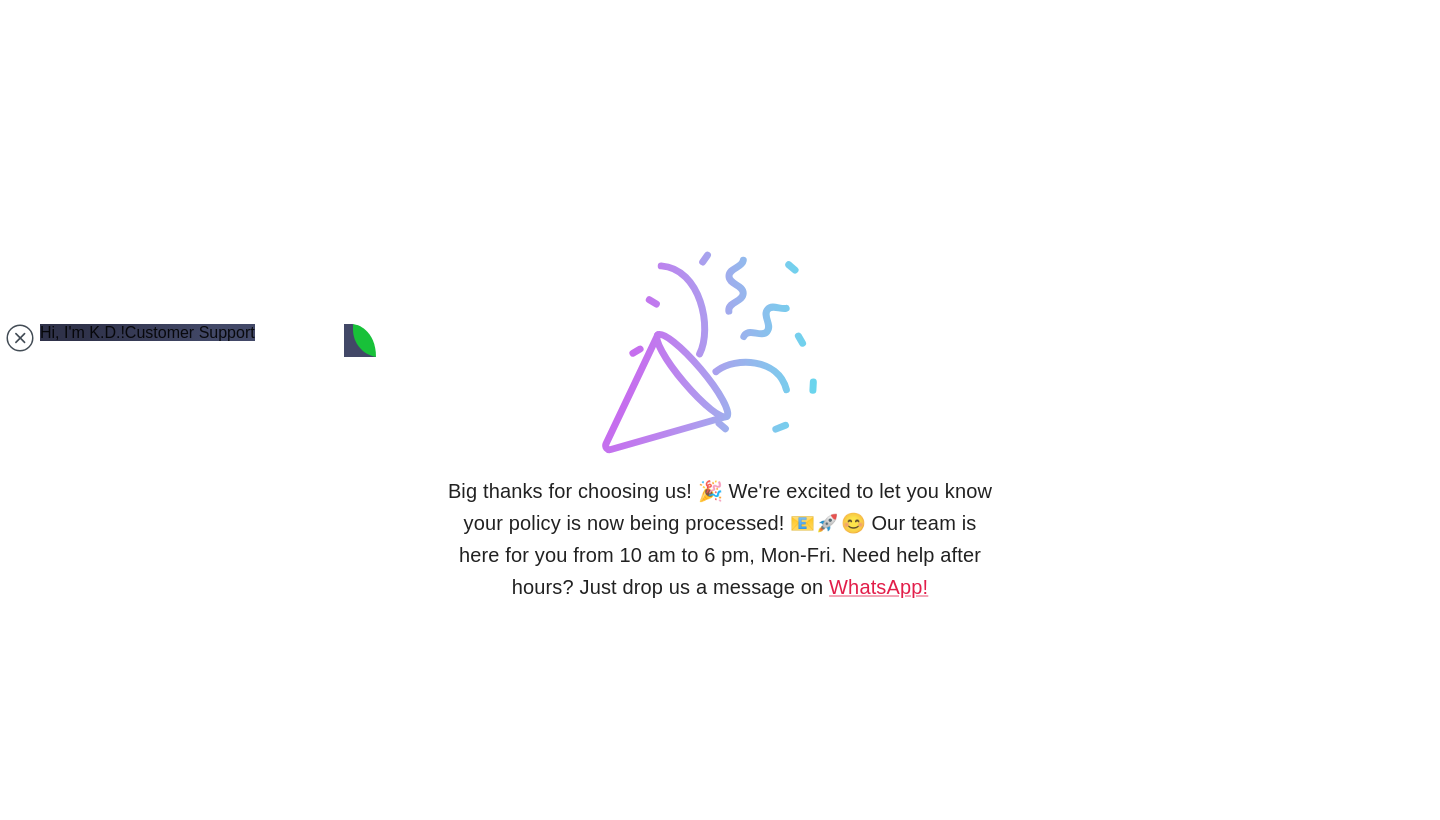 click at bounding box center (142, 1335) 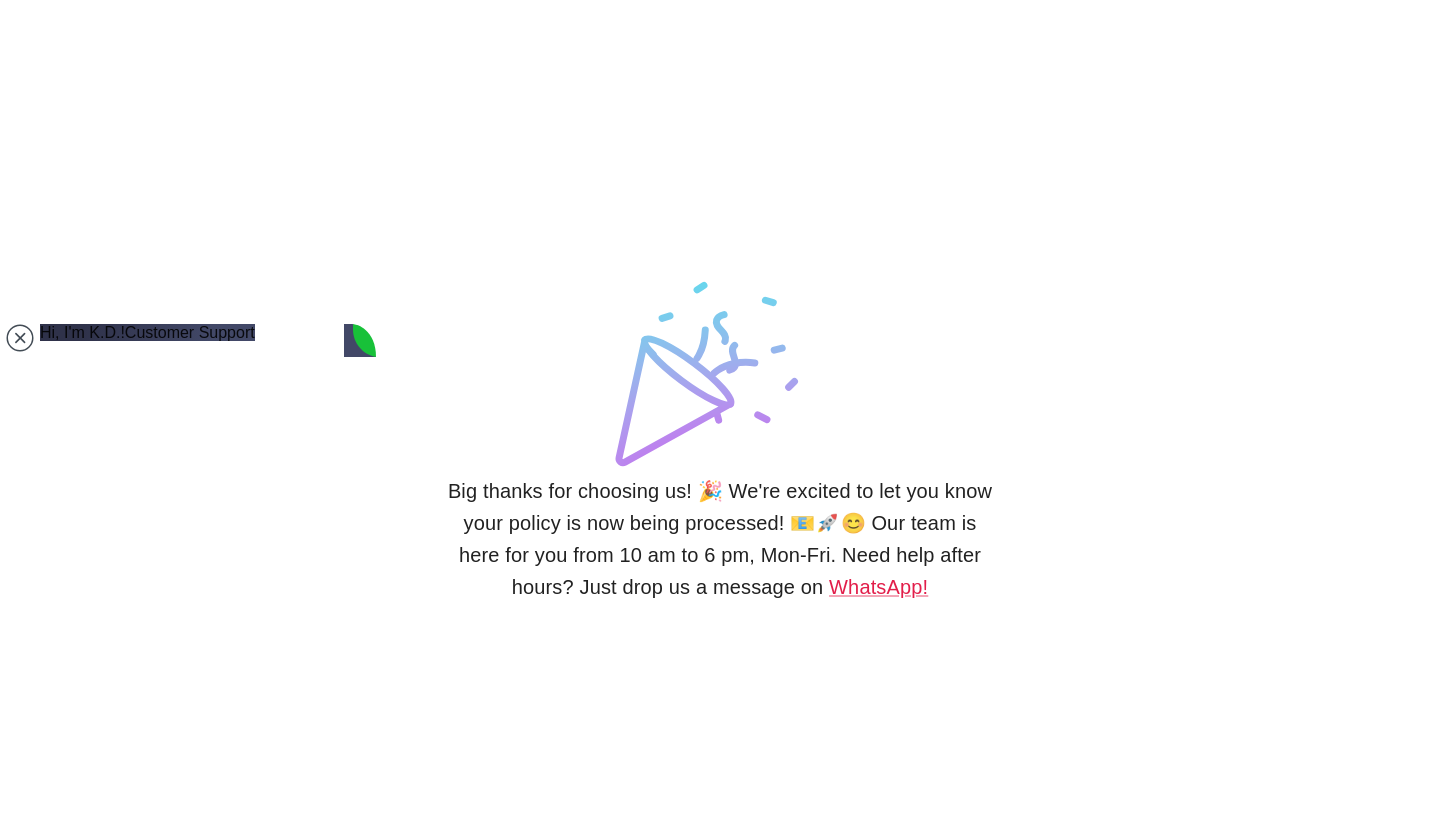 click at bounding box center [142, 1335] 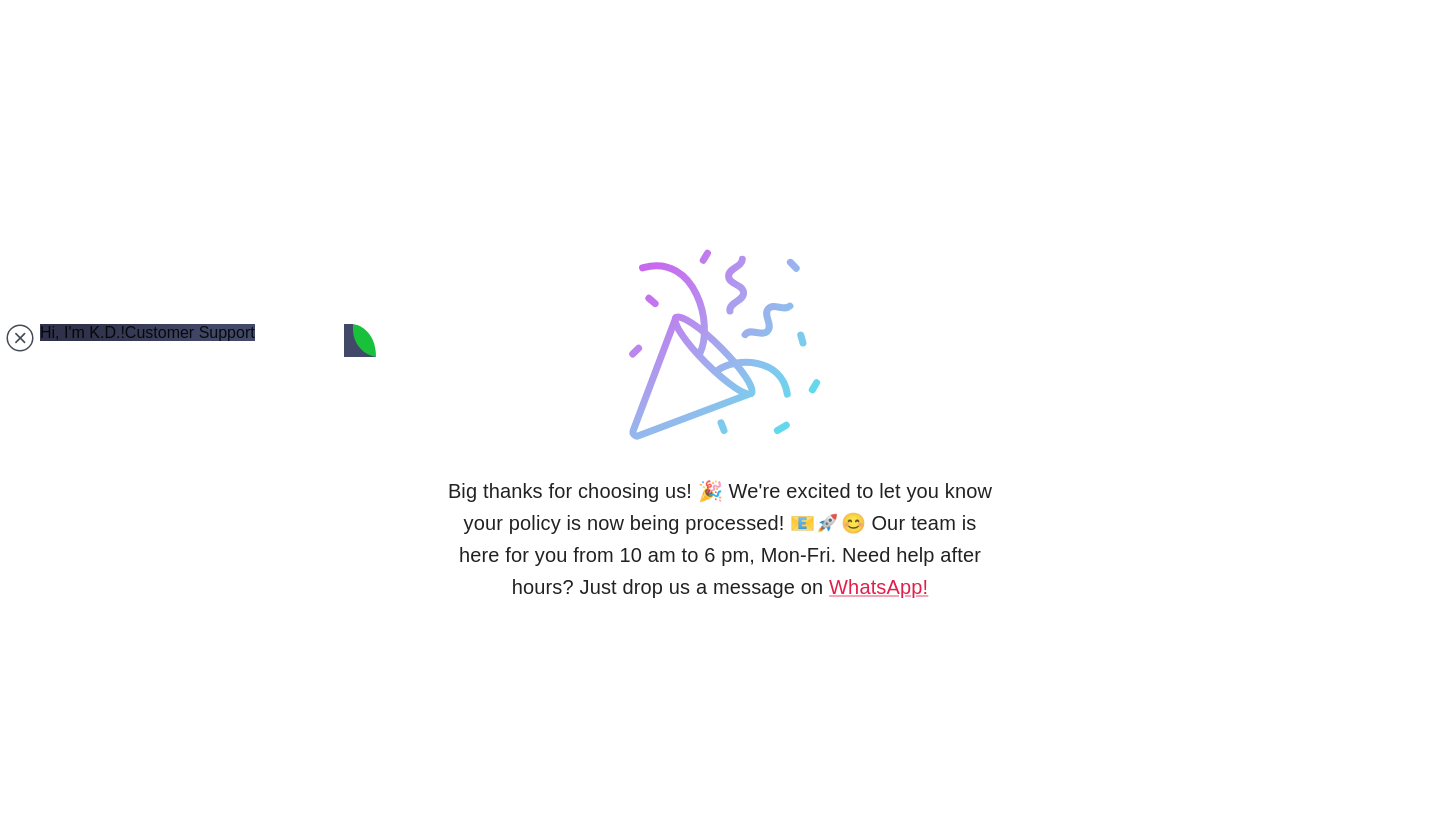 type on "i" 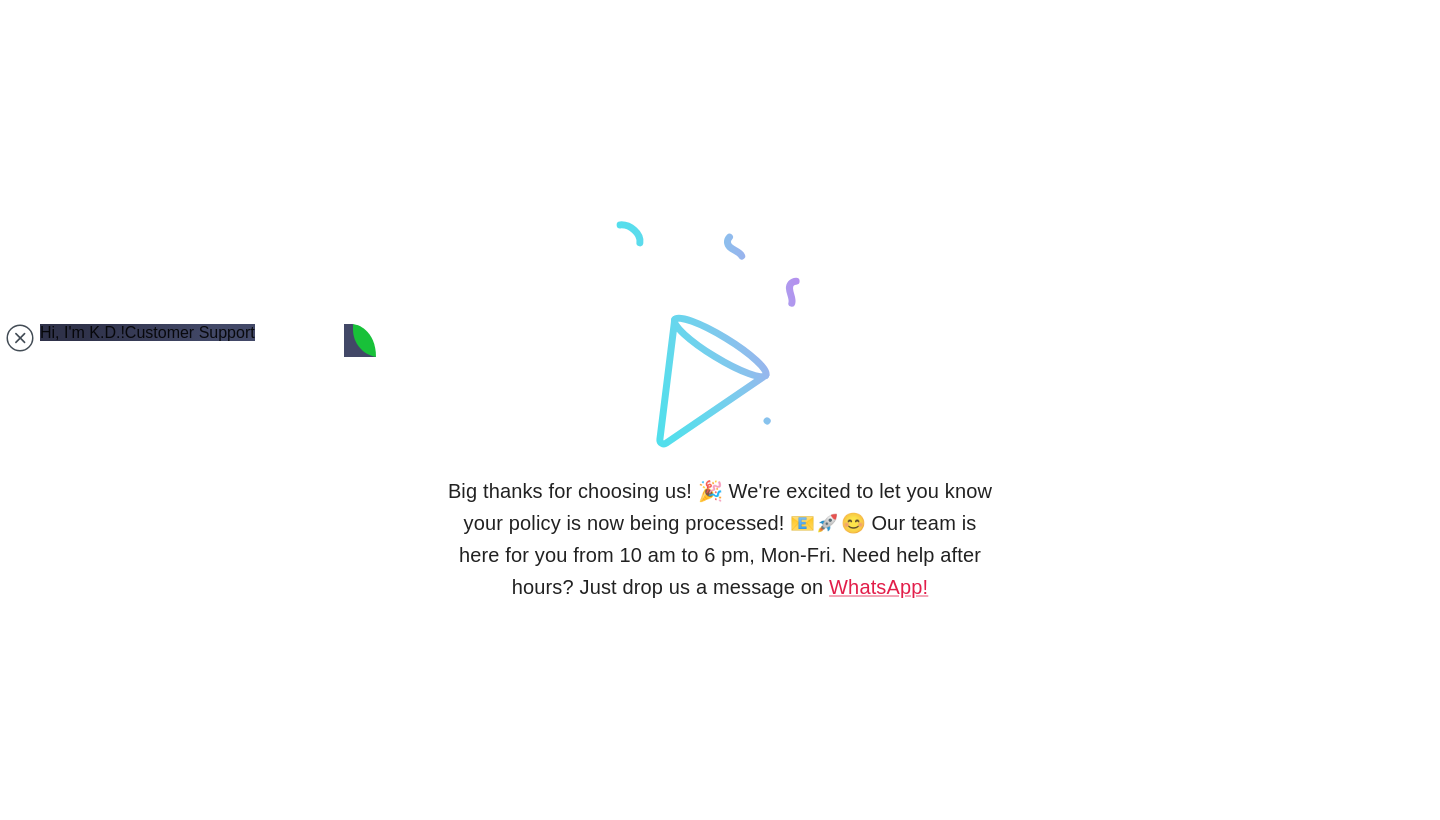 scroll, scrollTop: 3224, scrollLeft: 0, axis: vertical 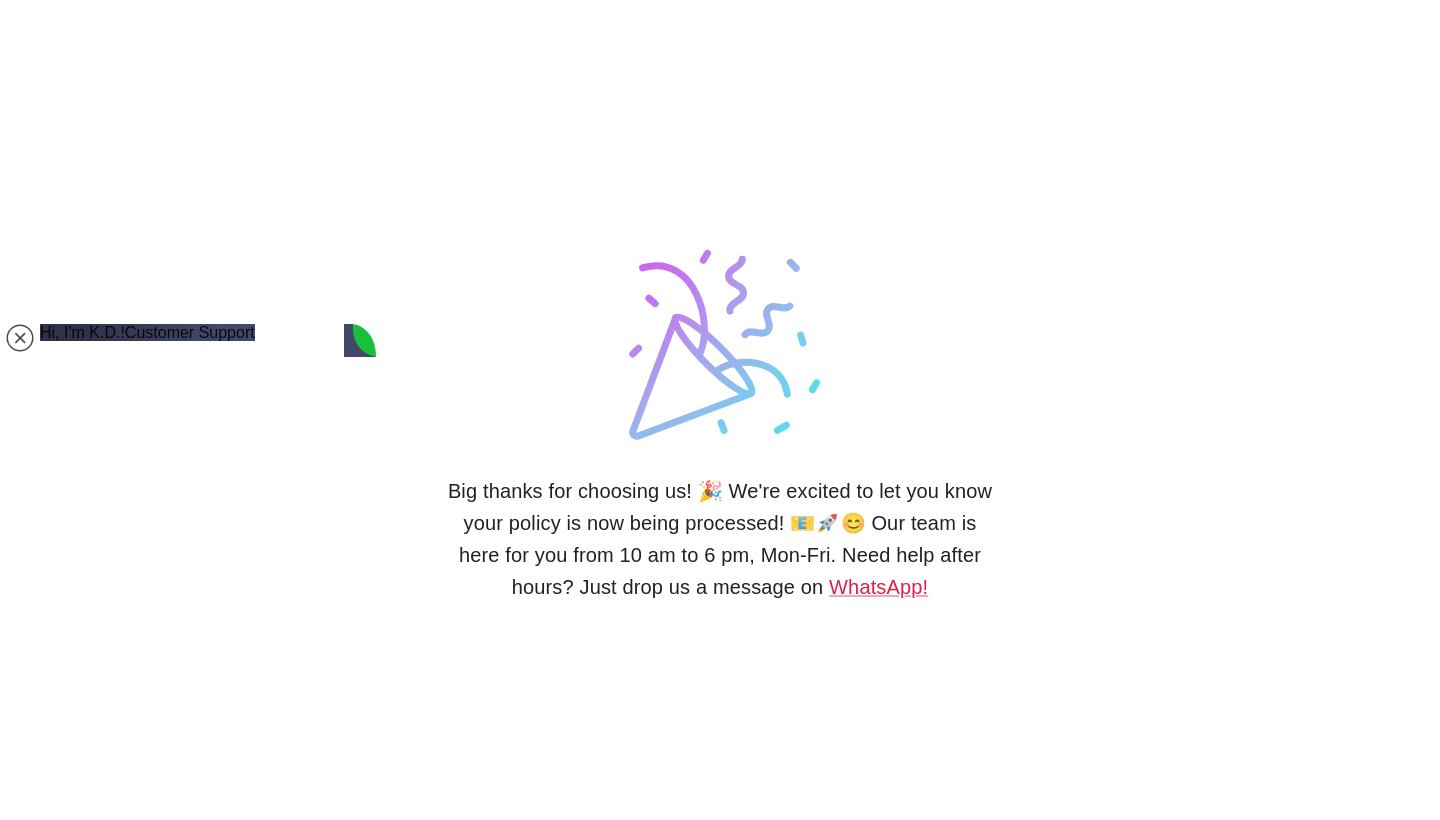 type on "they are are not fake .It is my university adress and I don t know why emails are not coming" 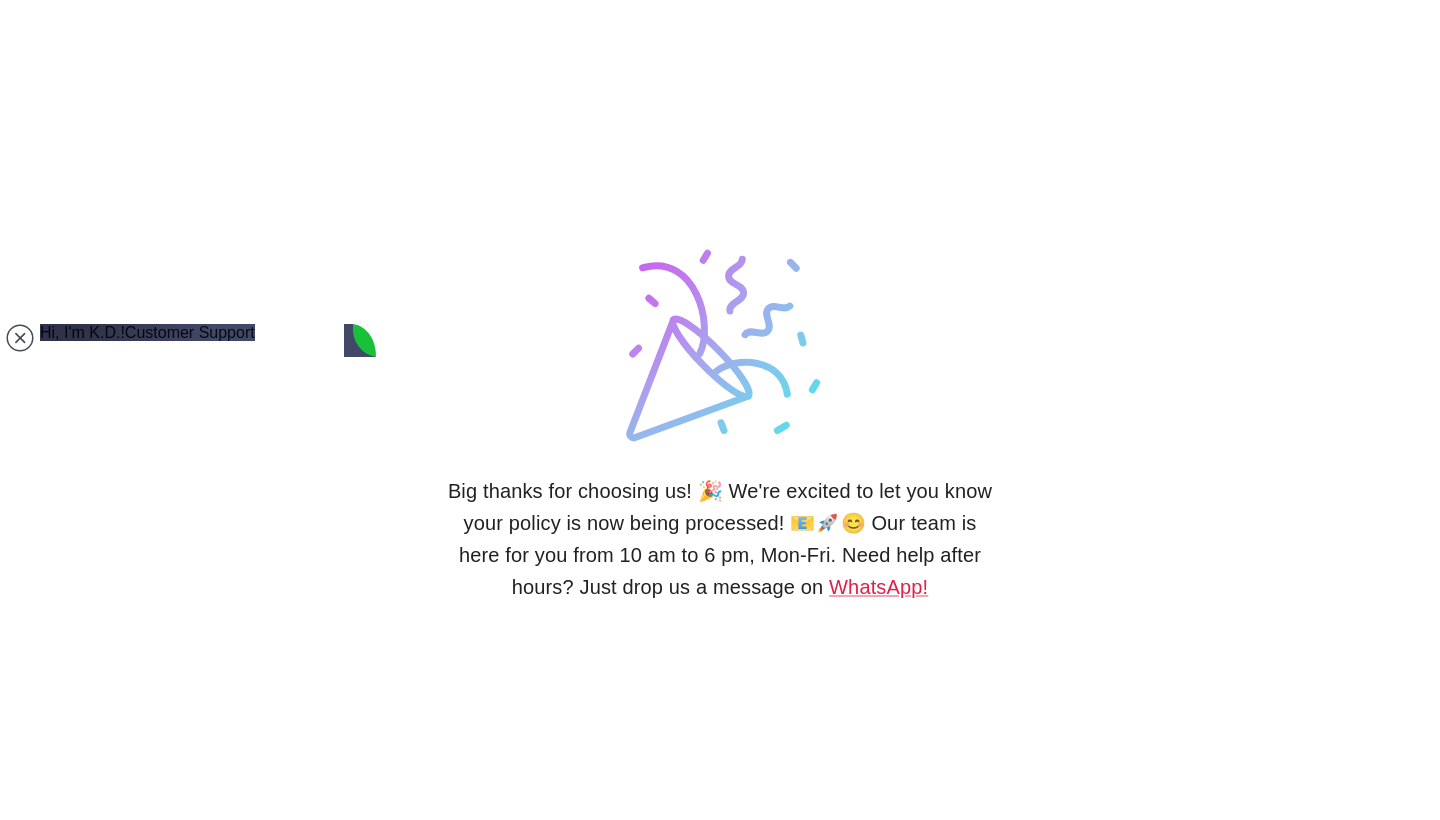 scroll, scrollTop: 3412, scrollLeft: 0, axis: vertical 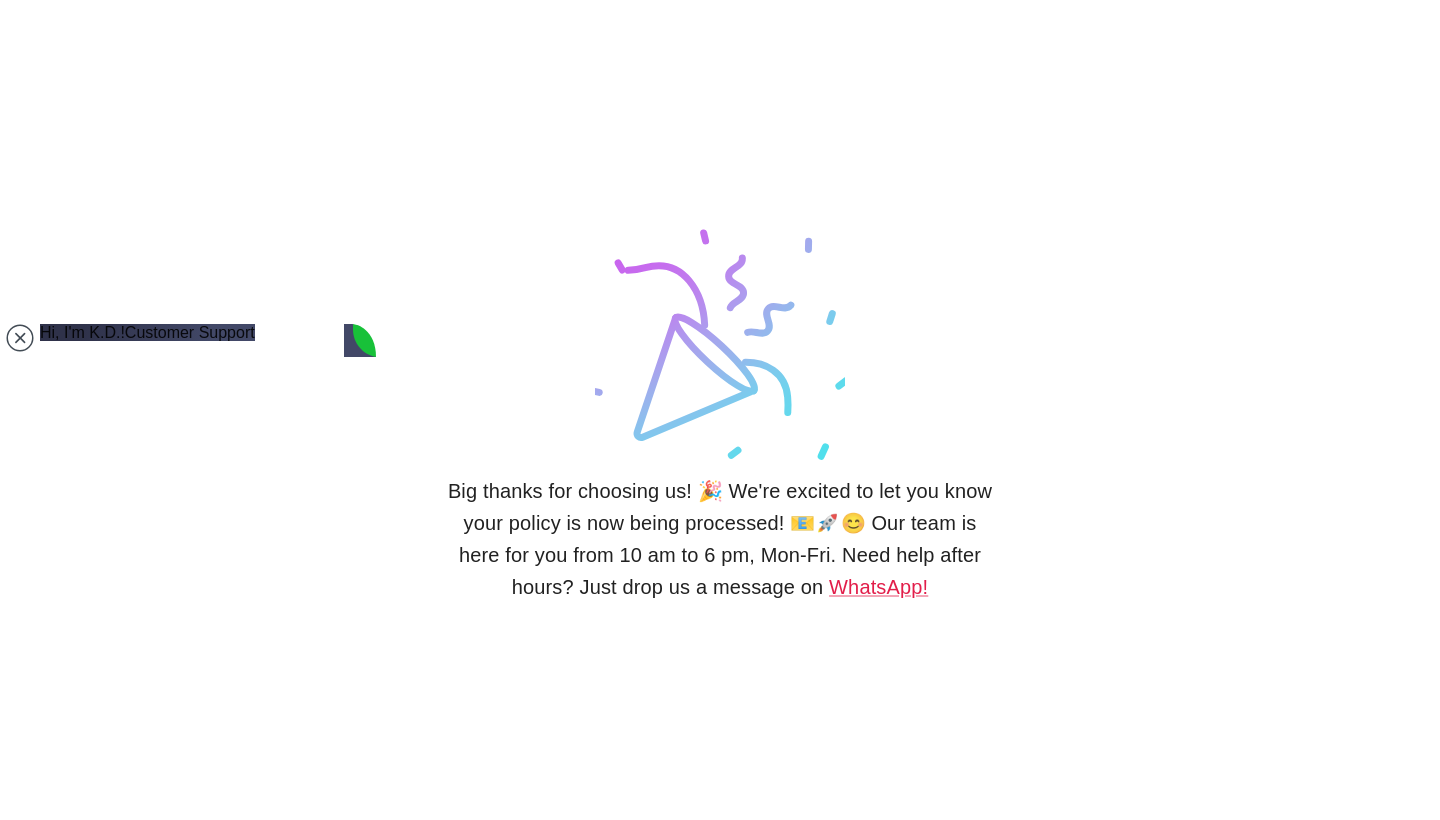 type on "E" 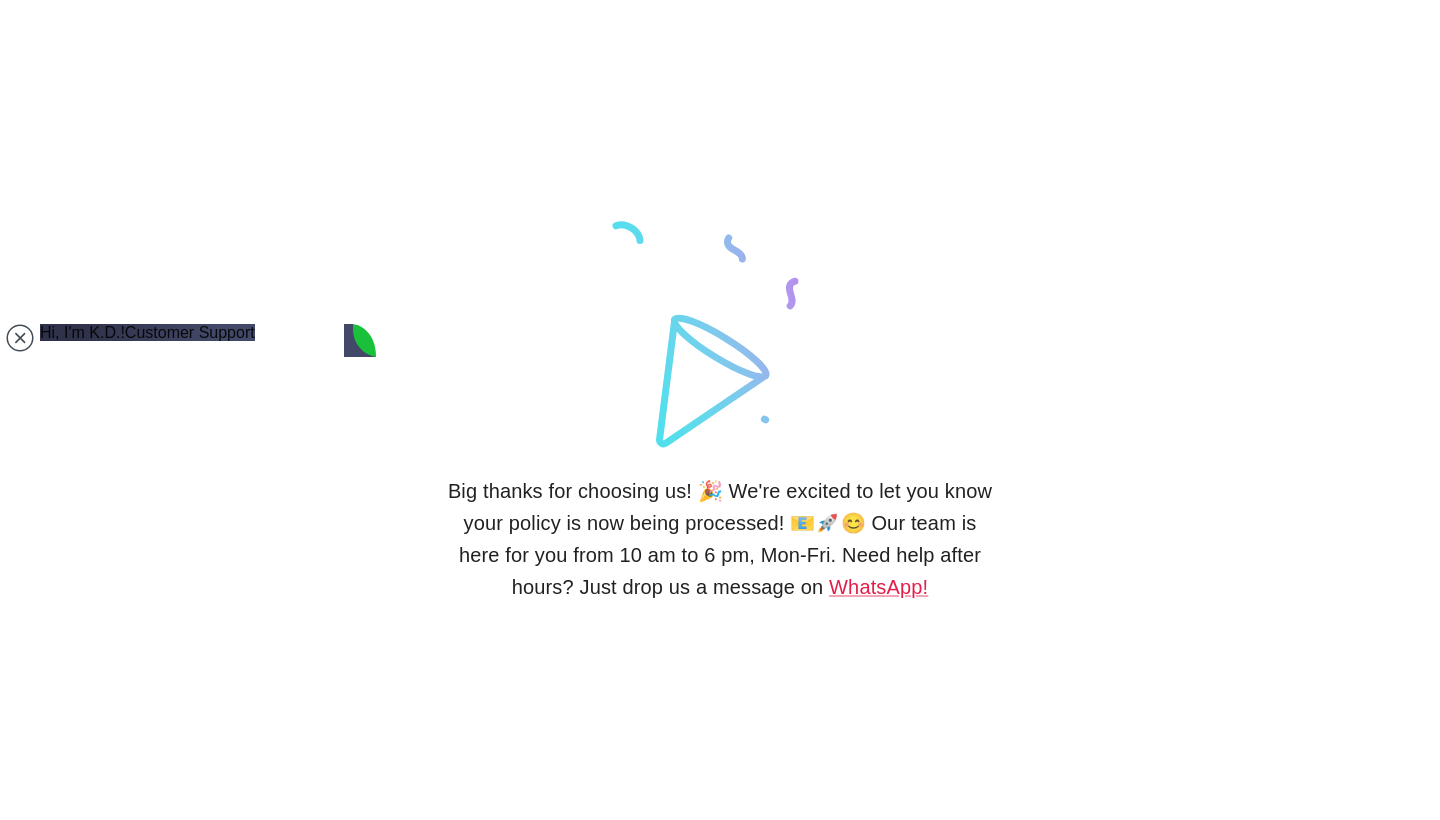 type on "e" 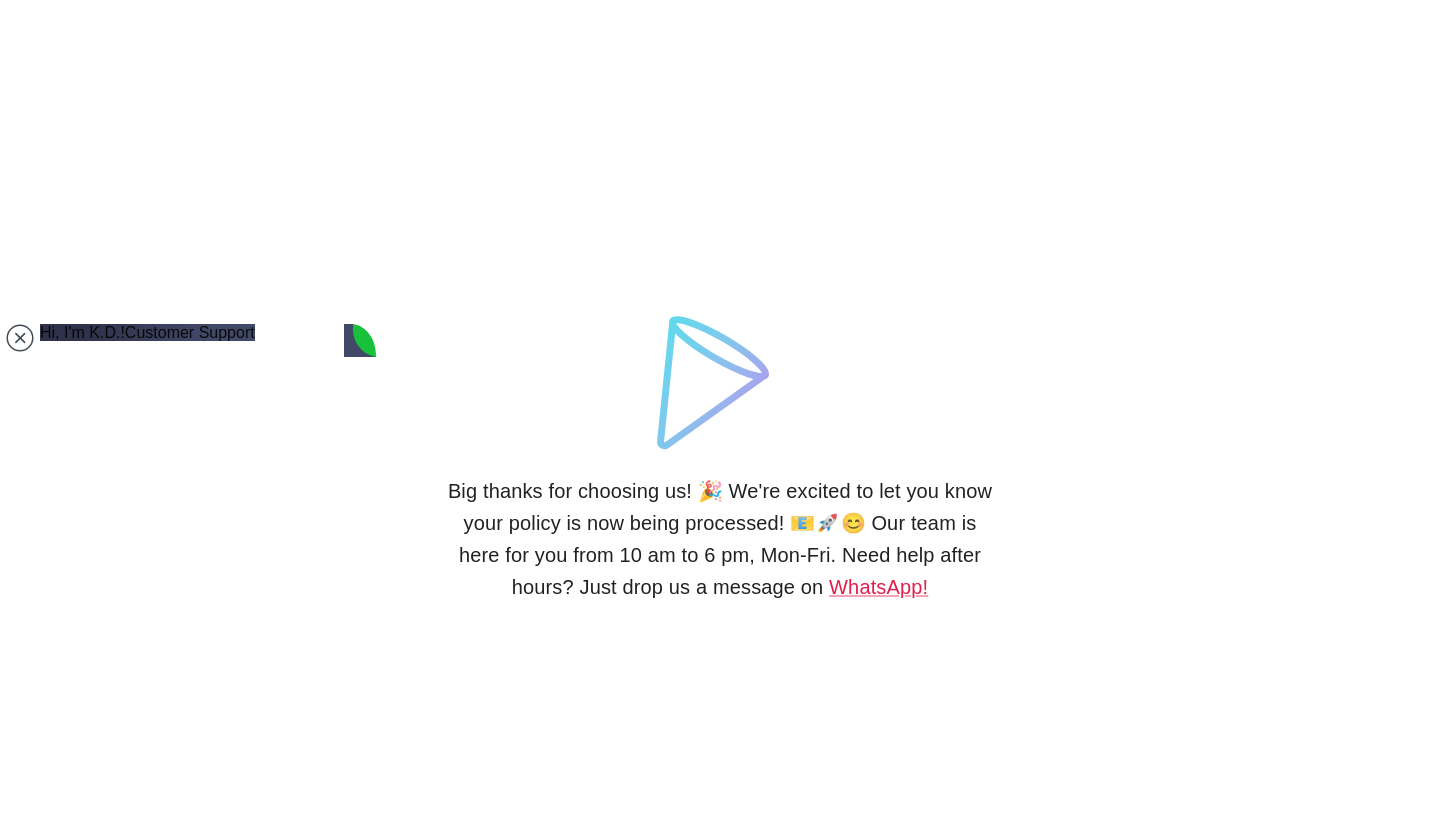 click at bounding box center [142, 1335] 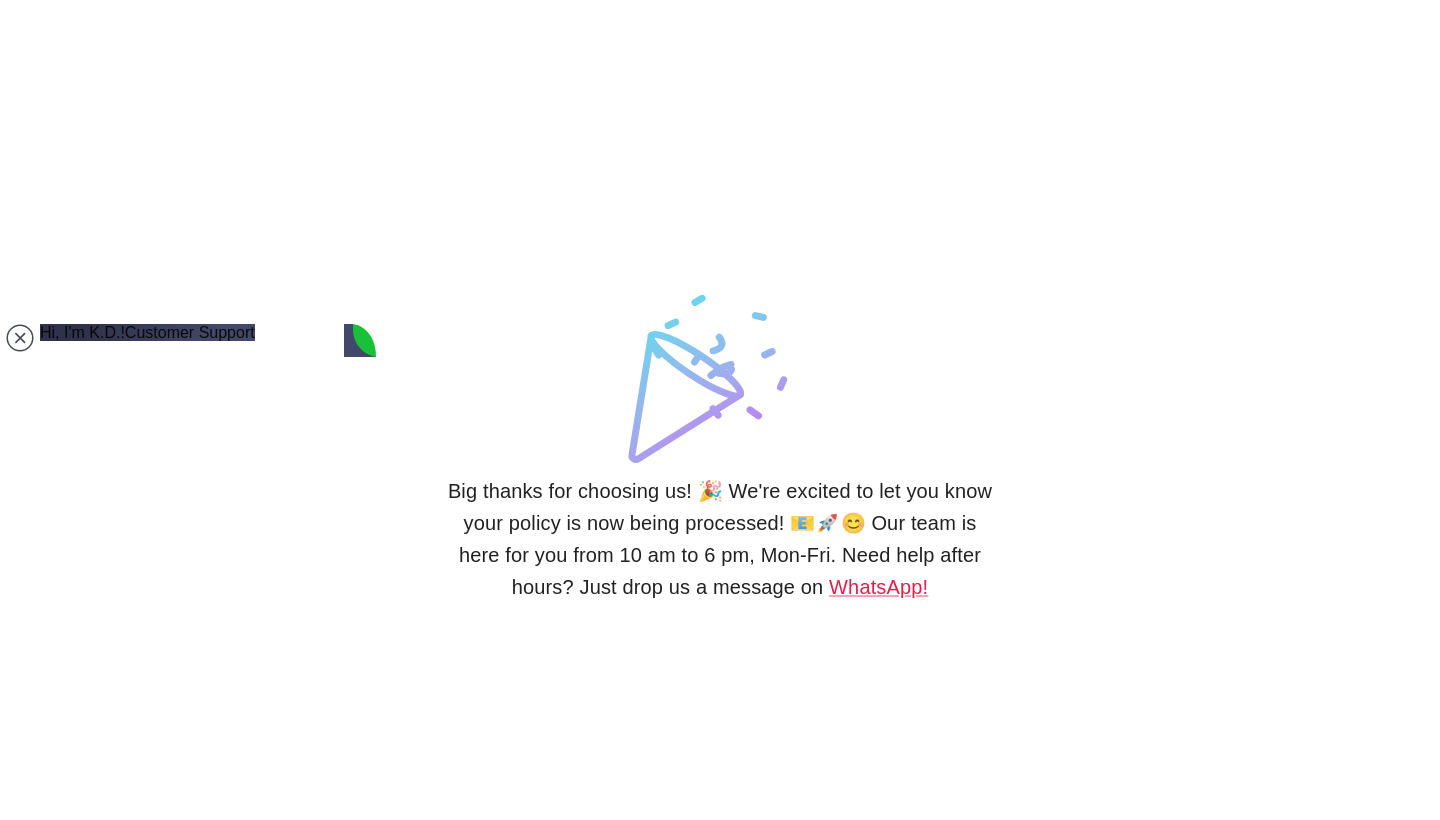 type on "I send you" 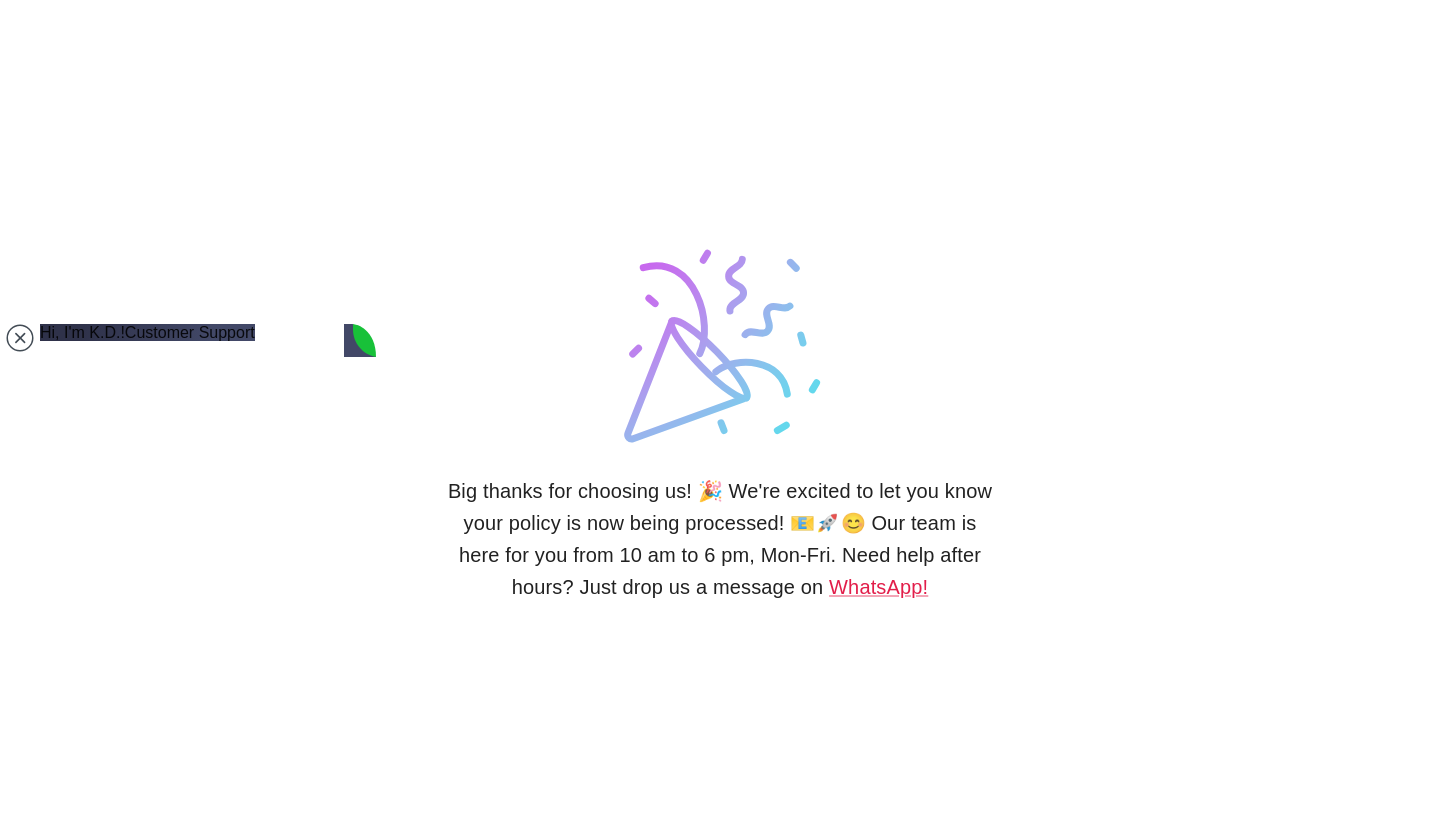 scroll, scrollTop: 3732, scrollLeft: 0, axis: vertical 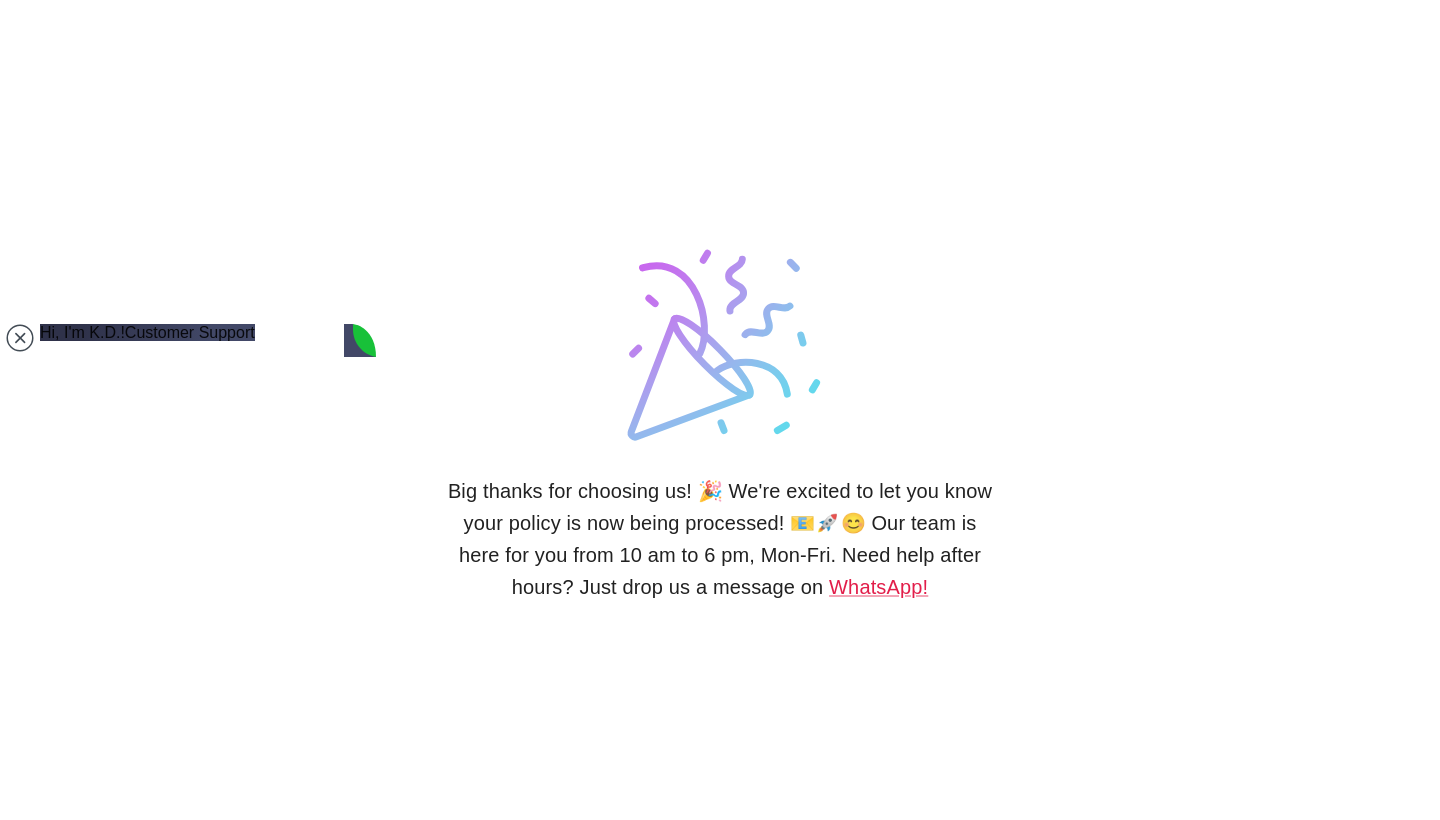 type on "on what's" 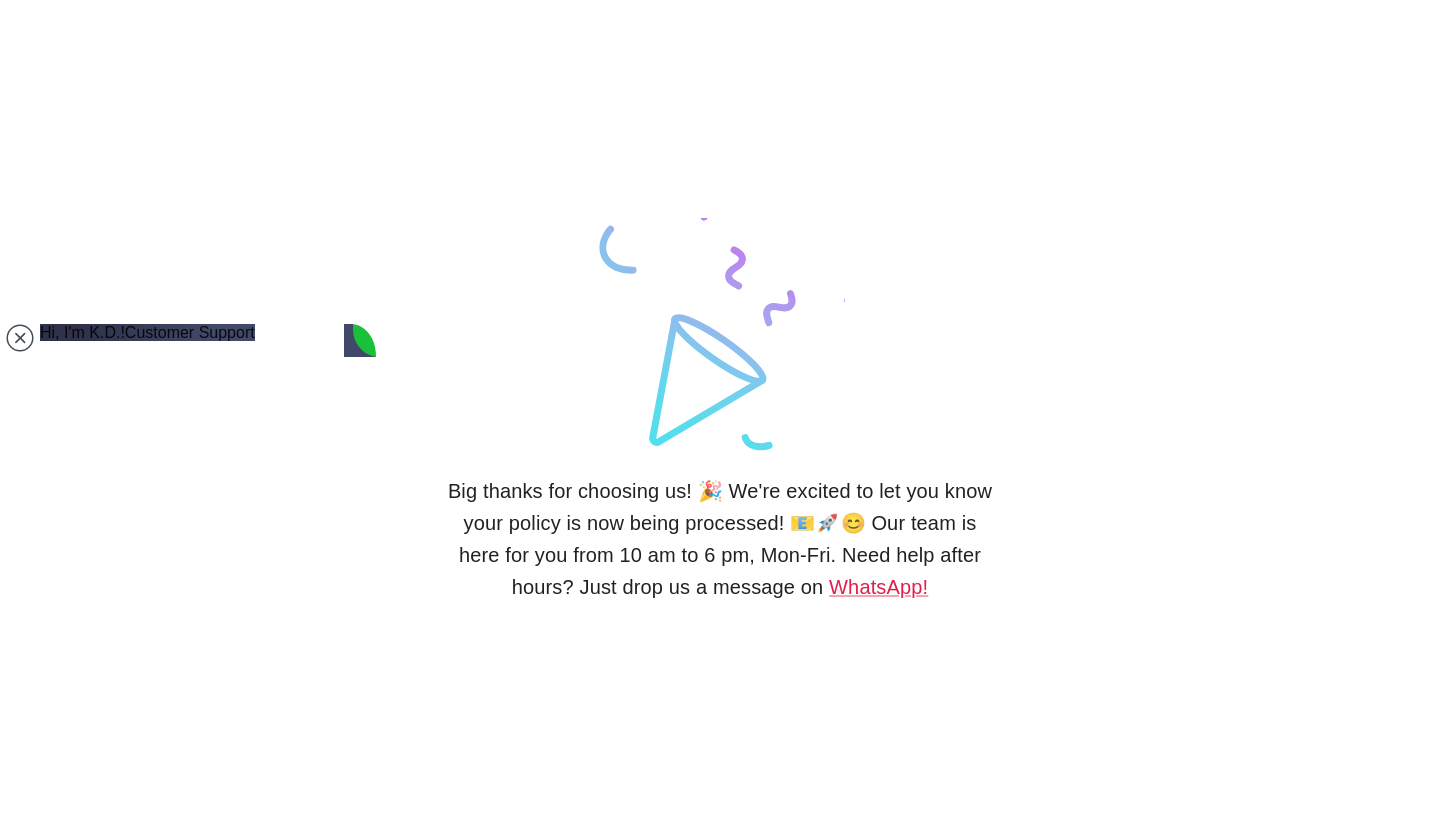 scroll, scrollTop: 3936, scrollLeft: 0, axis: vertical 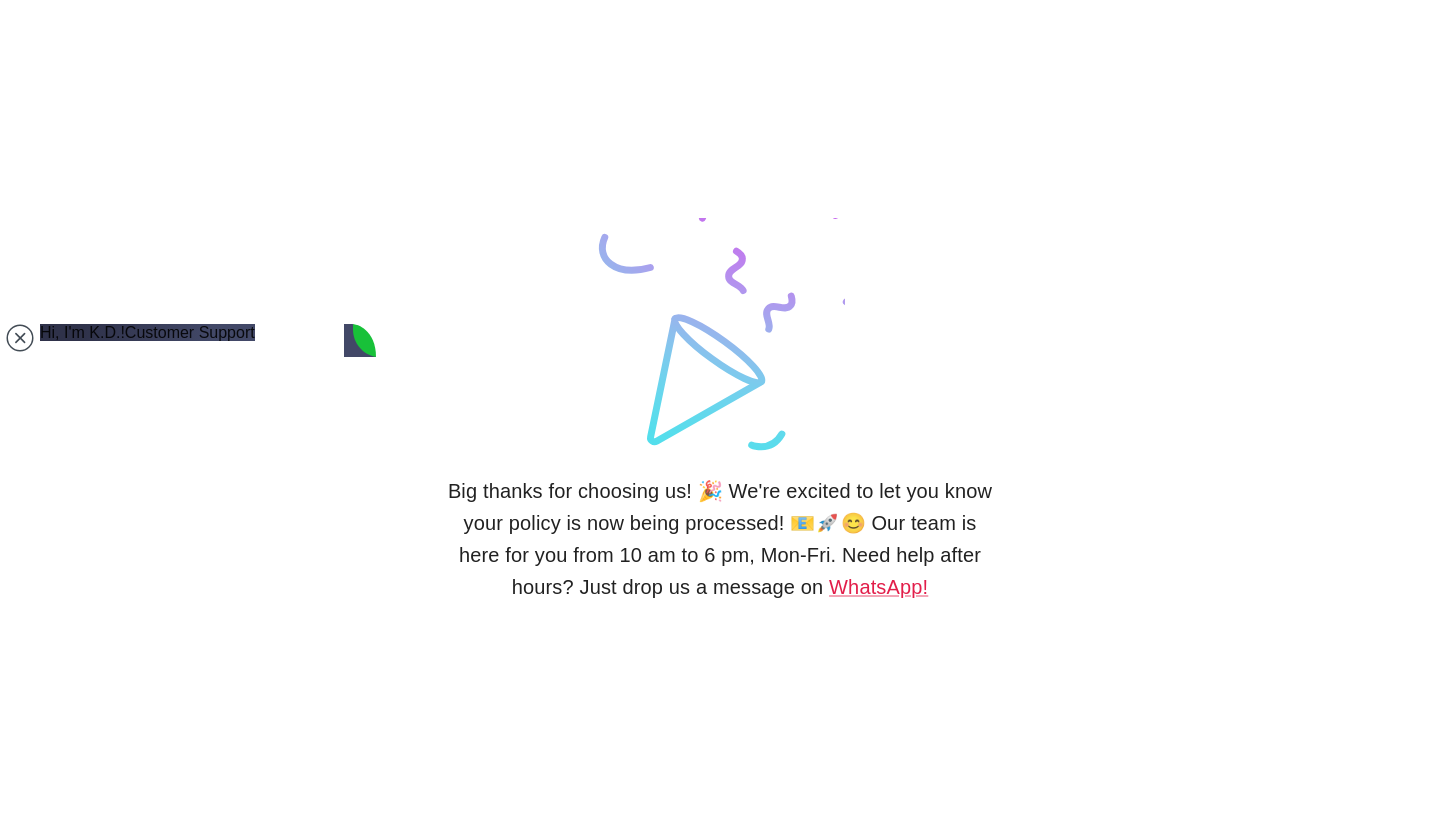 type on "I send you prove on what's up can you please check" 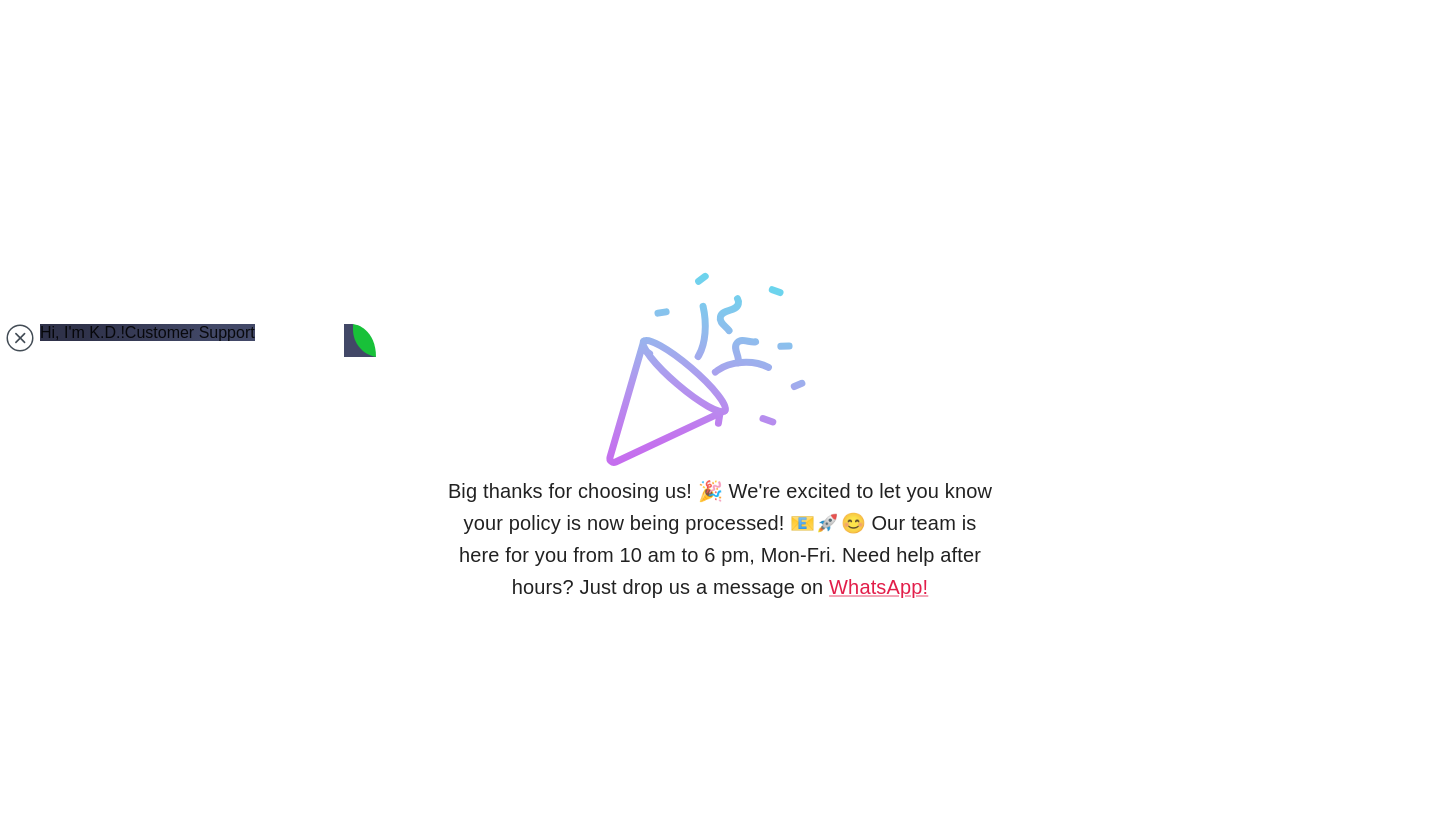 type 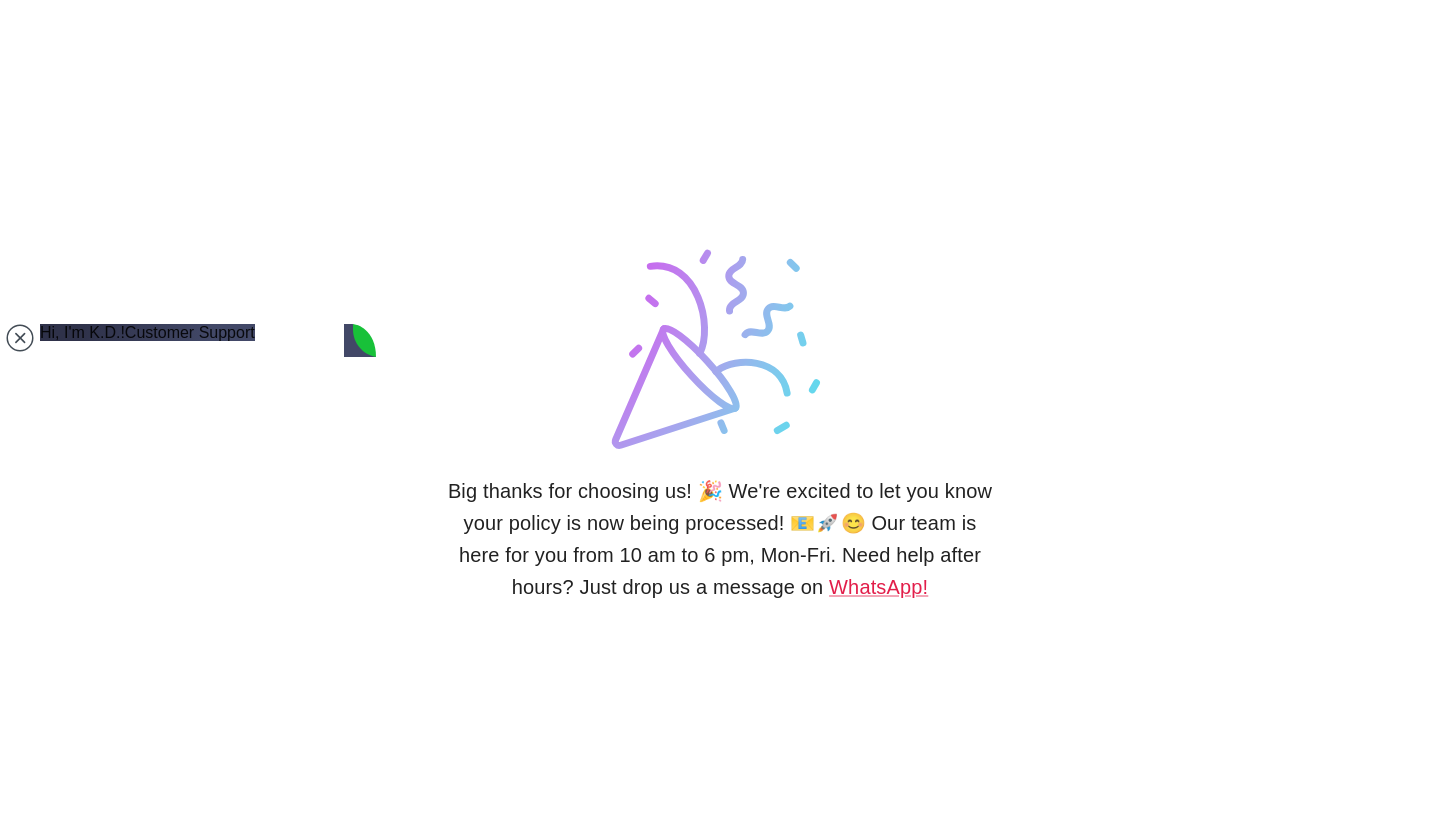 scroll, scrollTop: 4032, scrollLeft: 0, axis: vertical 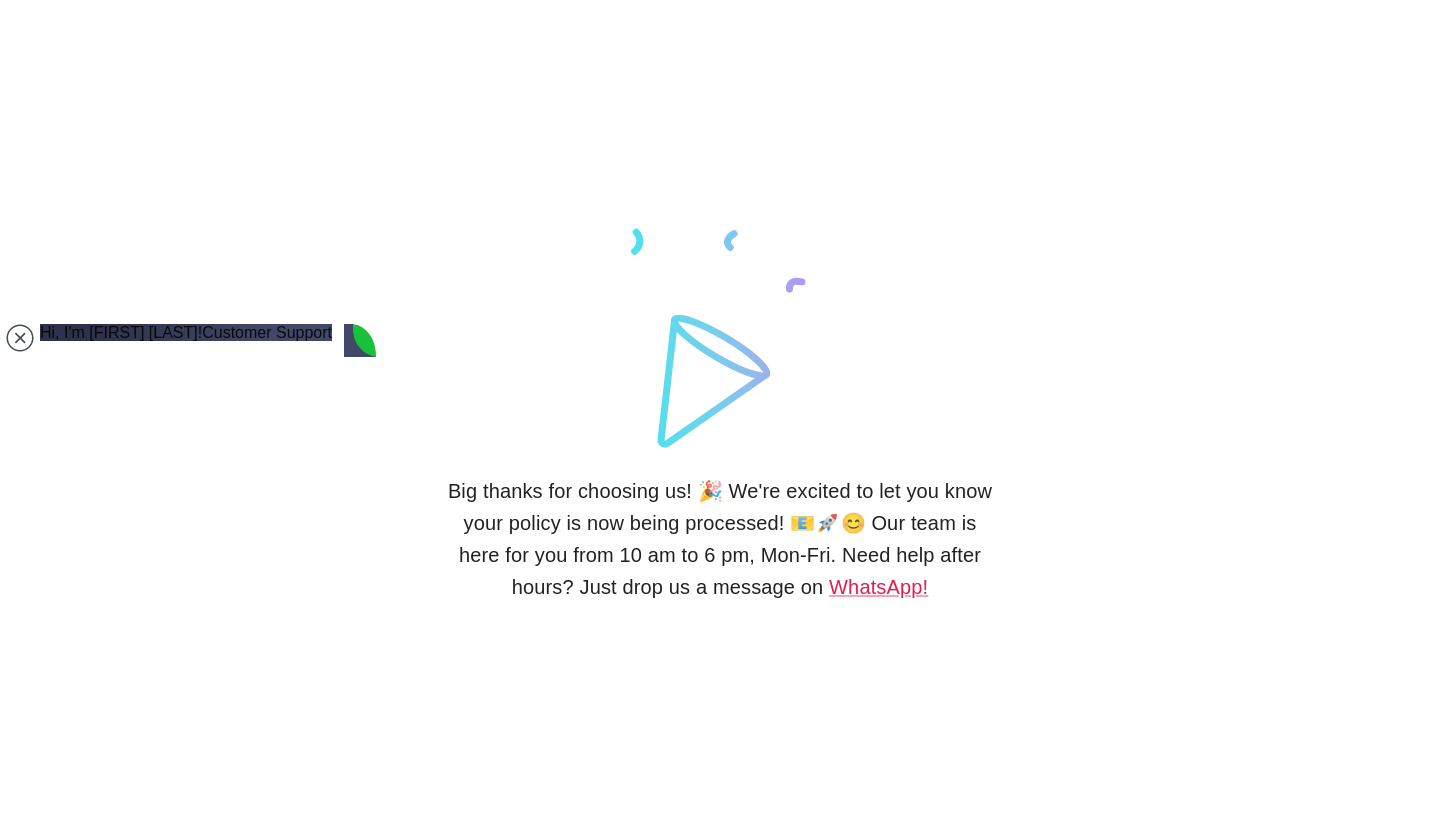 click on "Hi, I'm [FIRST] [LAST]! I am saying we emailed both your email addresses and all emails bounced back as it doesn't exsist [TIME]" at bounding box center (200, 1755) 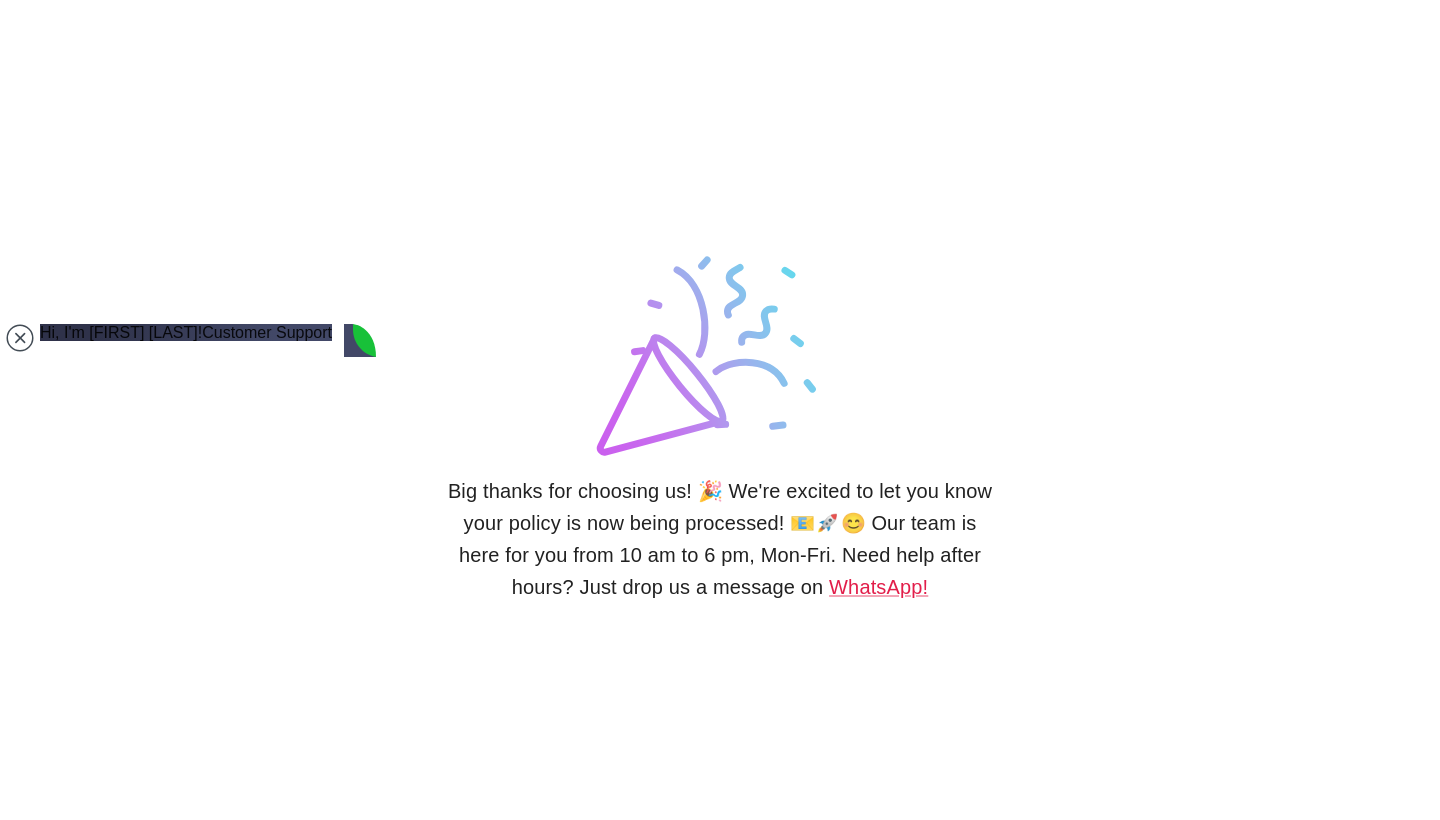 scroll, scrollTop: 2384, scrollLeft: 0, axis: vertical 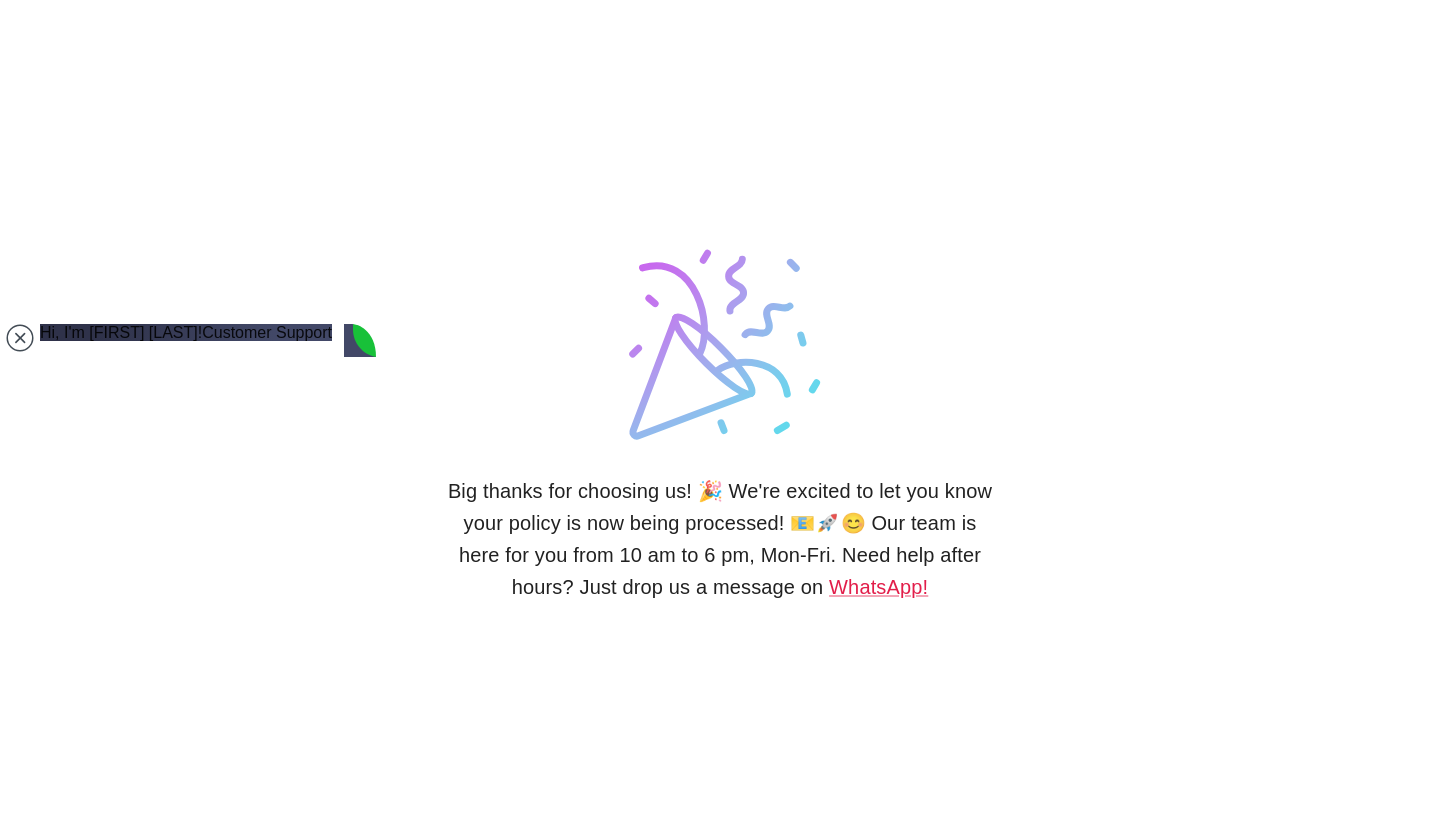 click at bounding box center [142, 1335] 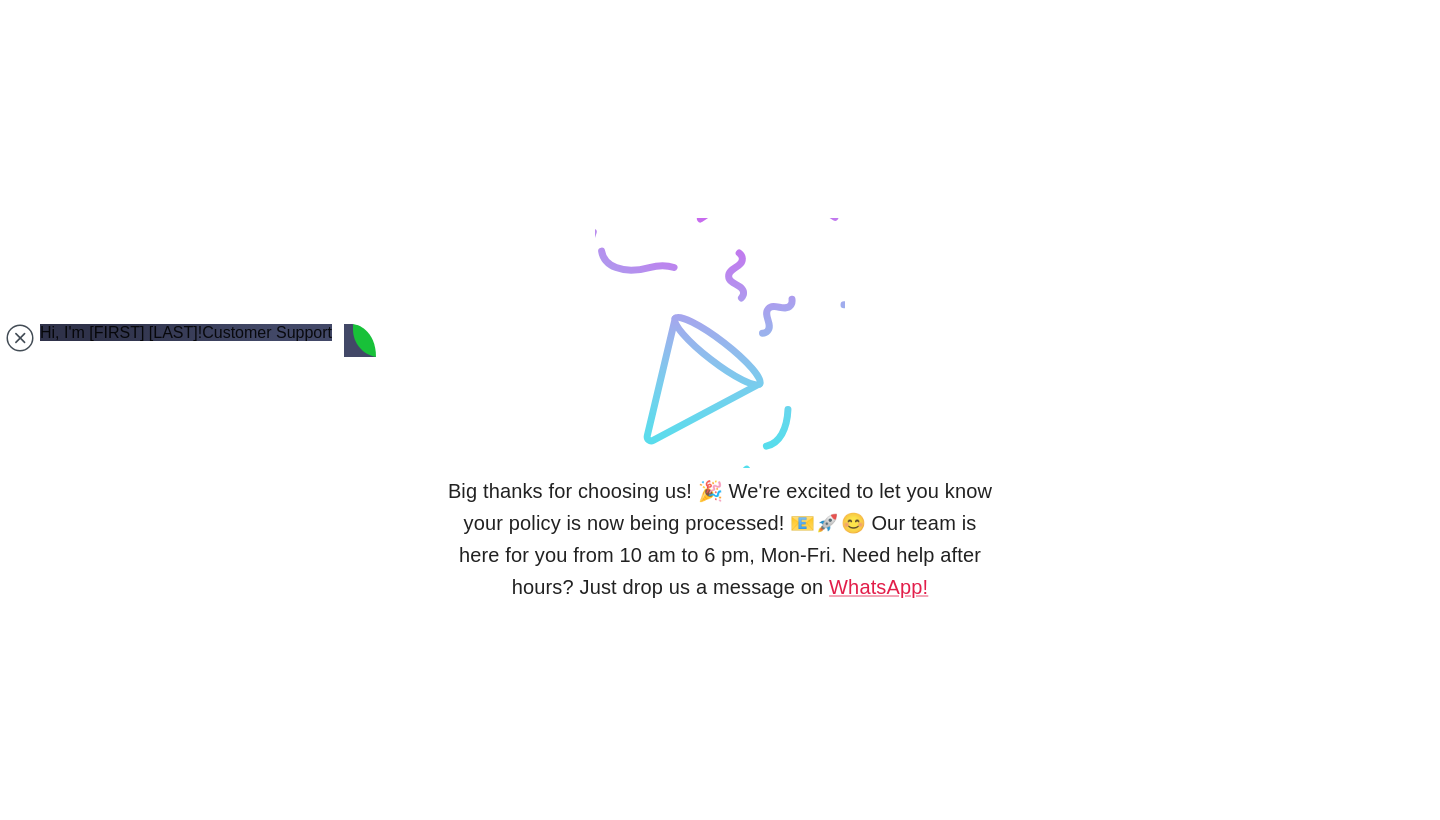 scroll, scrollTop: 4032, scrollLeft: 0, axis: vertical 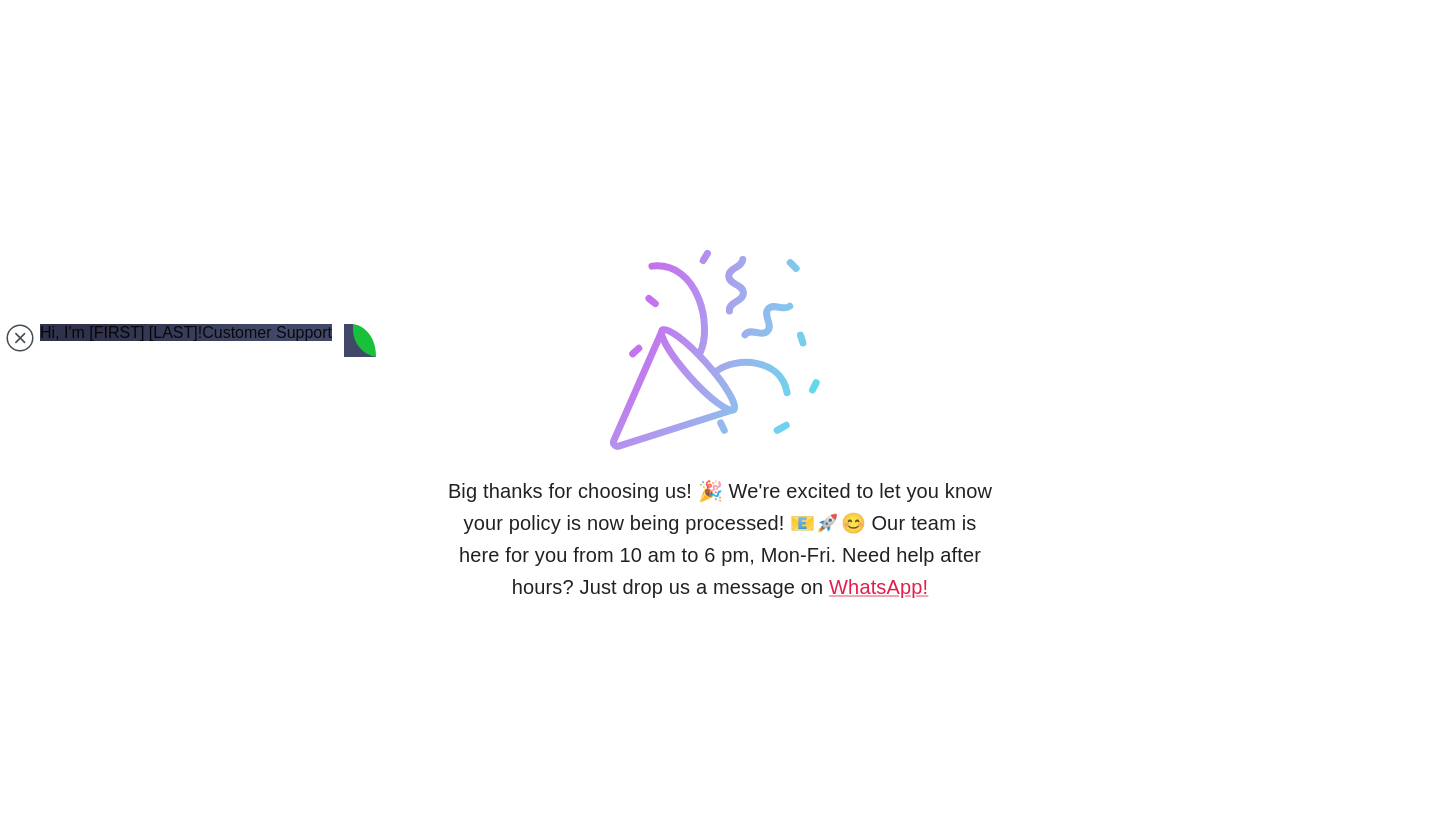 type on "[EMAIL]" 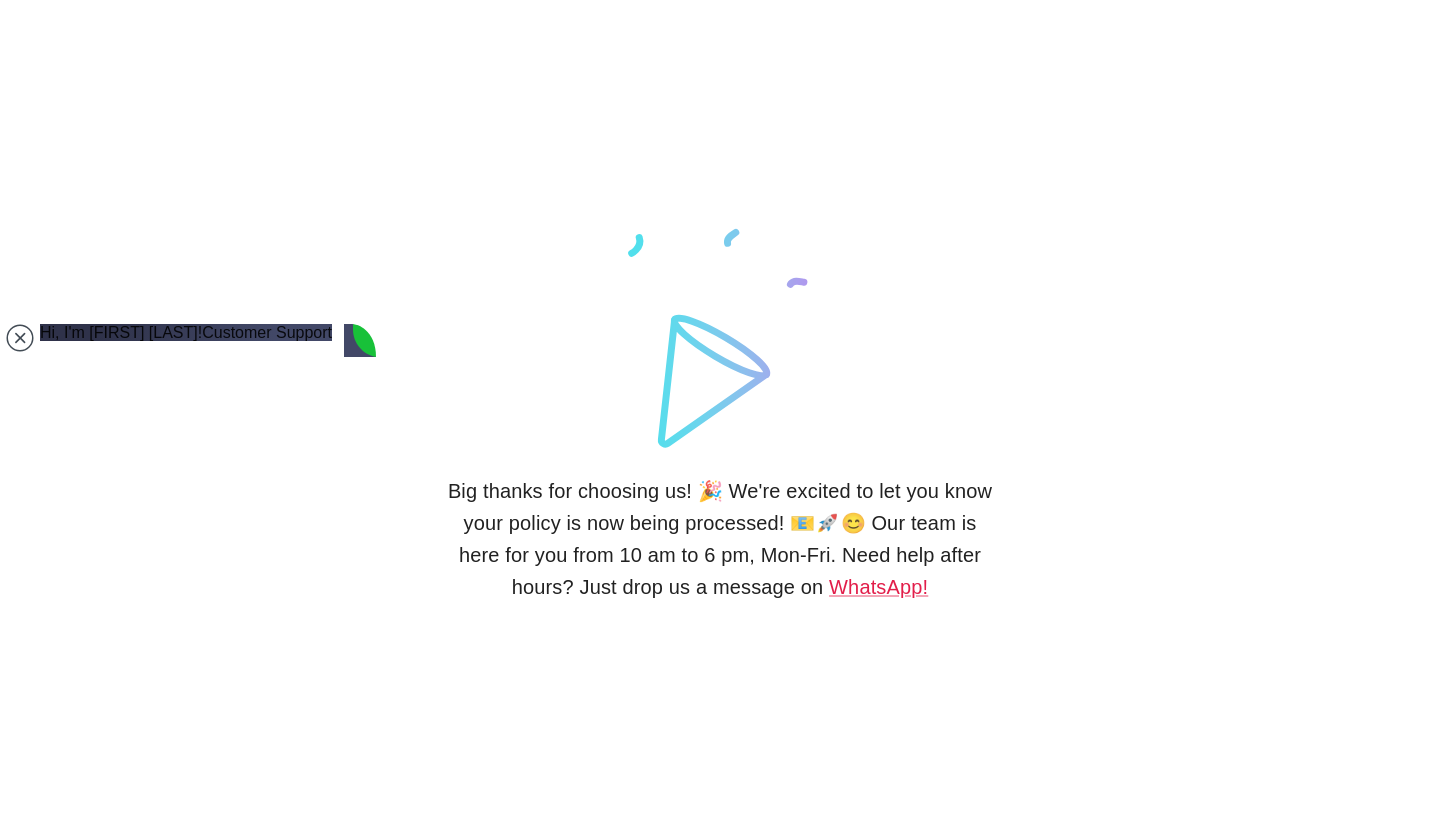 scroll, scrollTop: 4098, scrollLeft: 0, axis: vertical 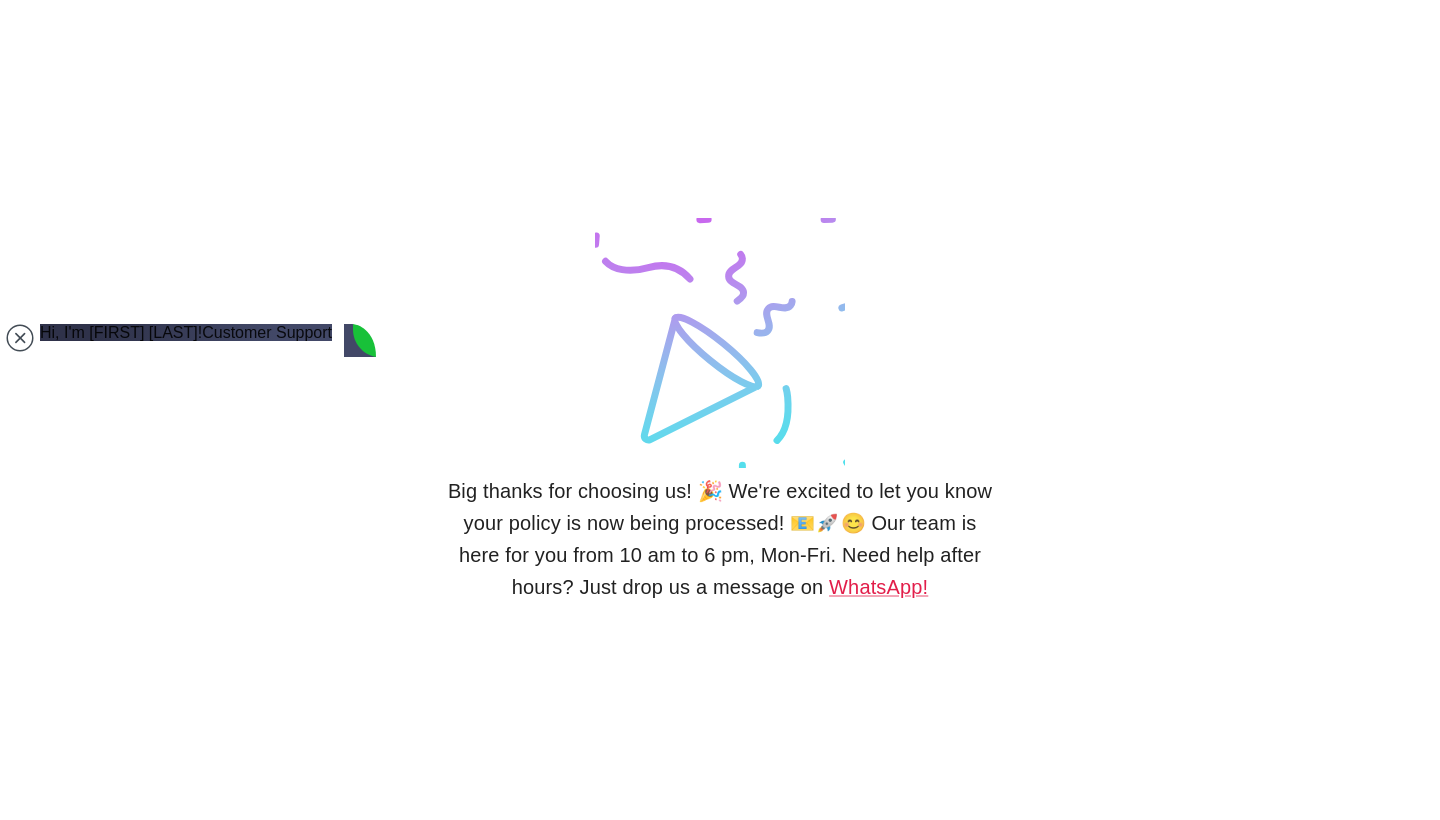 type on "I got it" 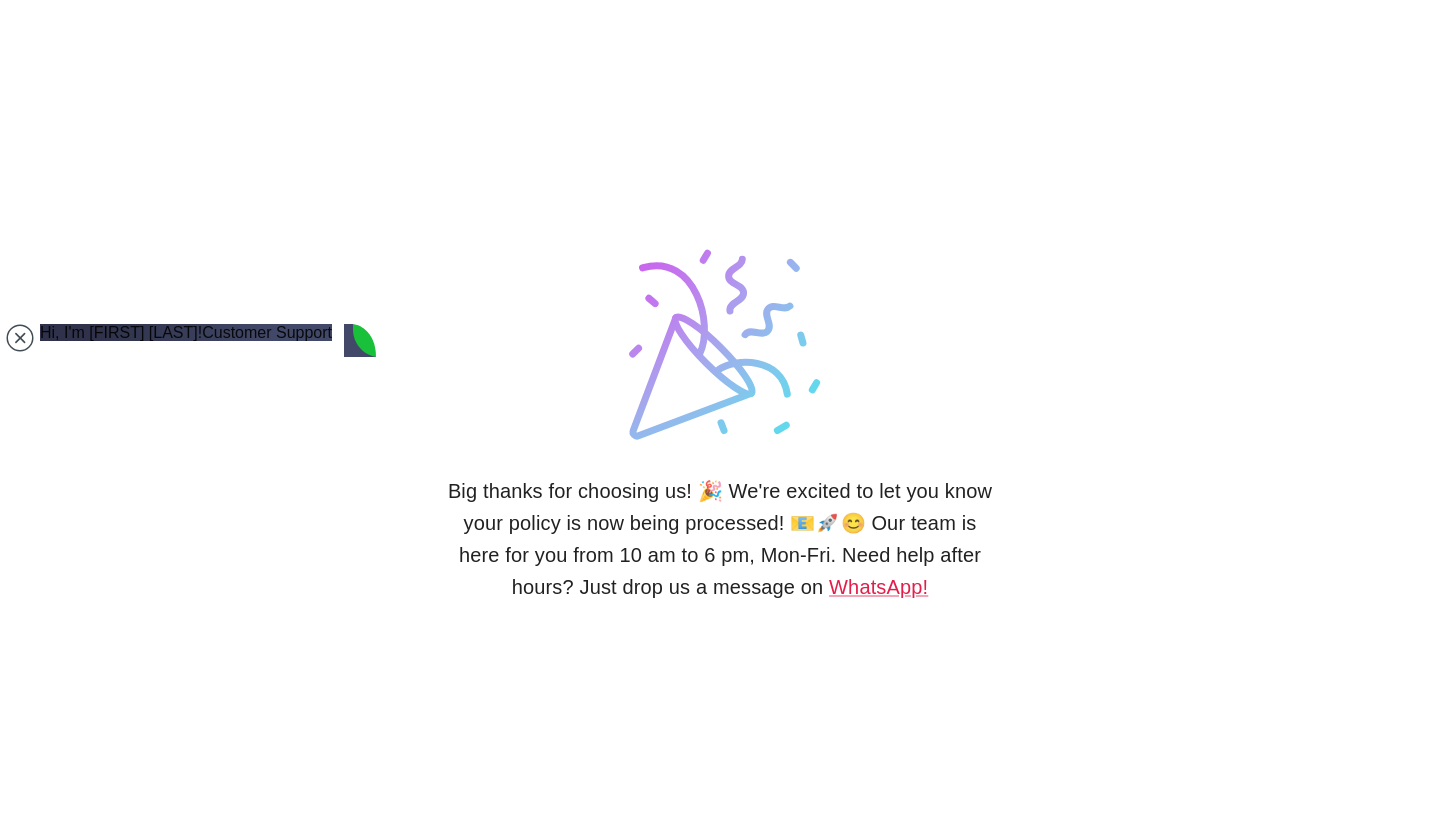 scroll, scrollTop: 4144, scrollLeft: 0, axis: vertical 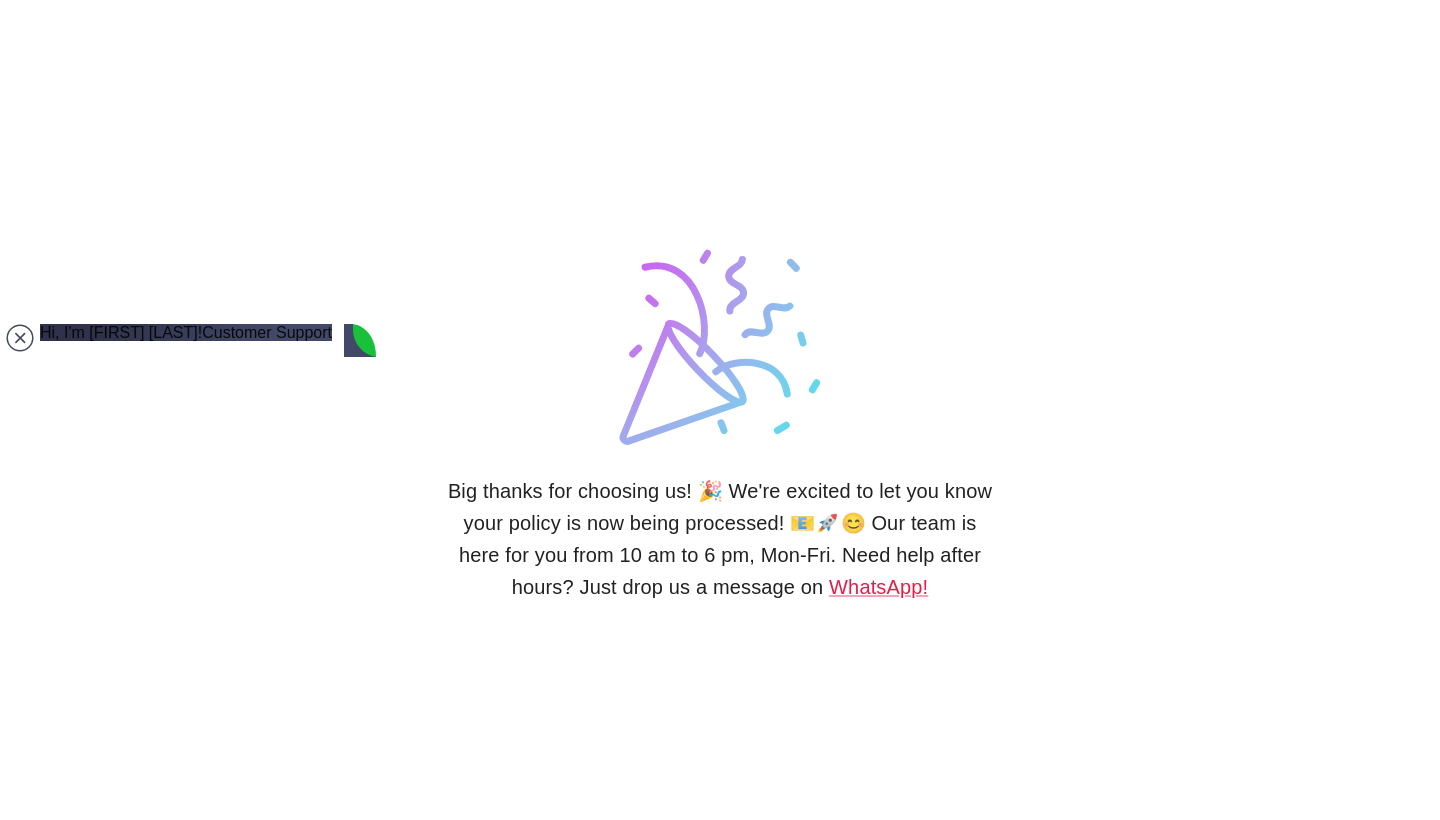 type on "thank you .But I think the way you spoke with me was very unprofessional.If I have a problem" 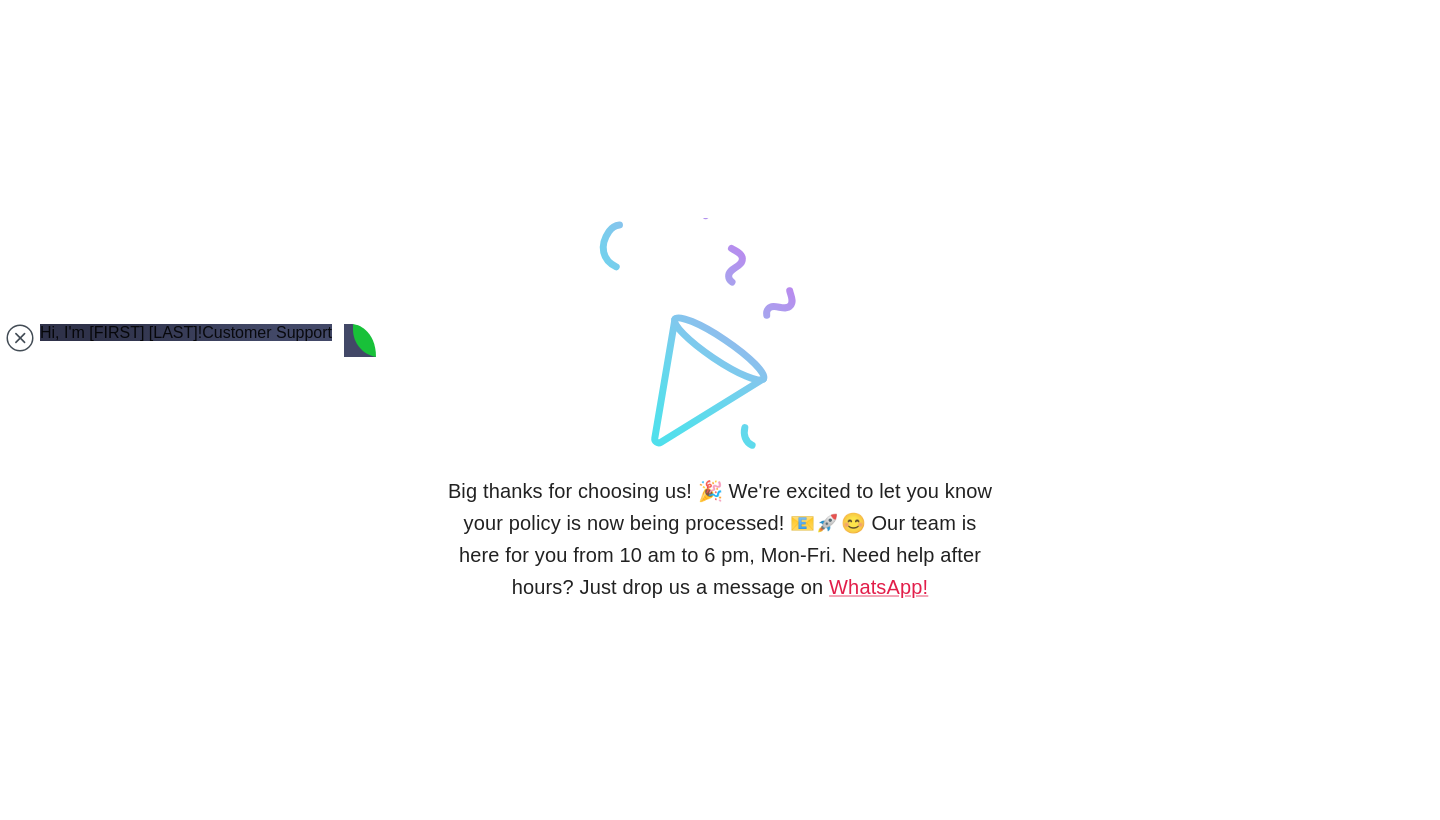 scroll, scrollTop: 4244, scrollLeft: 0, axis: vertical 